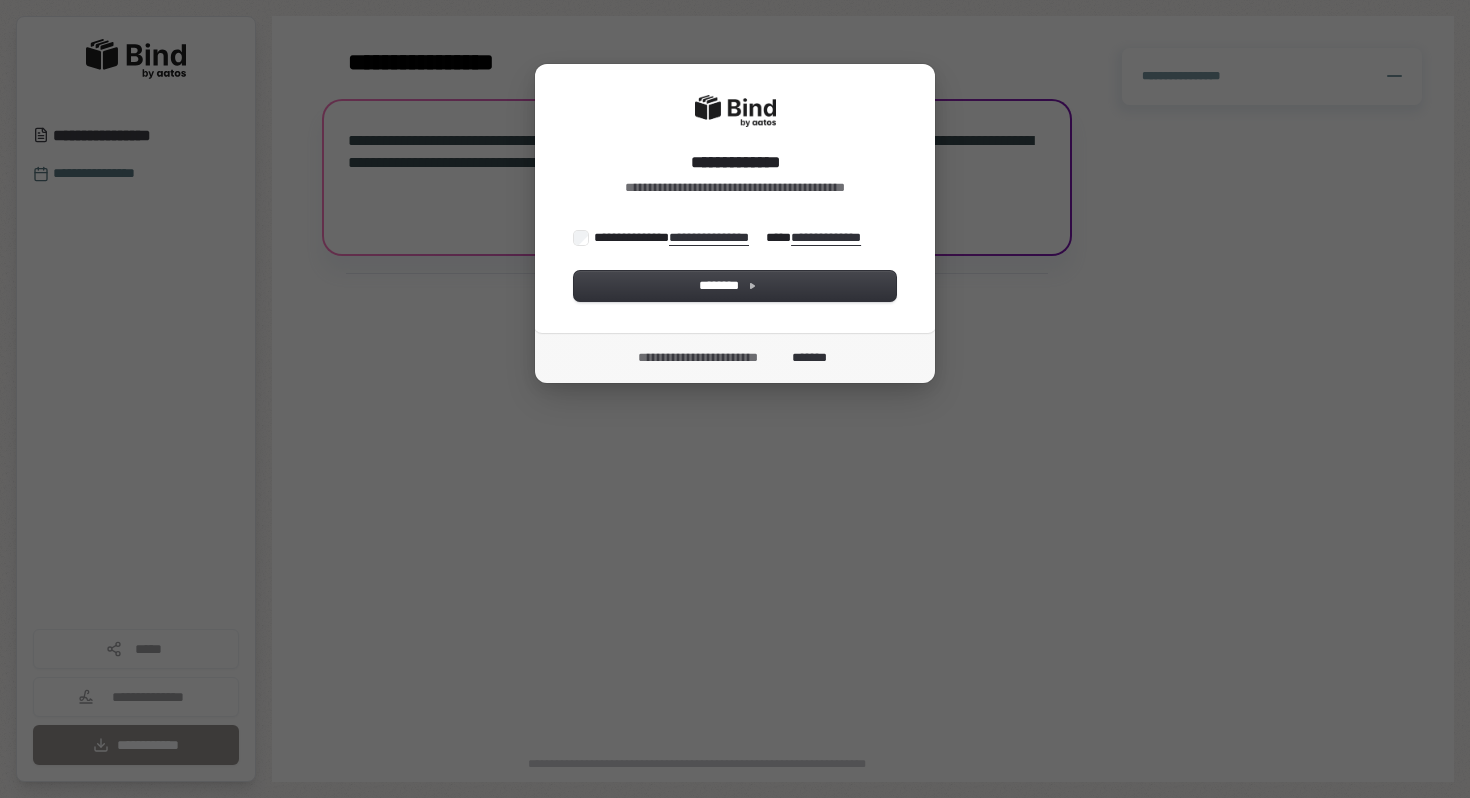 scroll, scrollTop: 0, scrollLeft: 0, axis: both 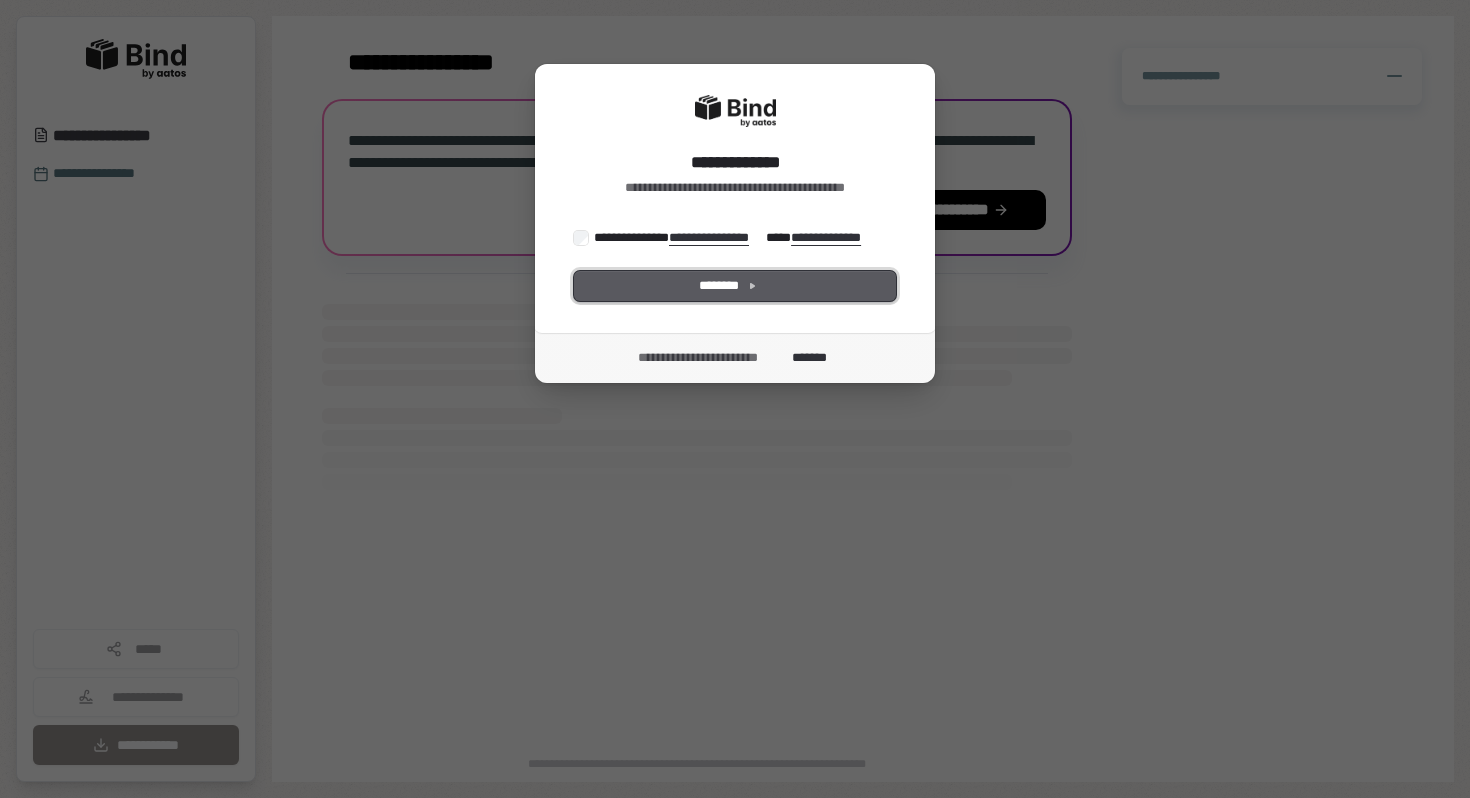 click on "********" at bounding box center (735, 286) 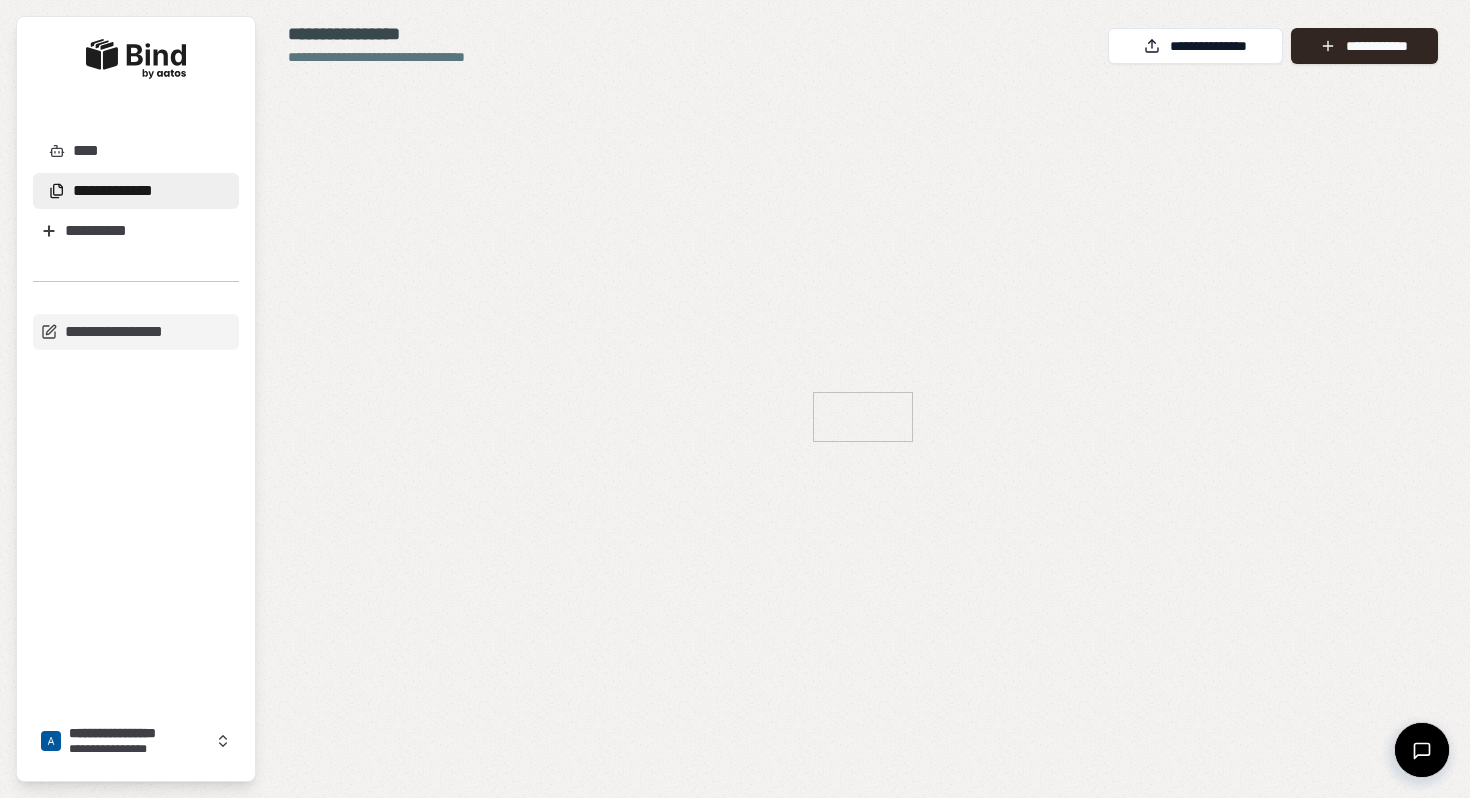 scroll, scrollTop: 0, scrollLeft: 0, axis: both 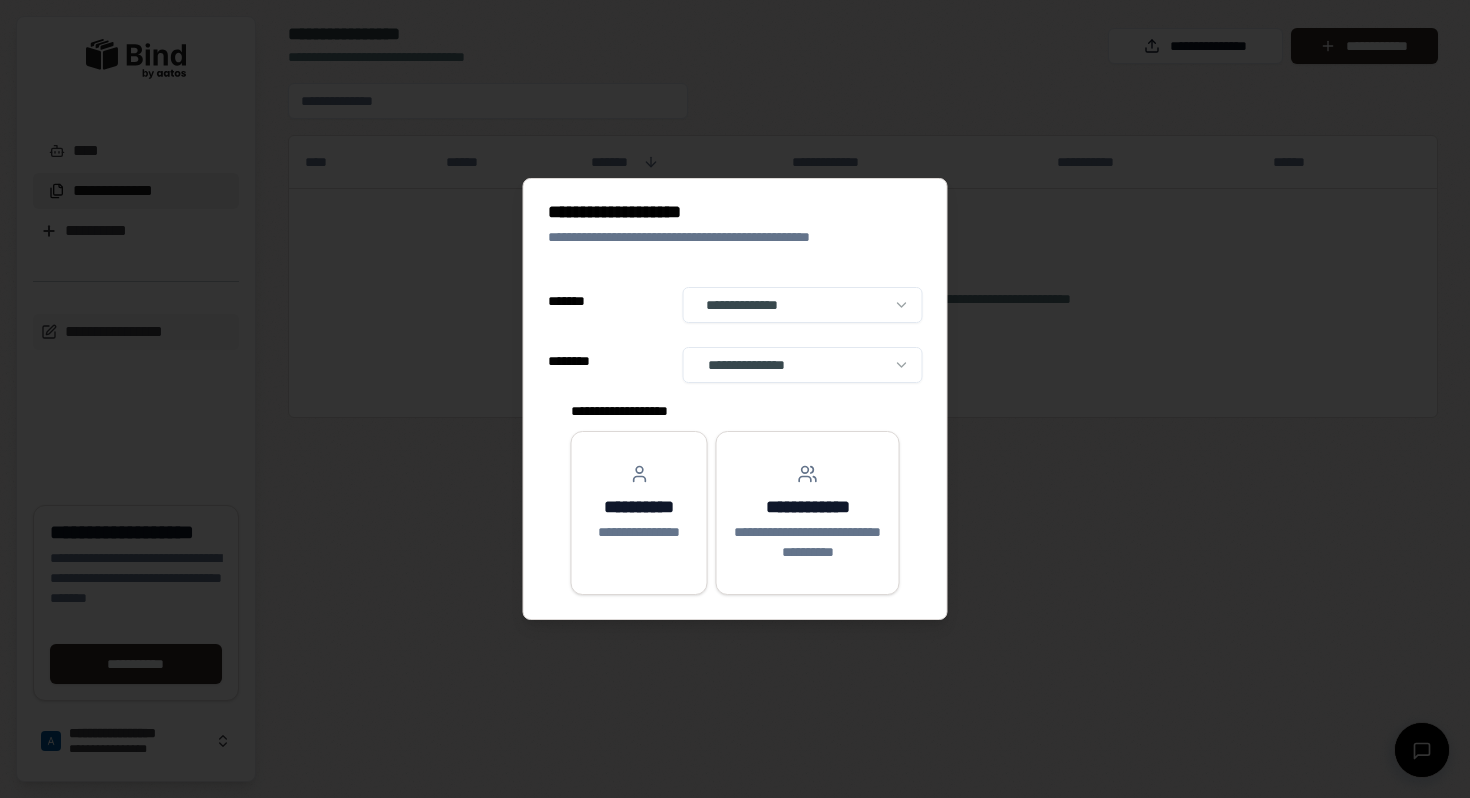 select on "**" 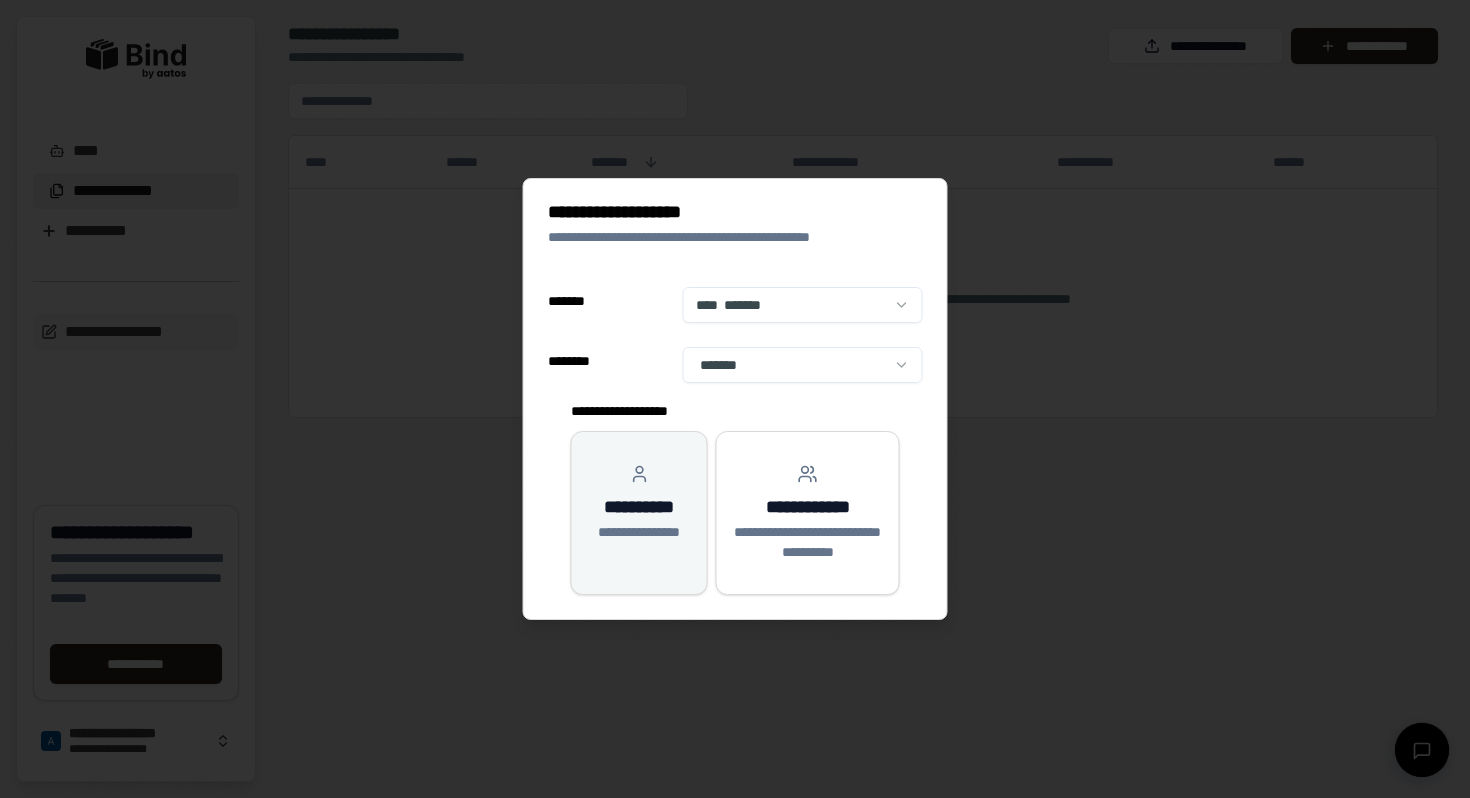 click on "**********" at bounding box center (639, 507) 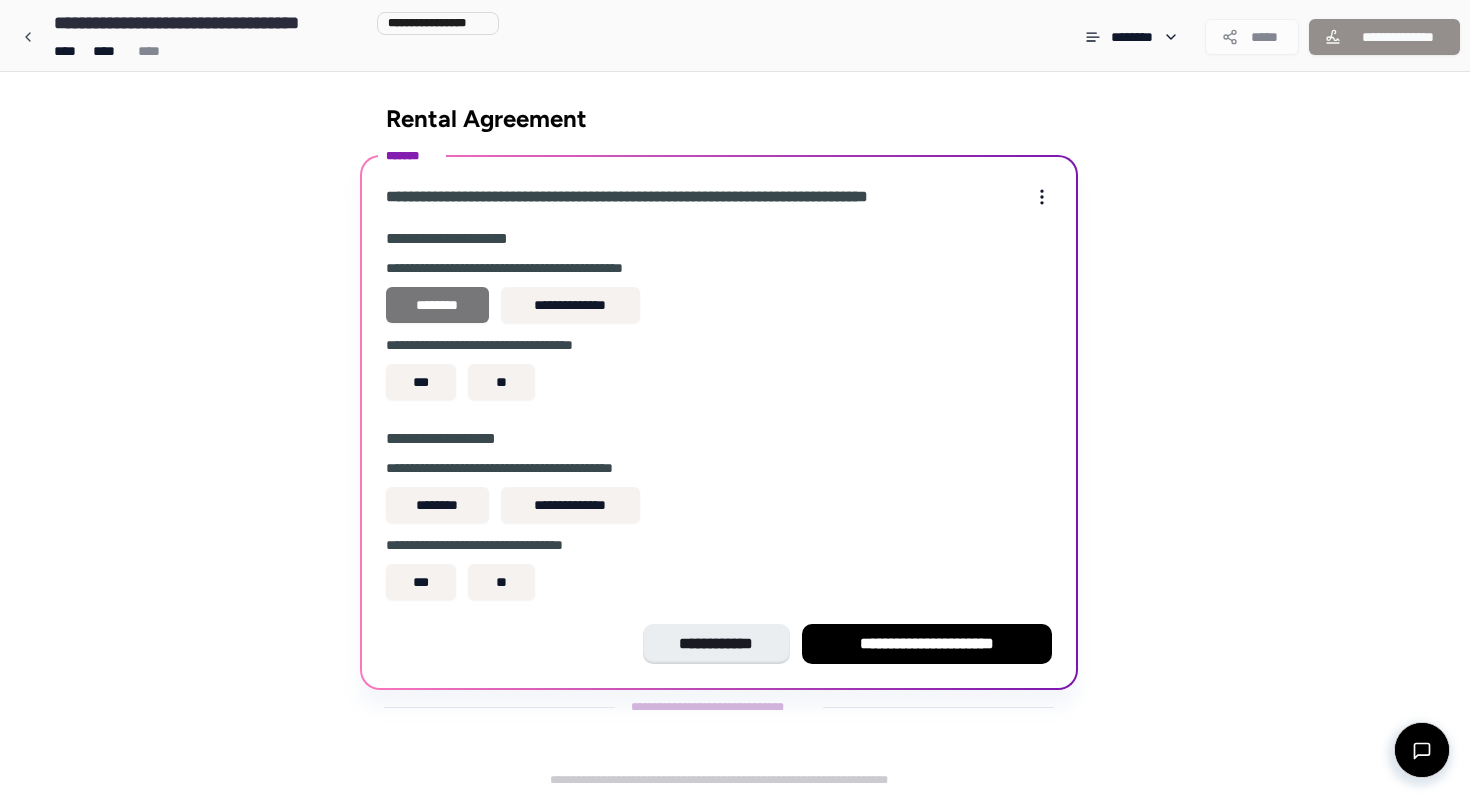 click on "********" at bounding box center (437, 305) 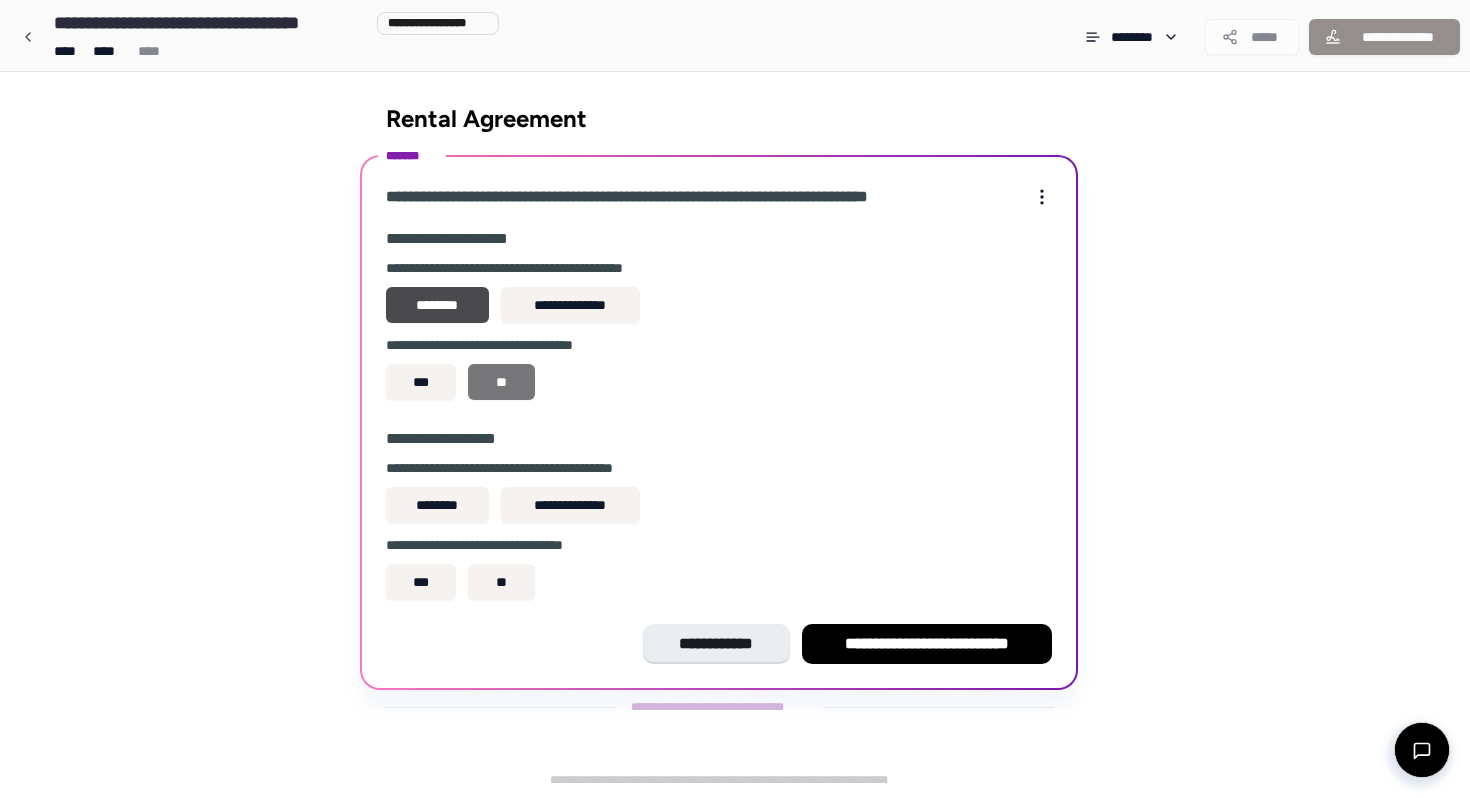click on "**" at bounding box center [501, 382] 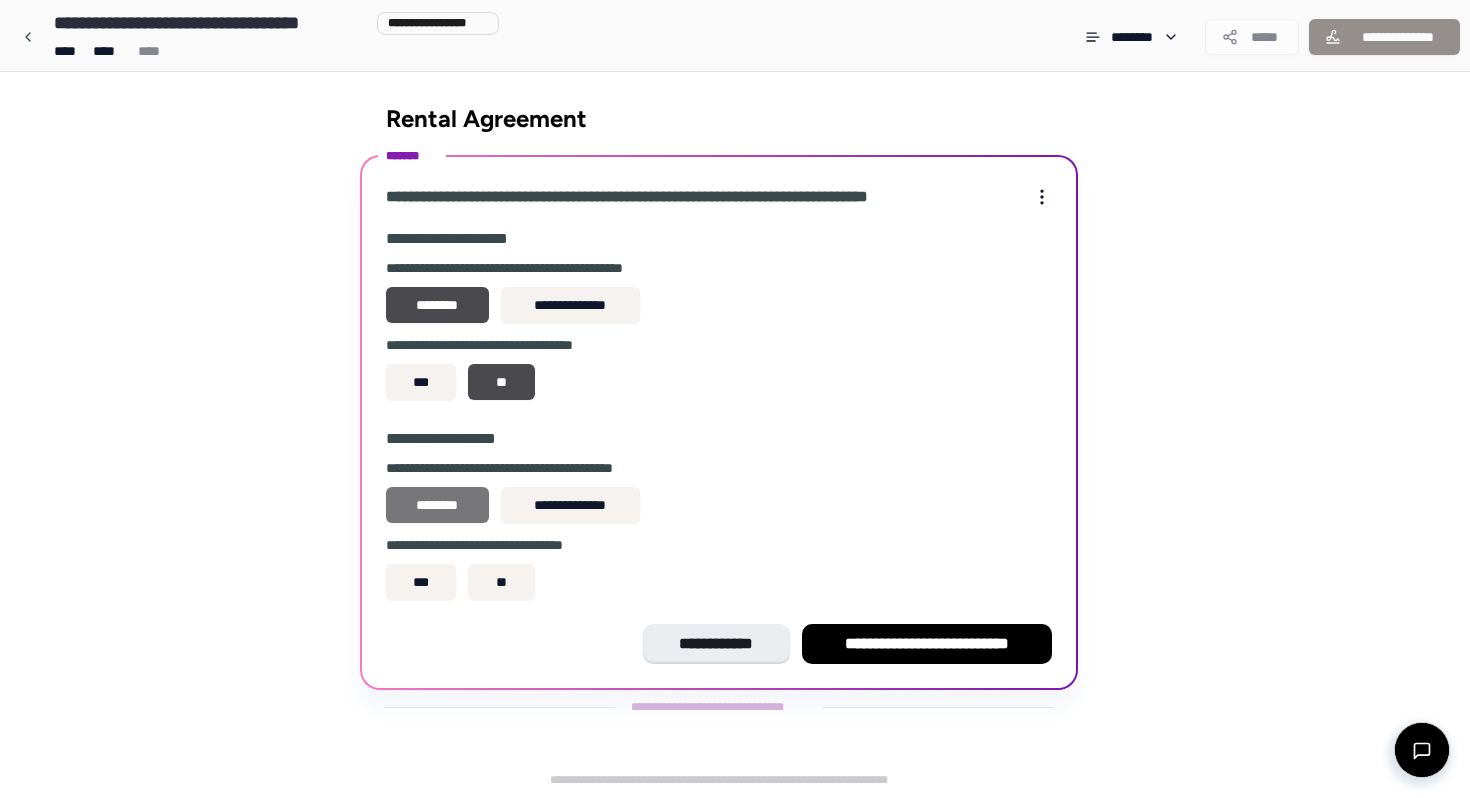 click on "********" at bounding box center (437, 505) 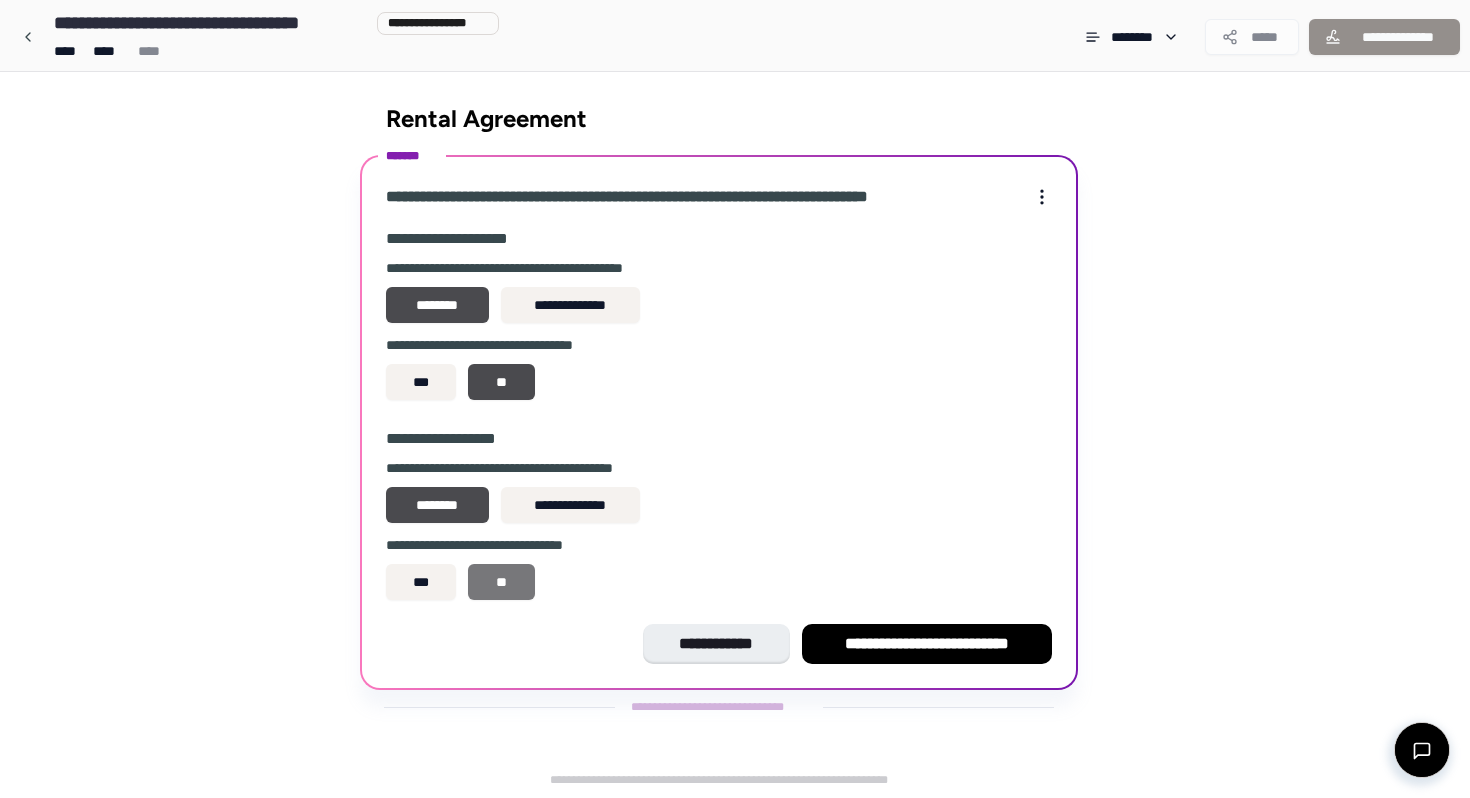 click on "**" at bounding box center (501, 582) 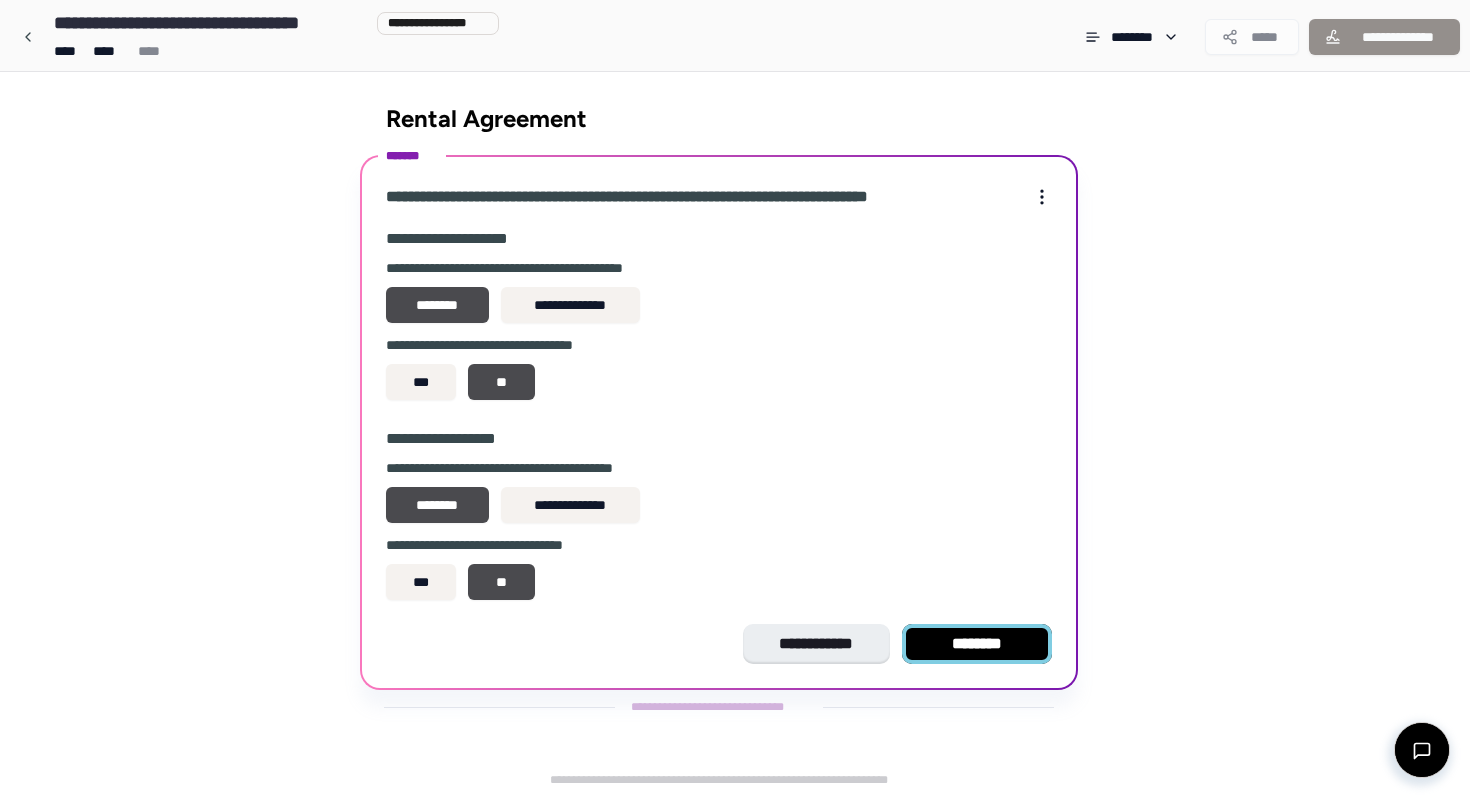 click on "********" at bounding box center [977, 644] 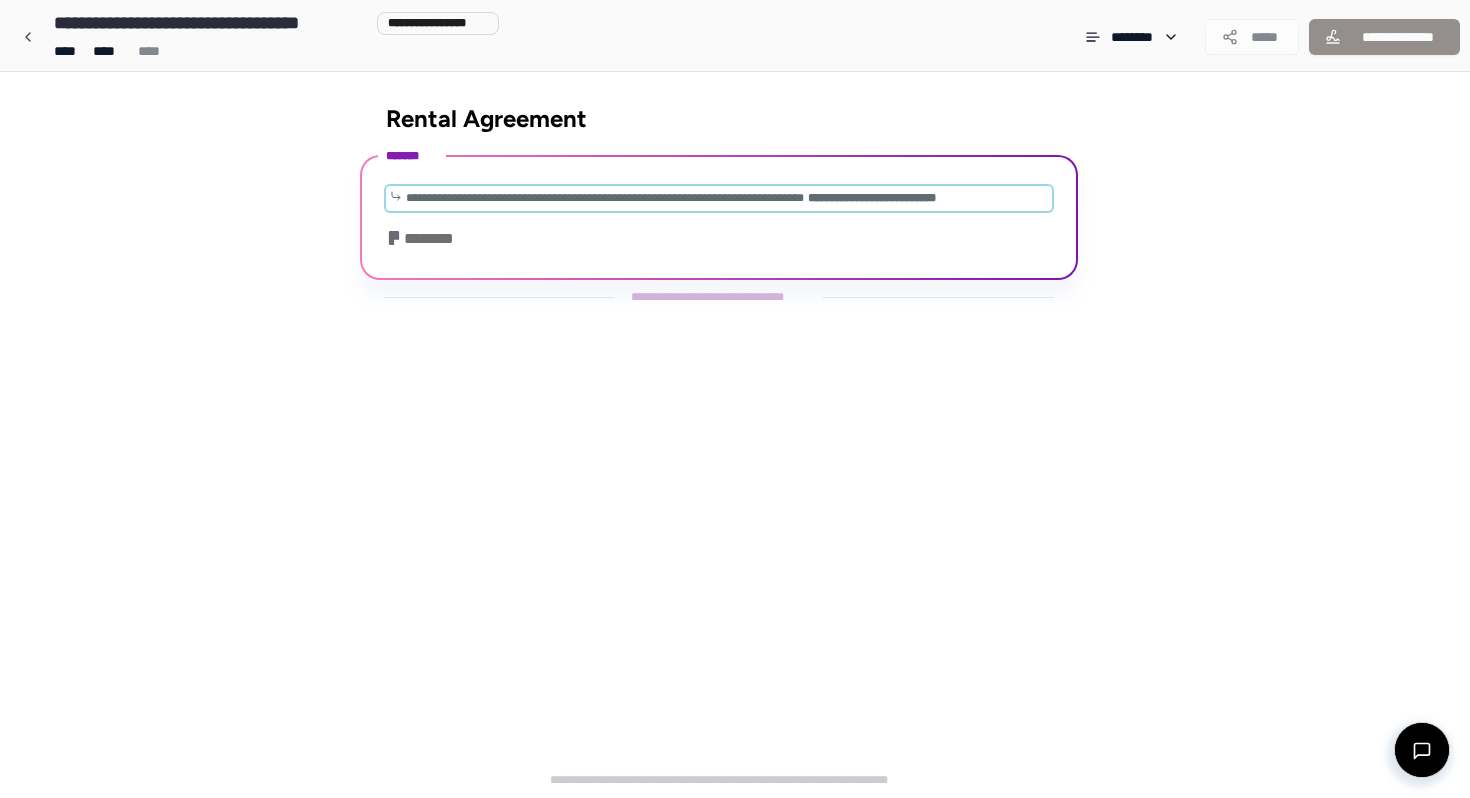 click on "**********" at bounding box center [605, 198] 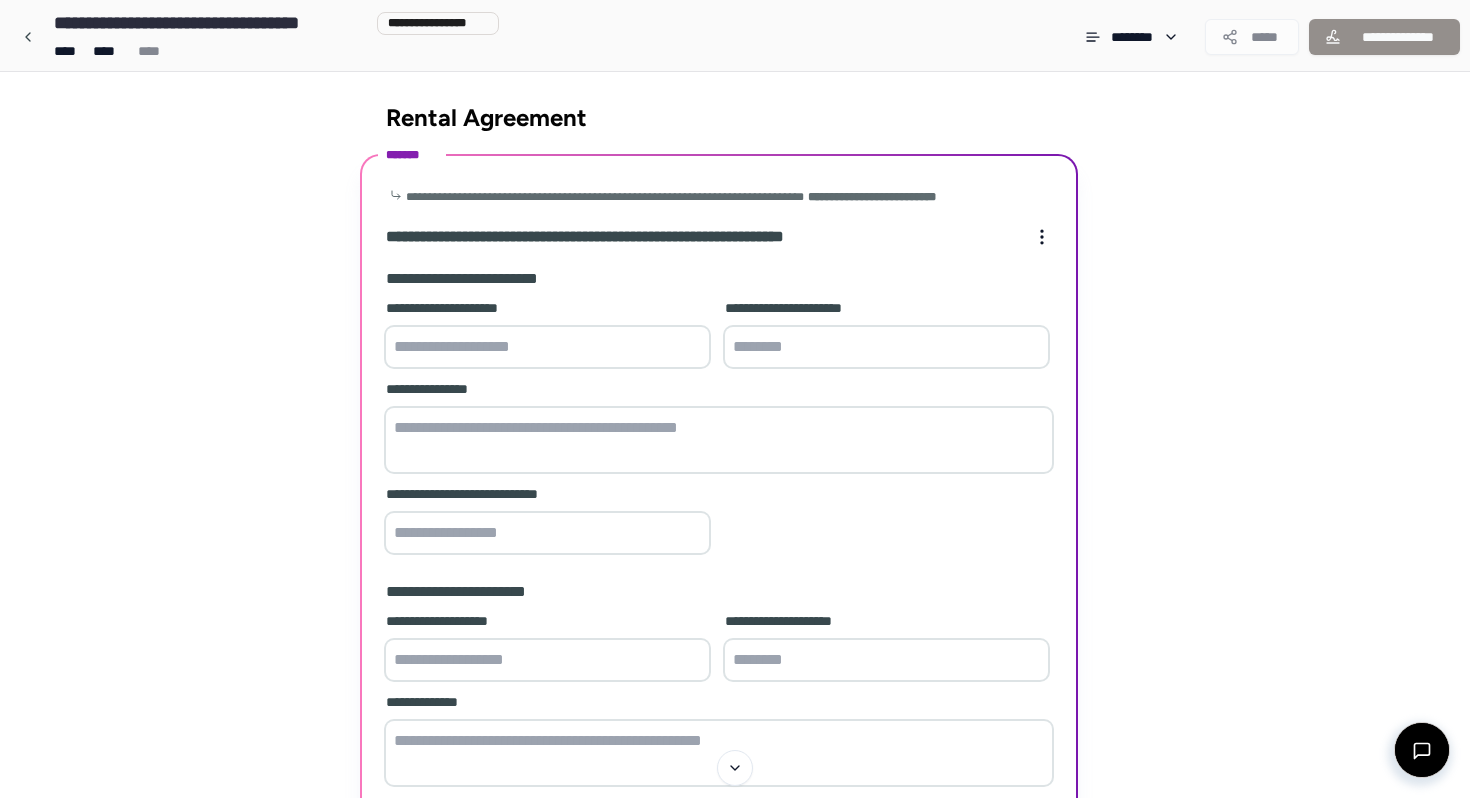 scroll, scrollTop: 0, scrollLeft: 0, axis: both 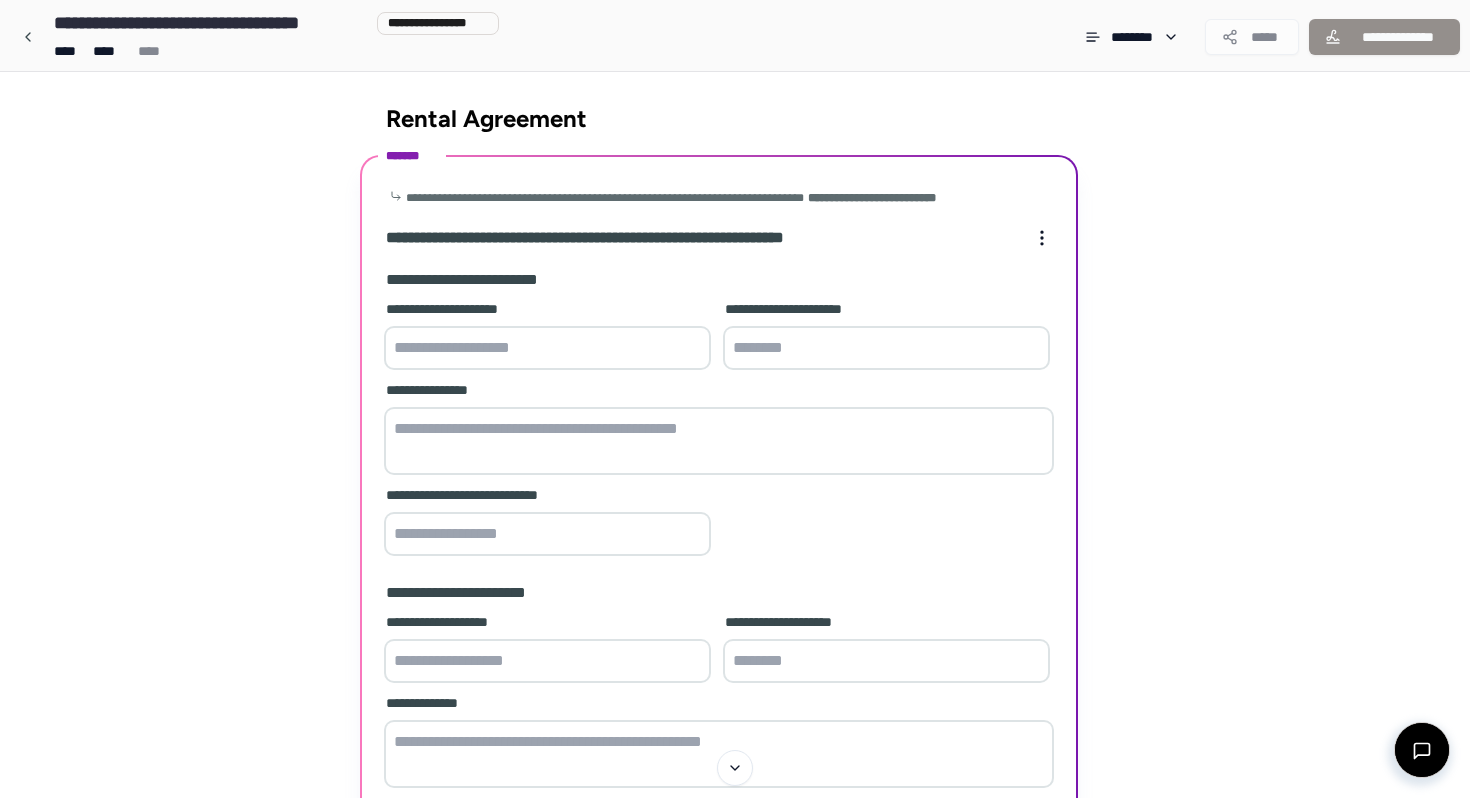 click at bounding box center [547, 348] 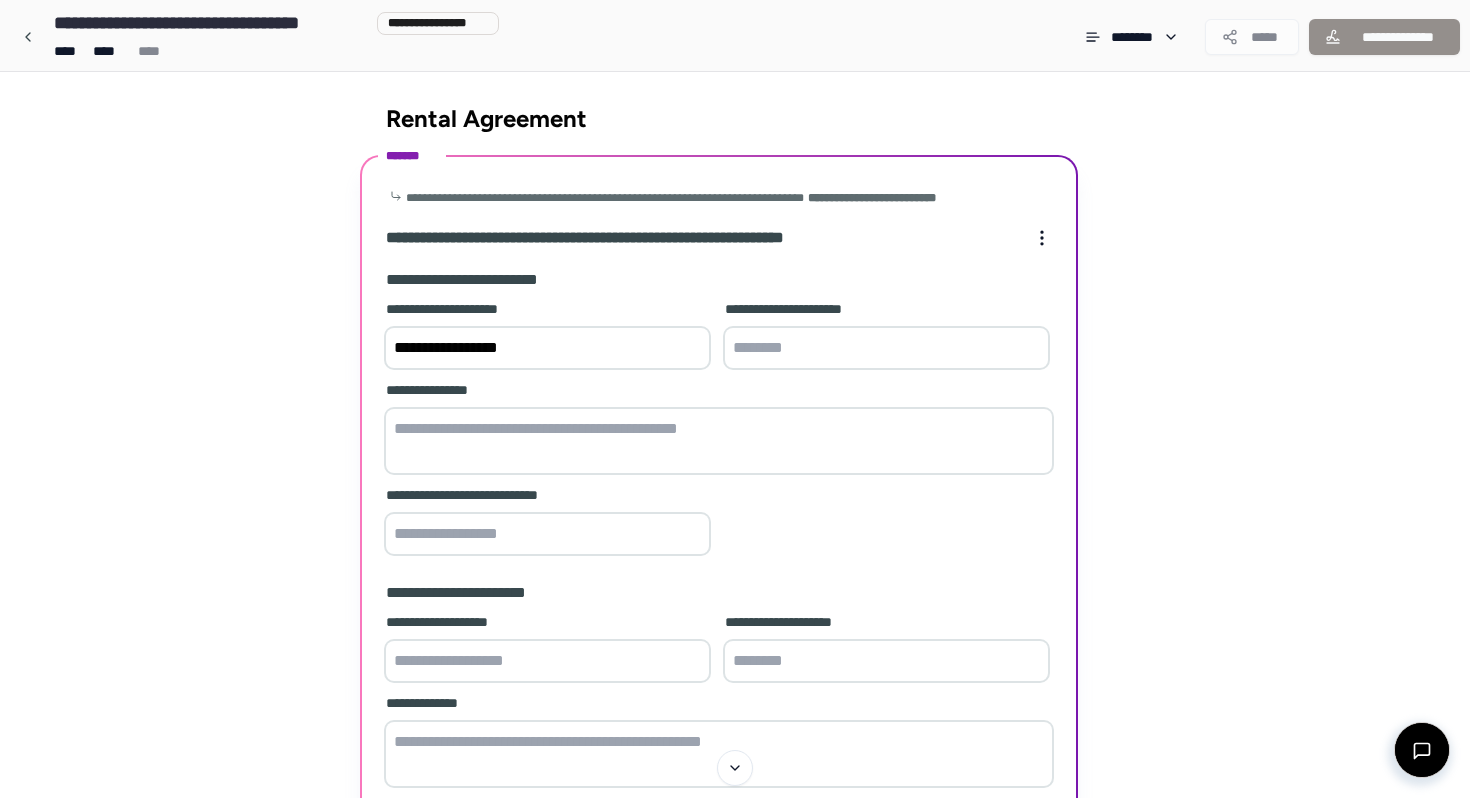 type on "**********" 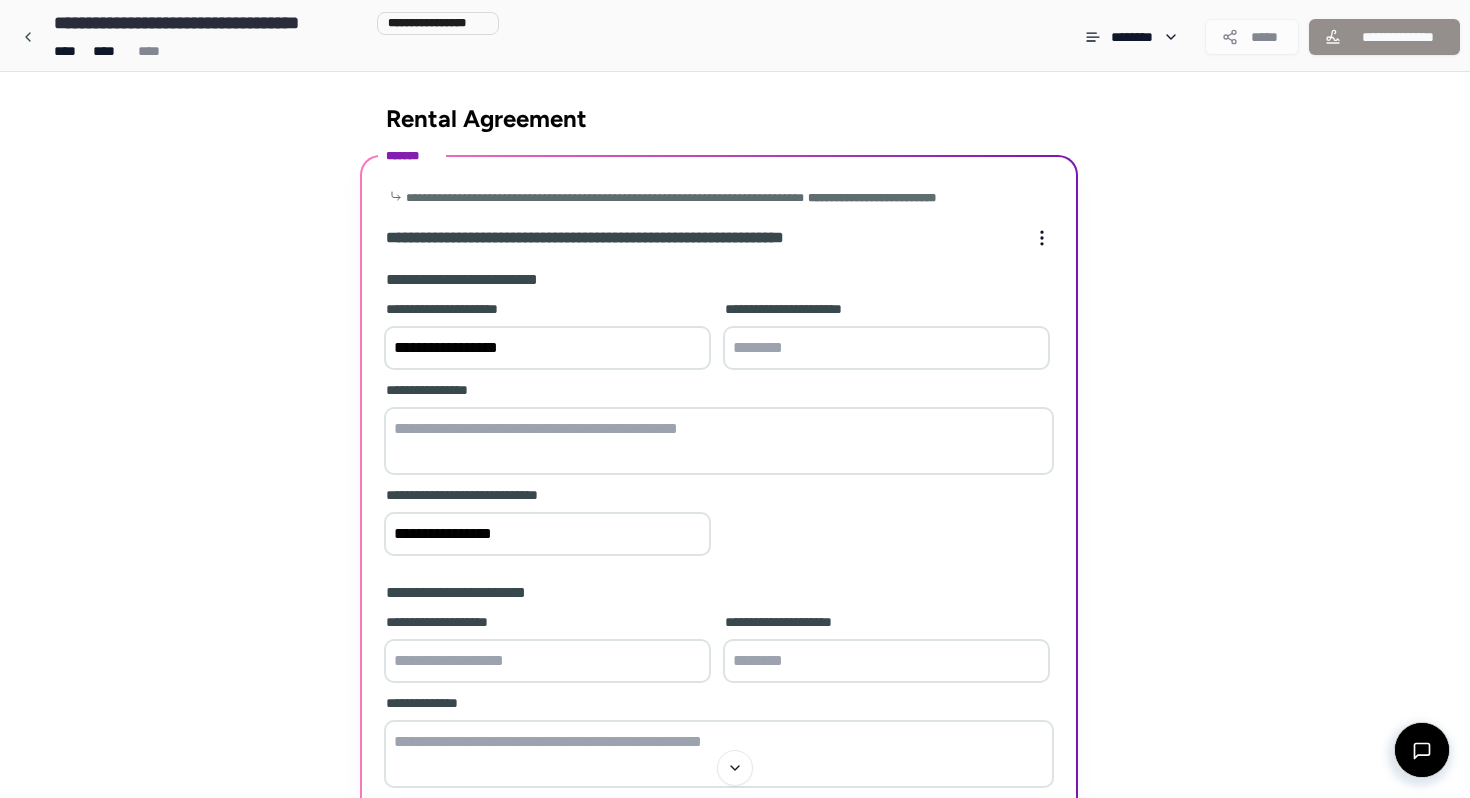 type on "**********" 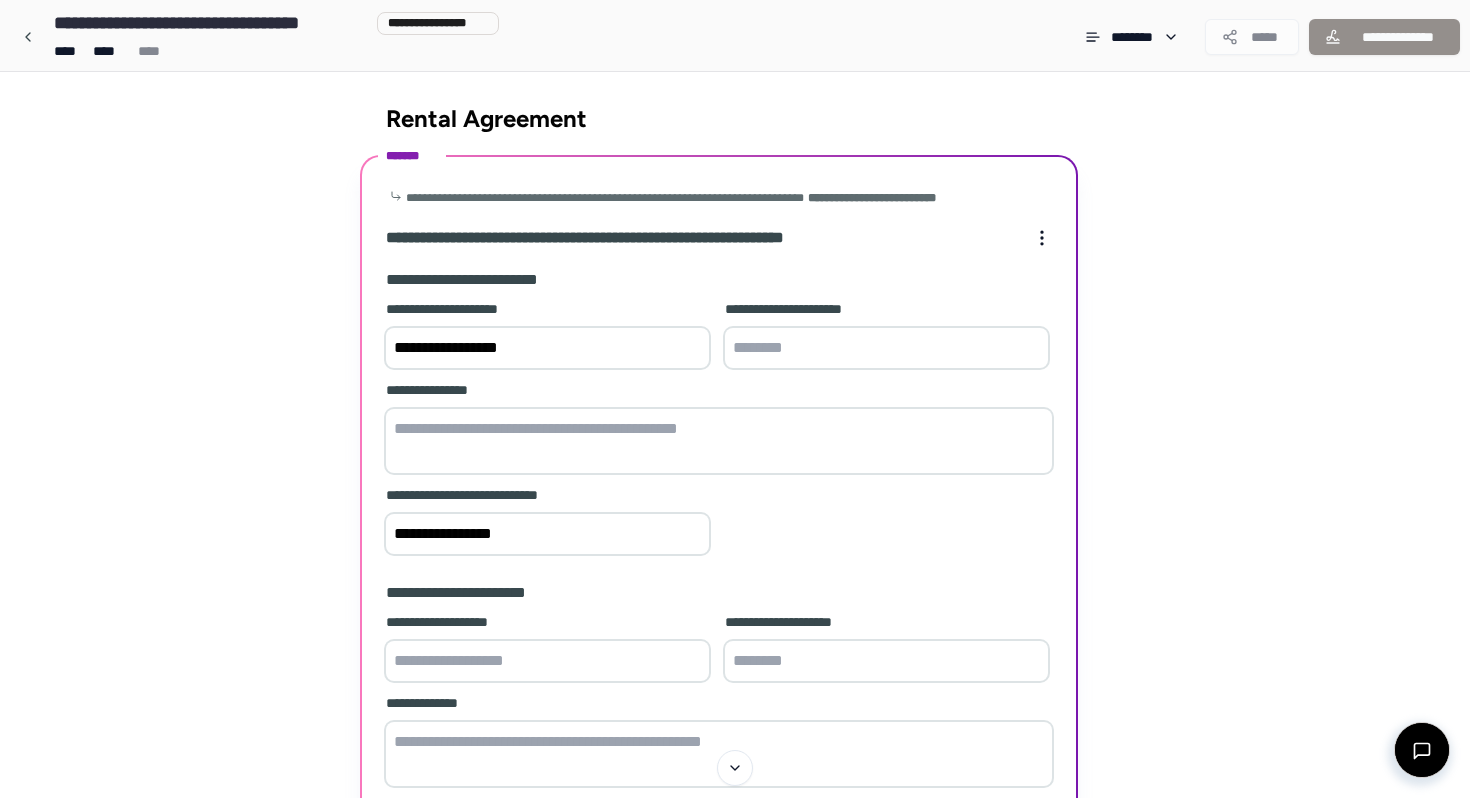 paste on "**********" 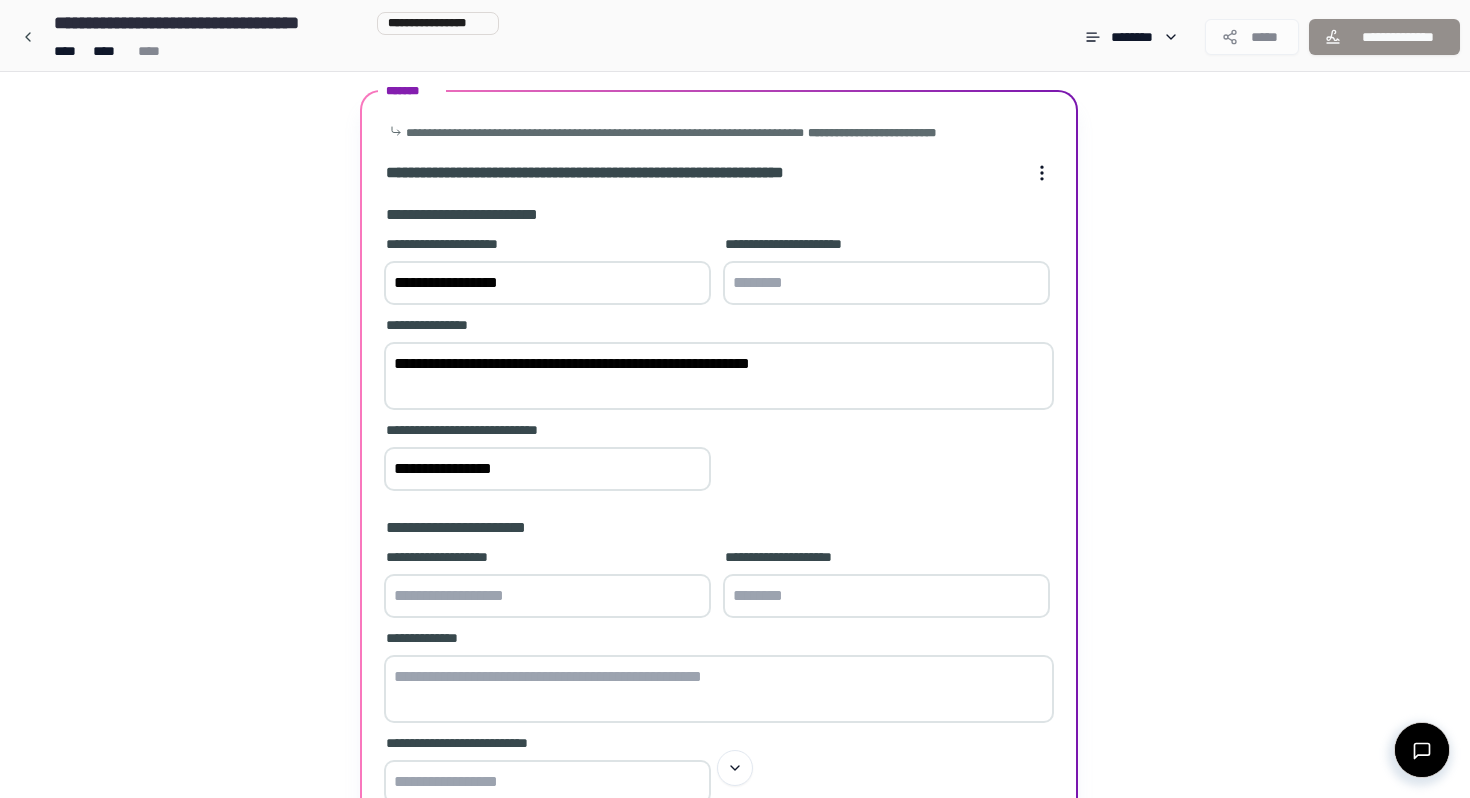 scroll, scrollTop: 66, scrollLeft: 0, axis: vertical 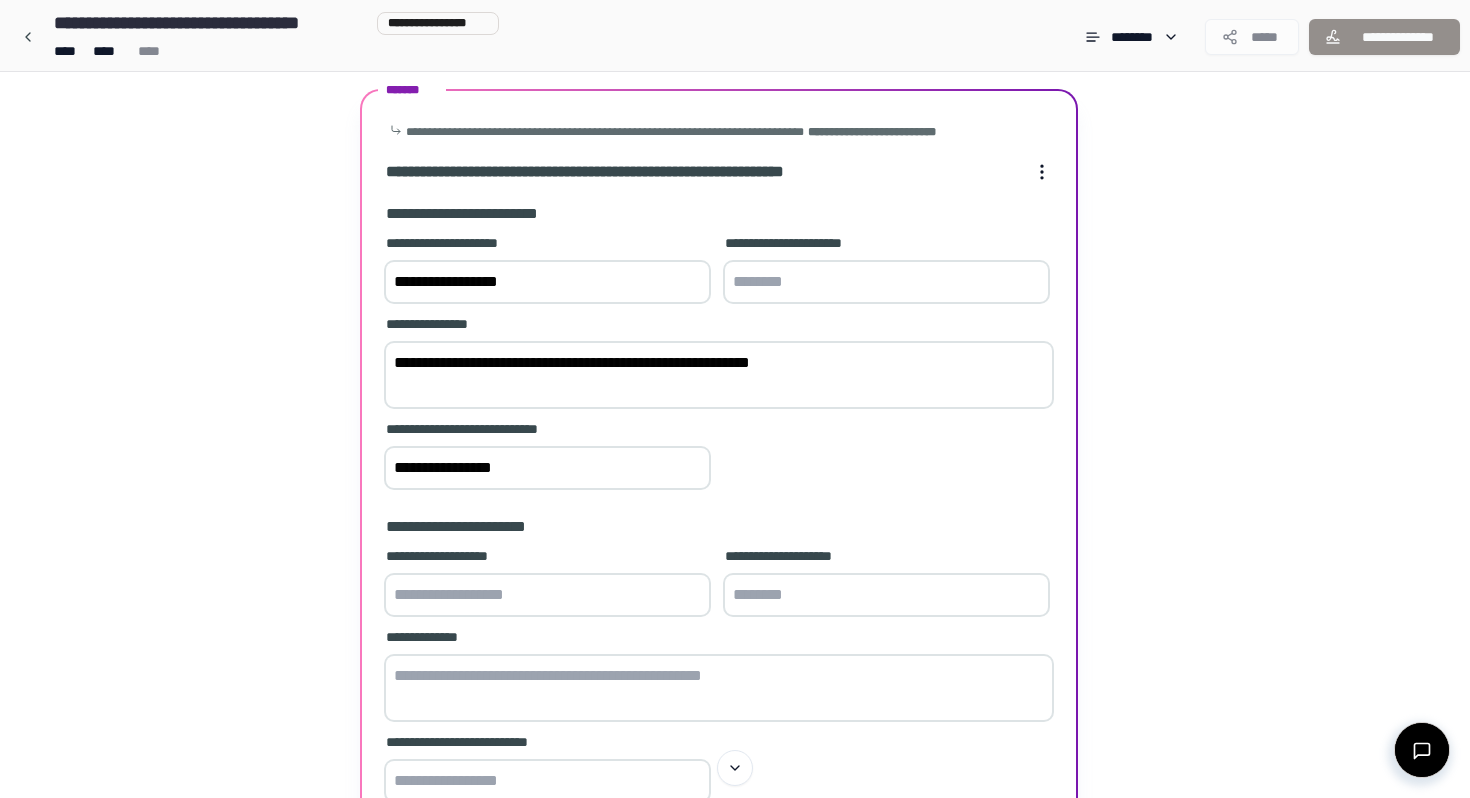 type on "**********" 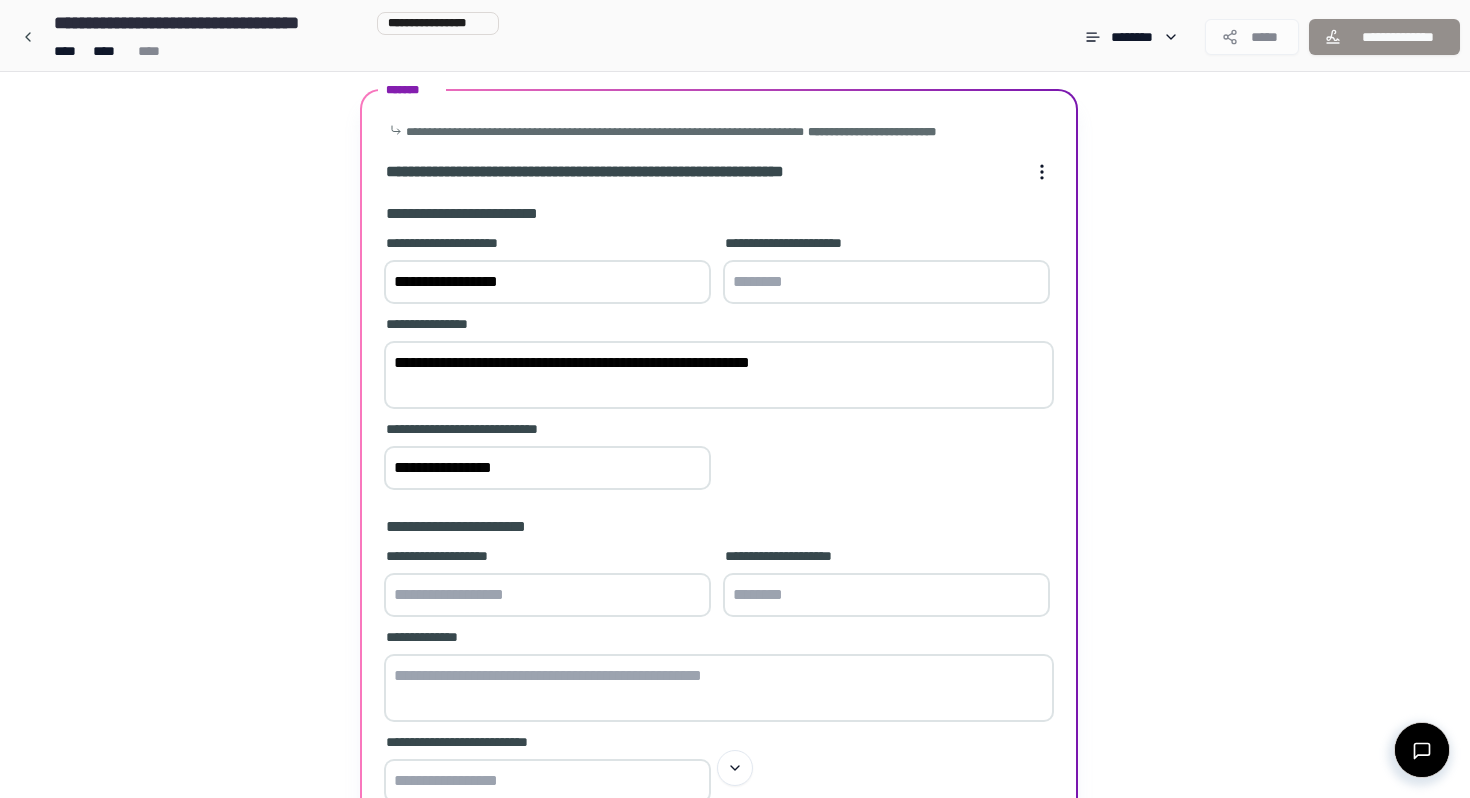 click at bounding box center [547, 595] 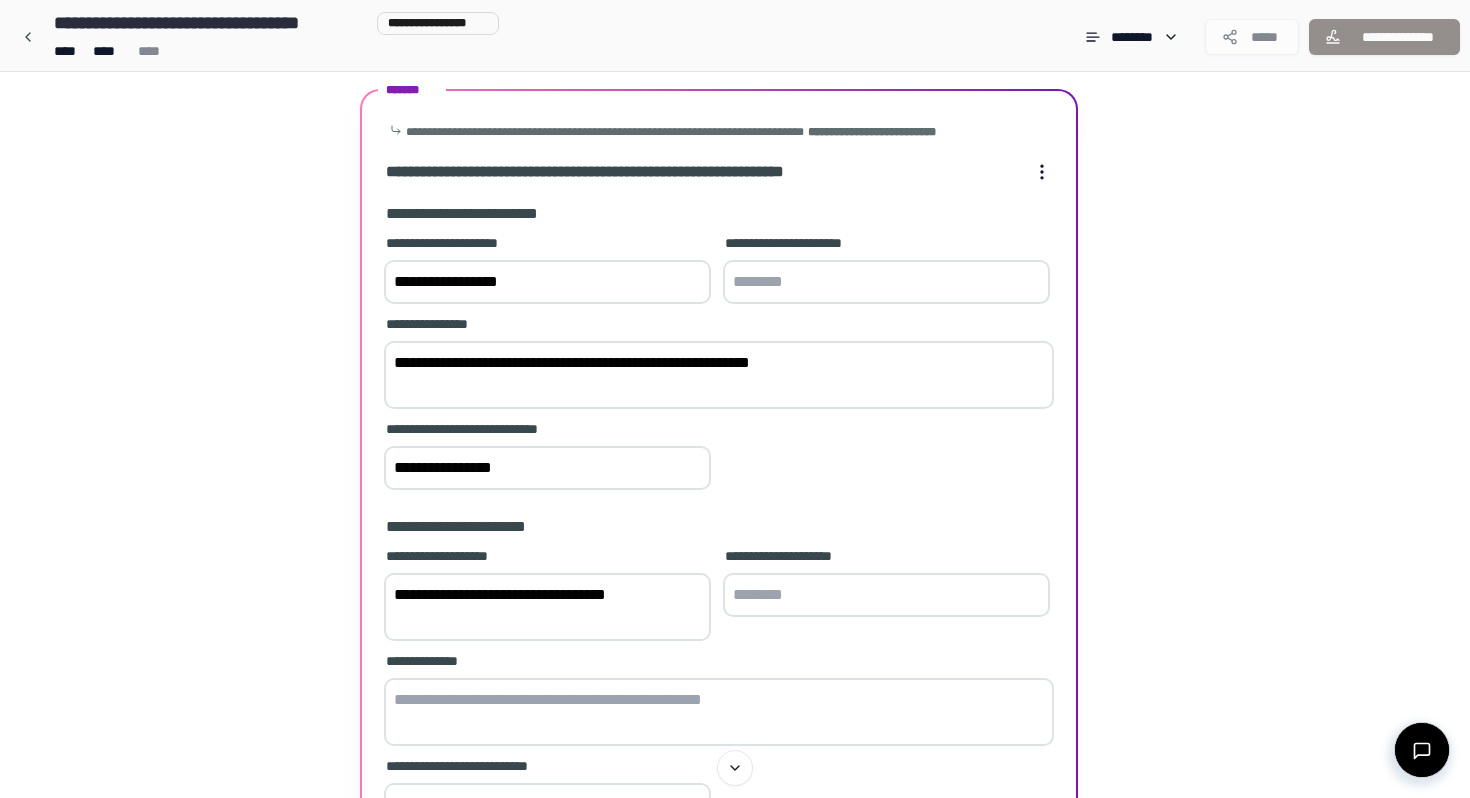 type on "**********" 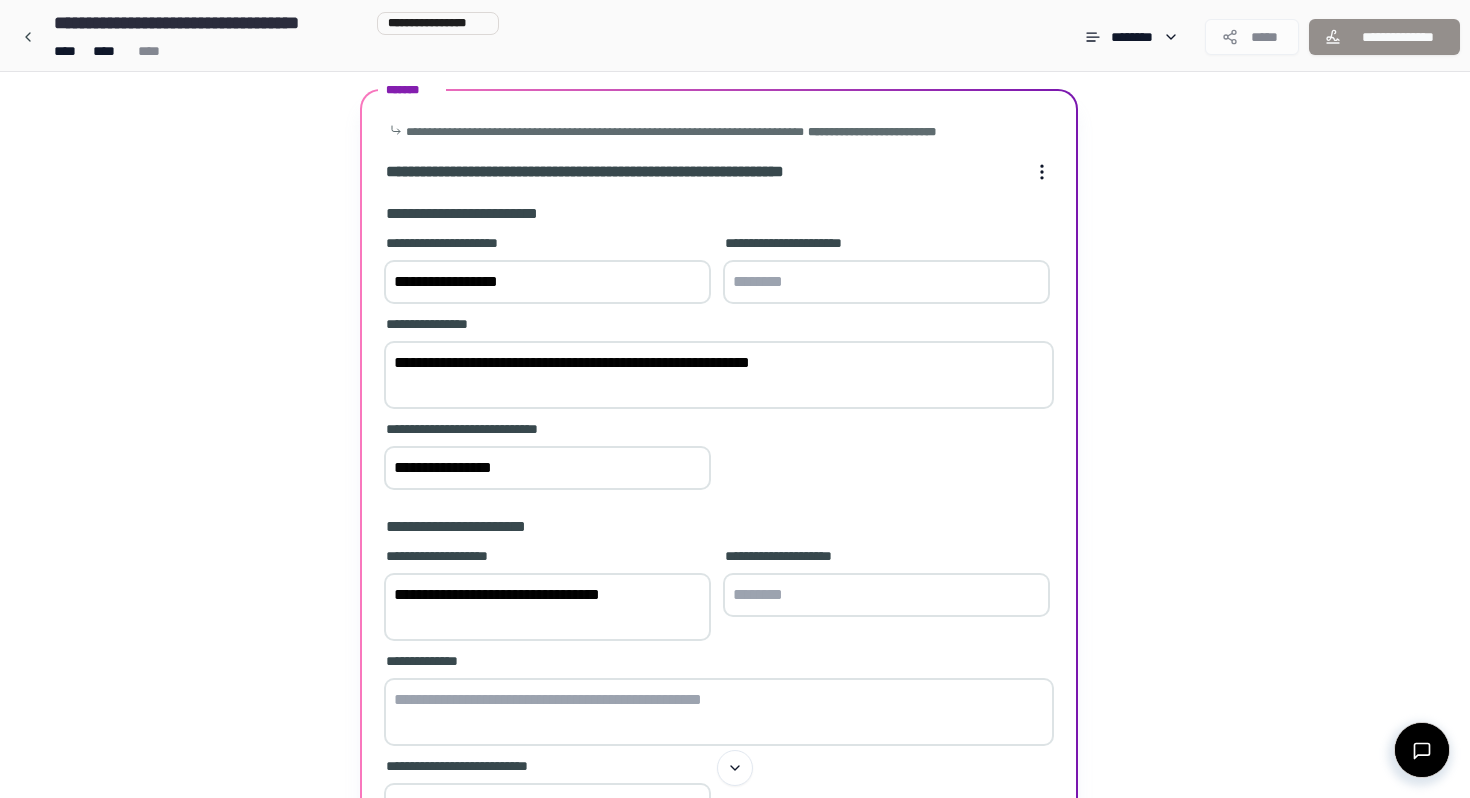 click at bounding box center (886, 595) 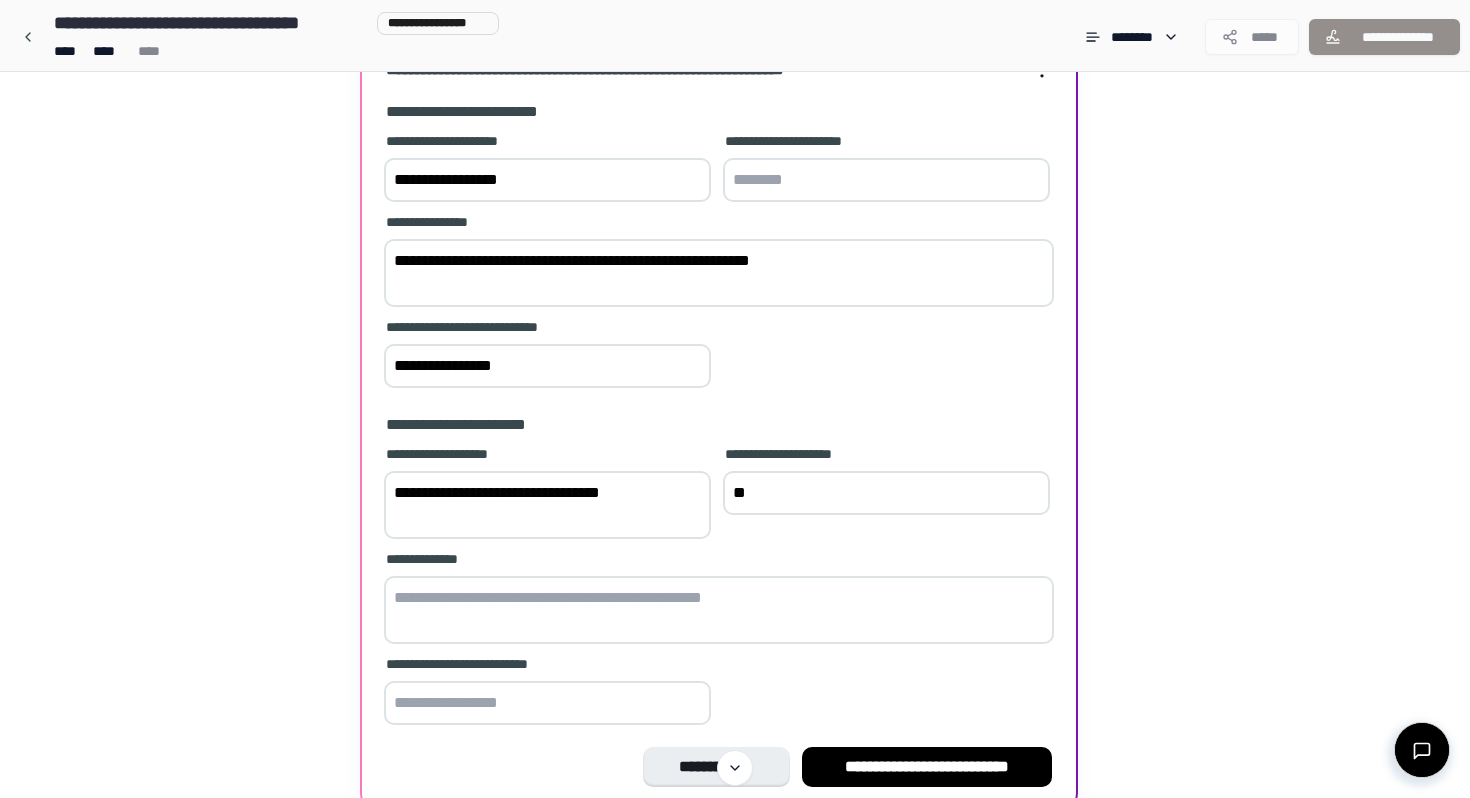 scroll, scrollTop: 221, scrollLeft: 0, axis: vertical 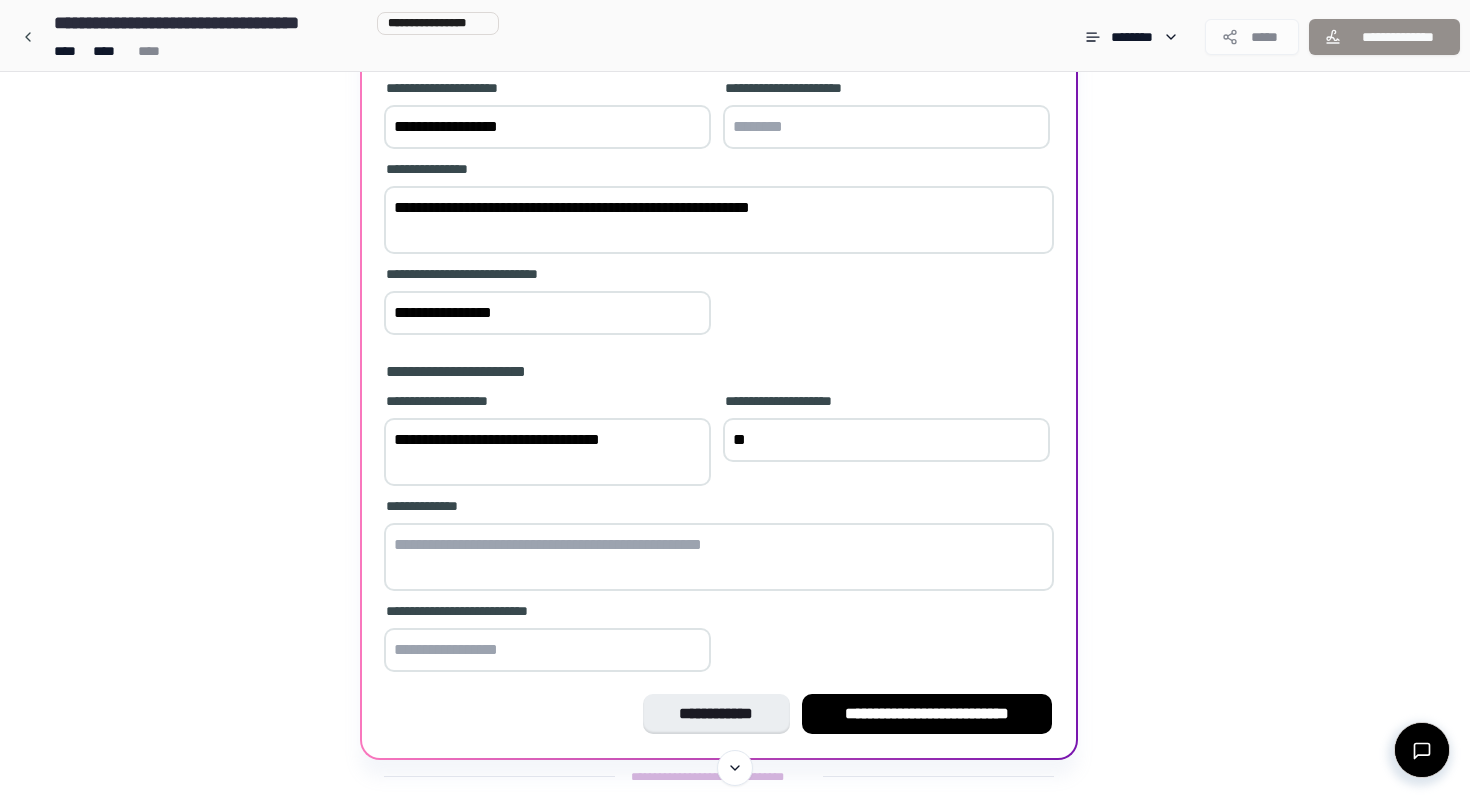 type on "**" 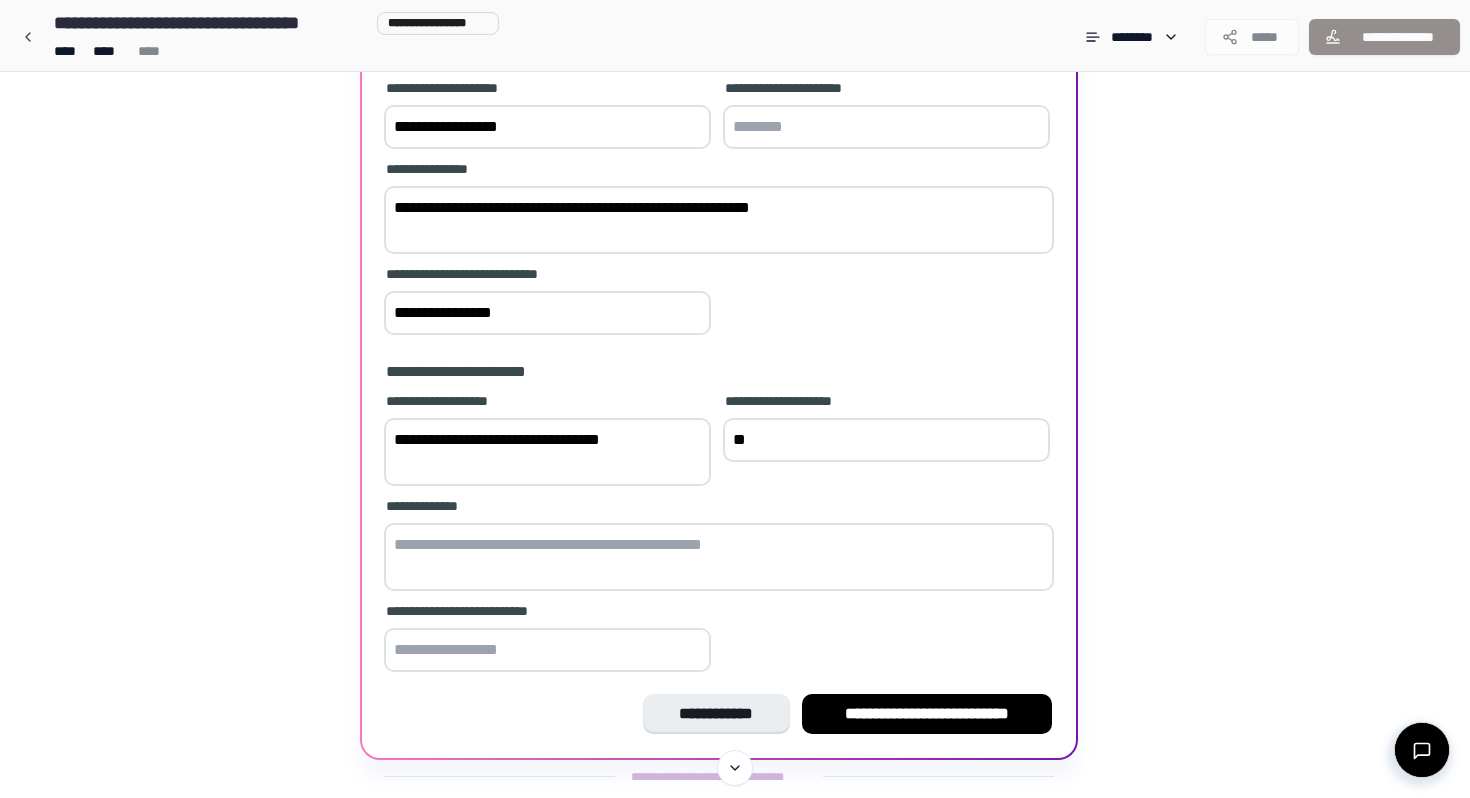 paste on "**********" 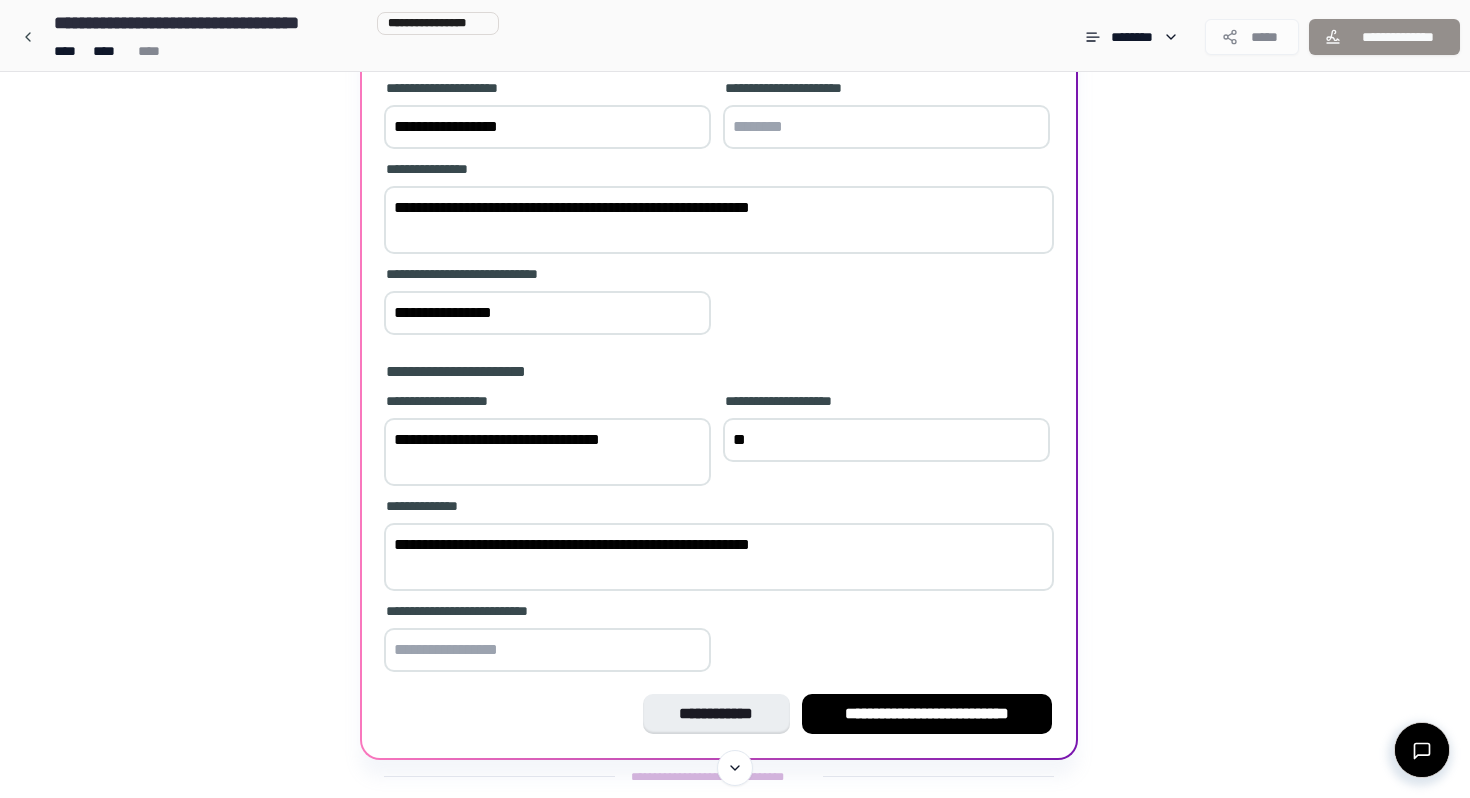 paste on "**********" 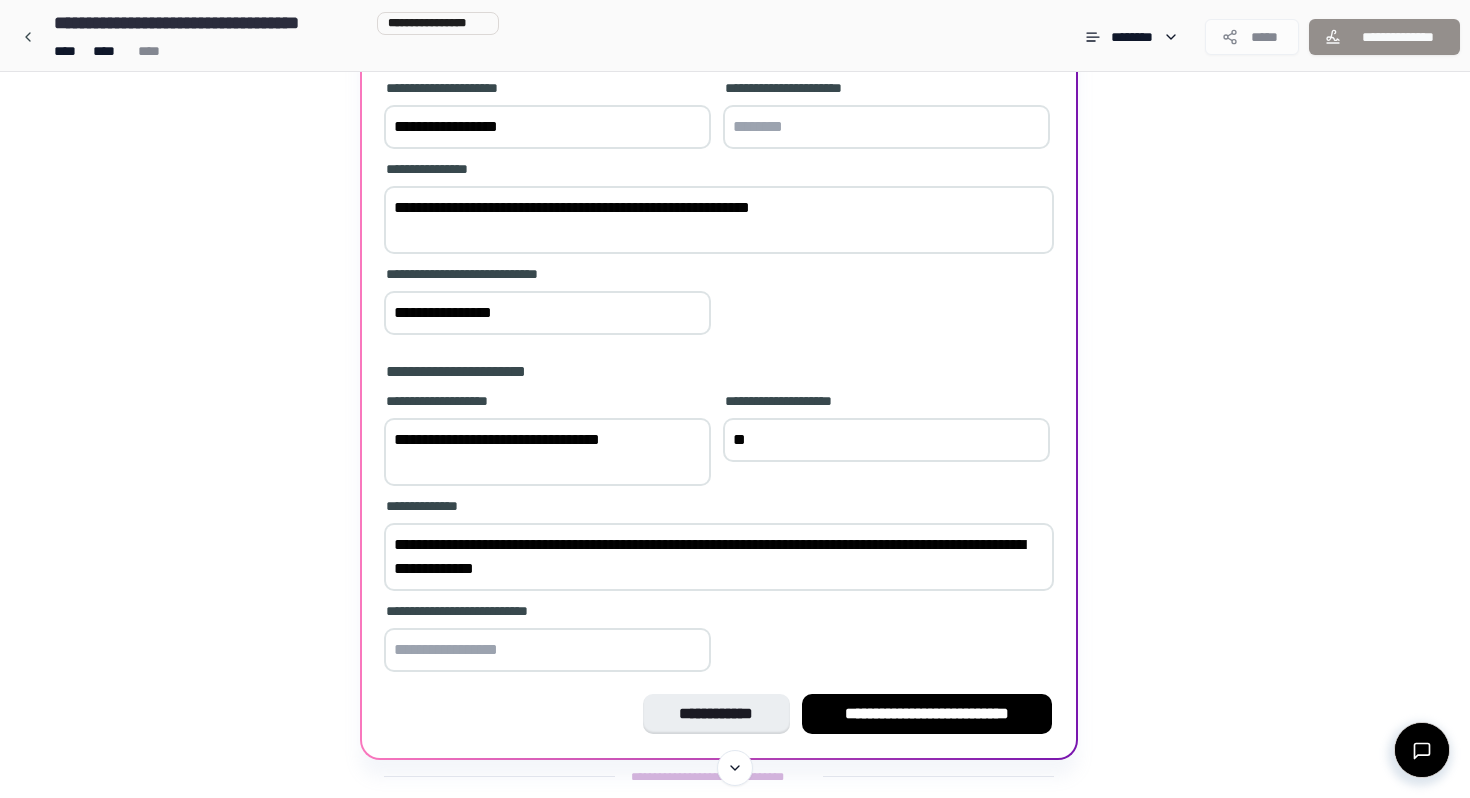paste 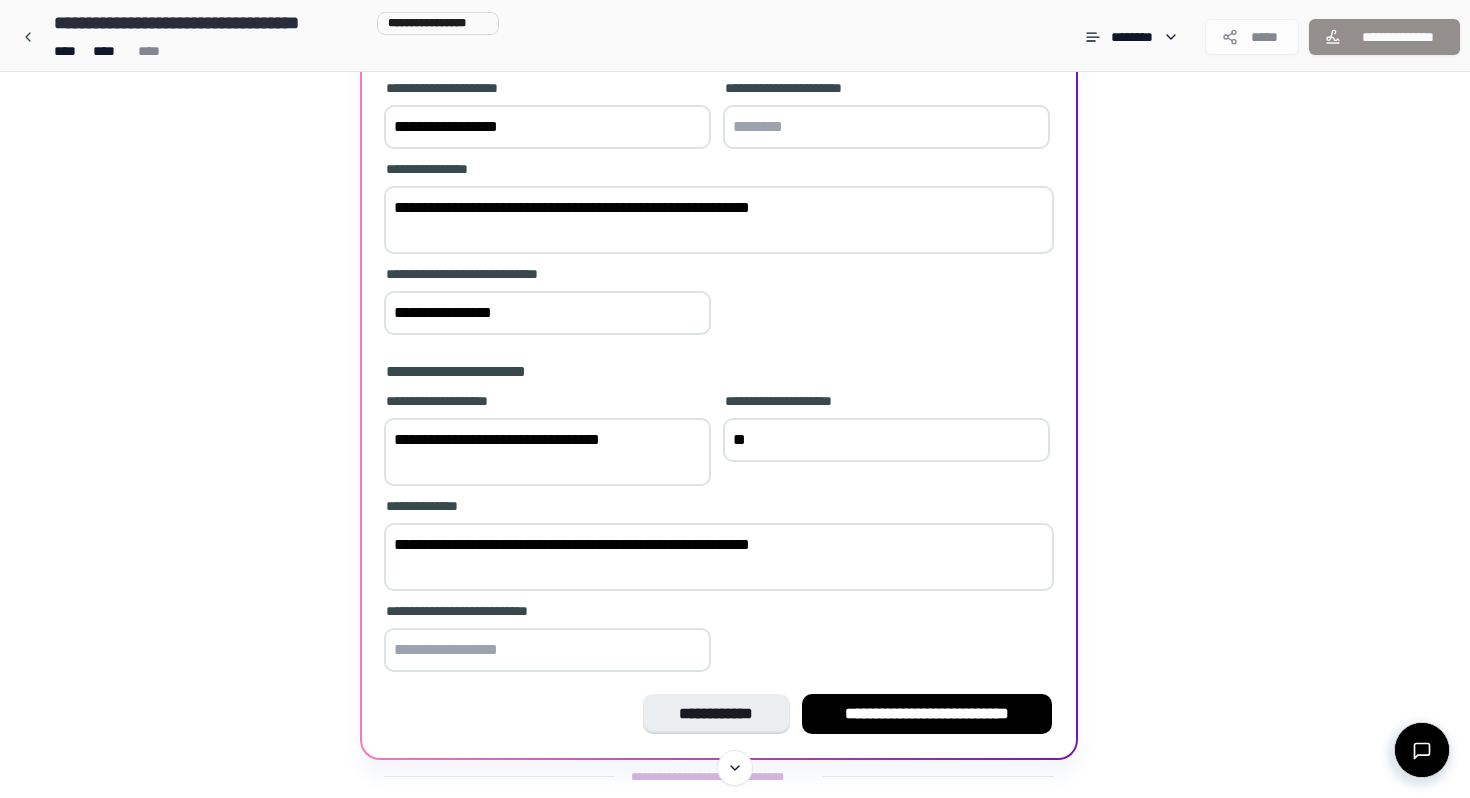 paste on "**********" 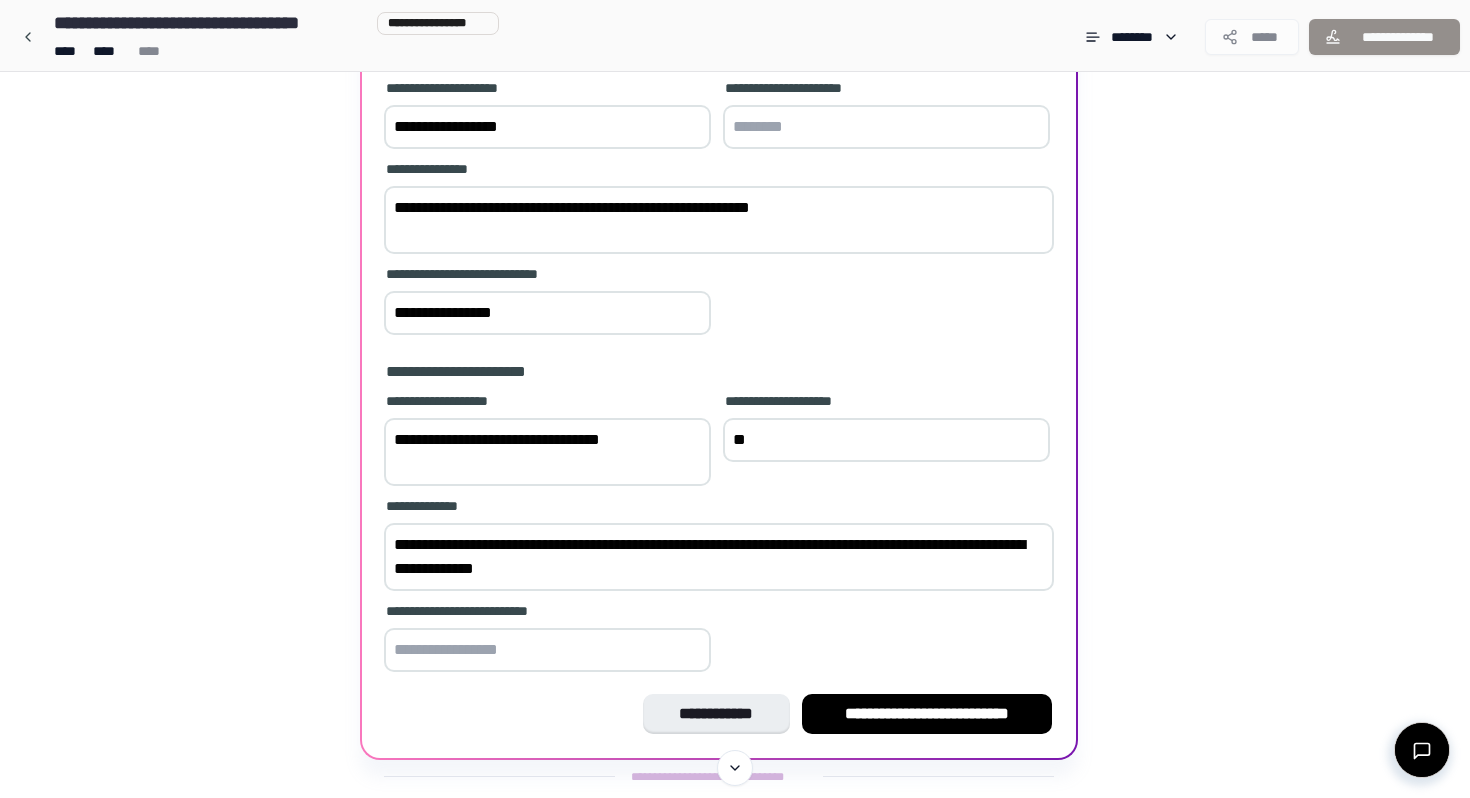 paste 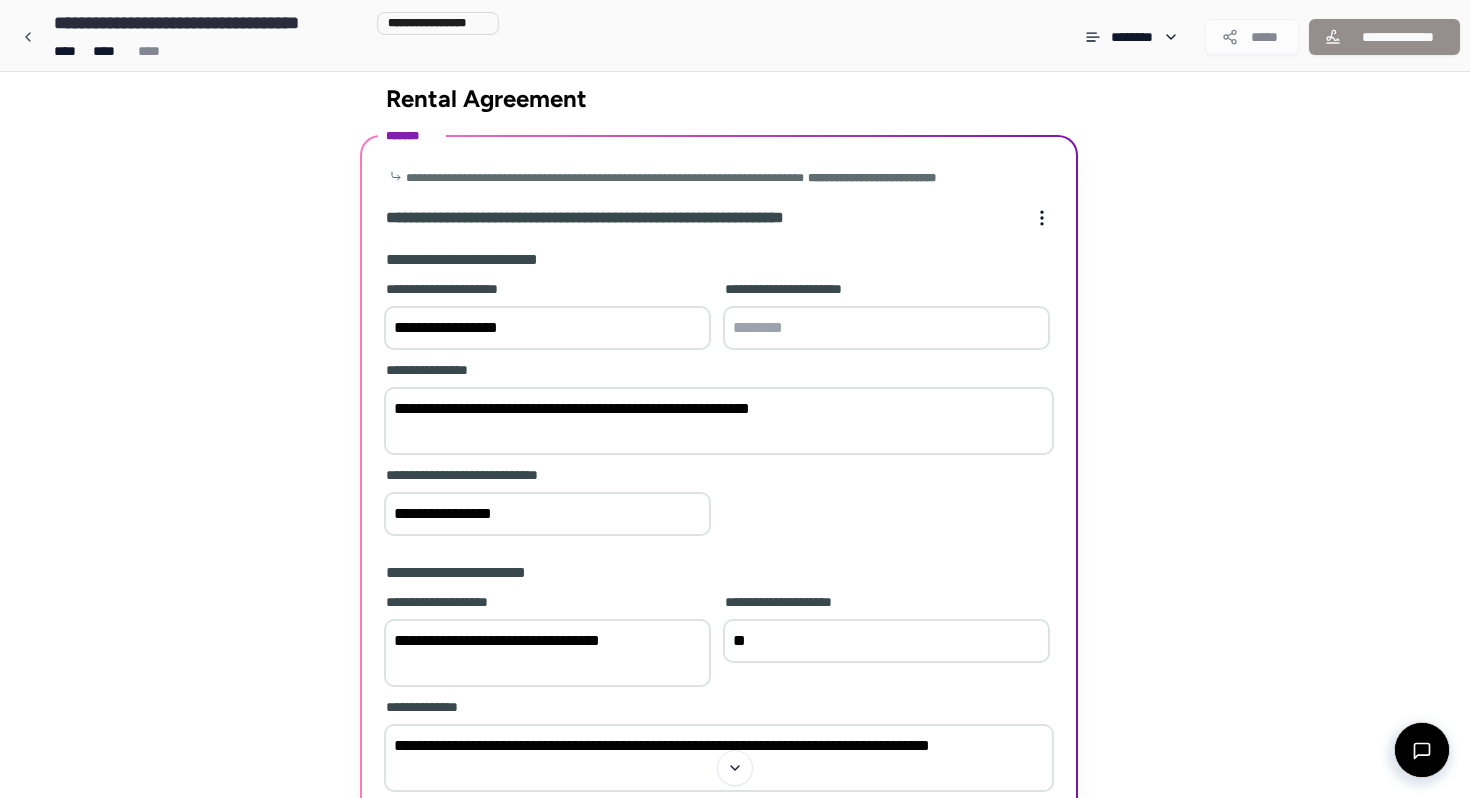 scroll, scrollTop: 0, scrollLeft: 0, axis: both 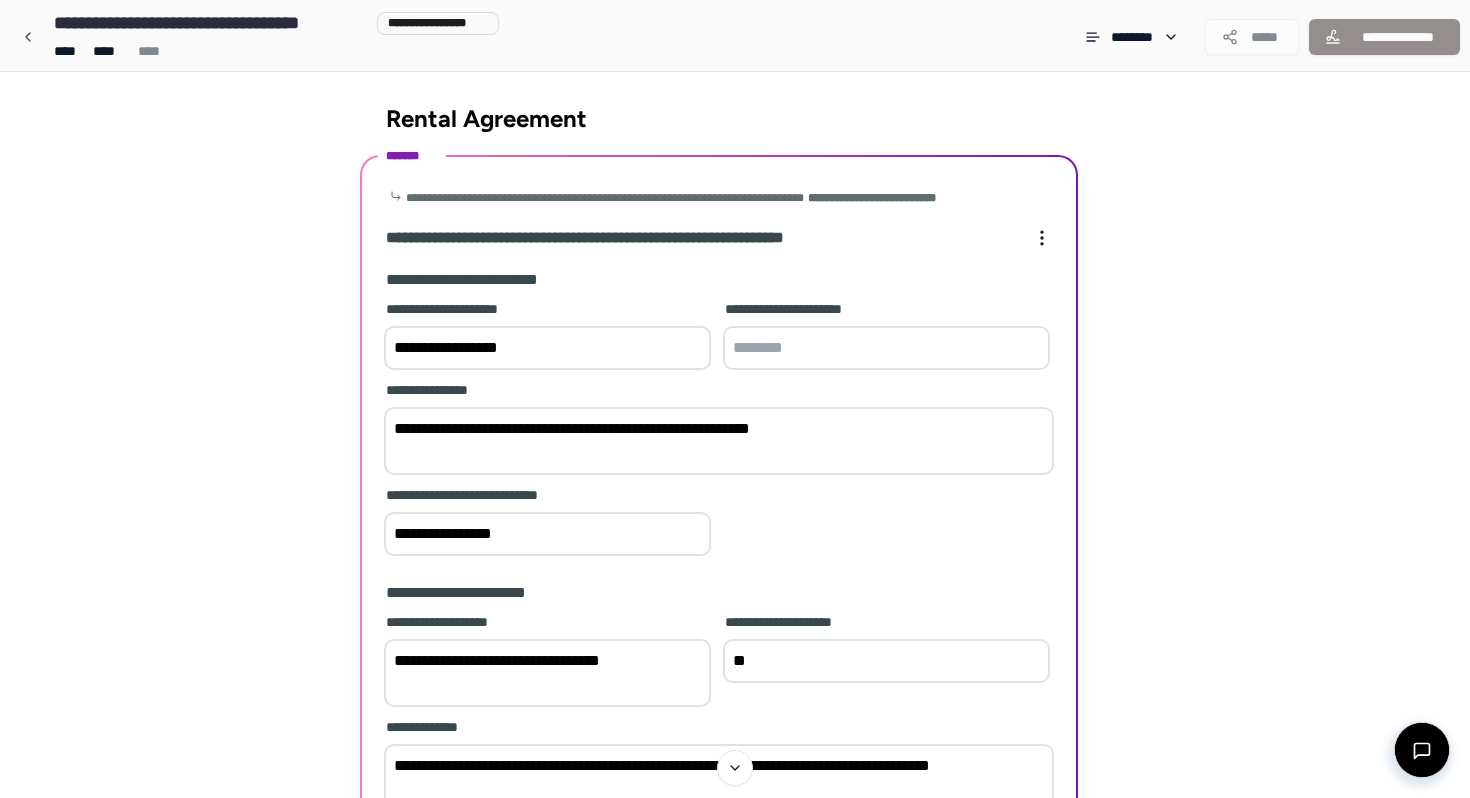type on "**********" 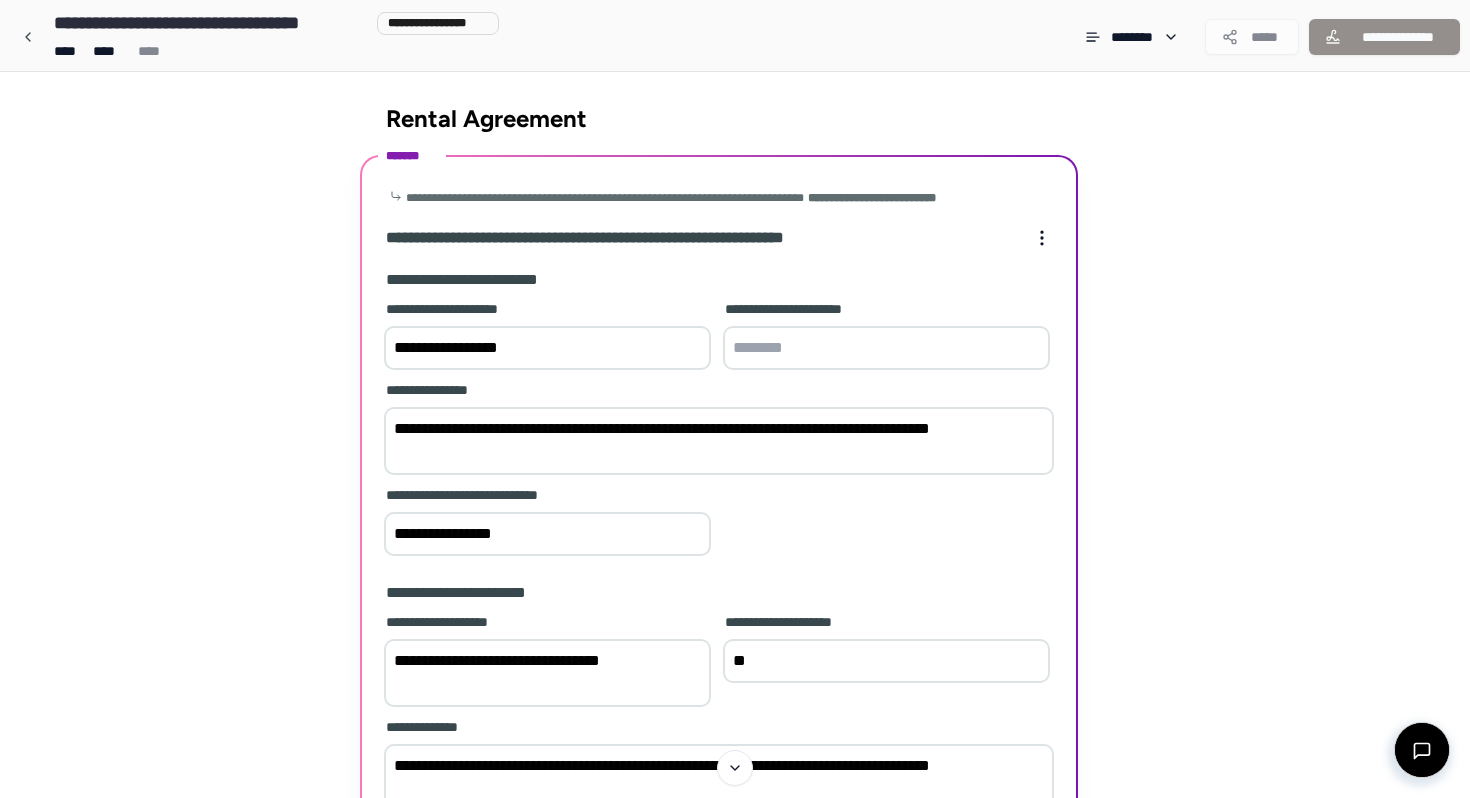 click on "**********" at bounding box center [719, 441] 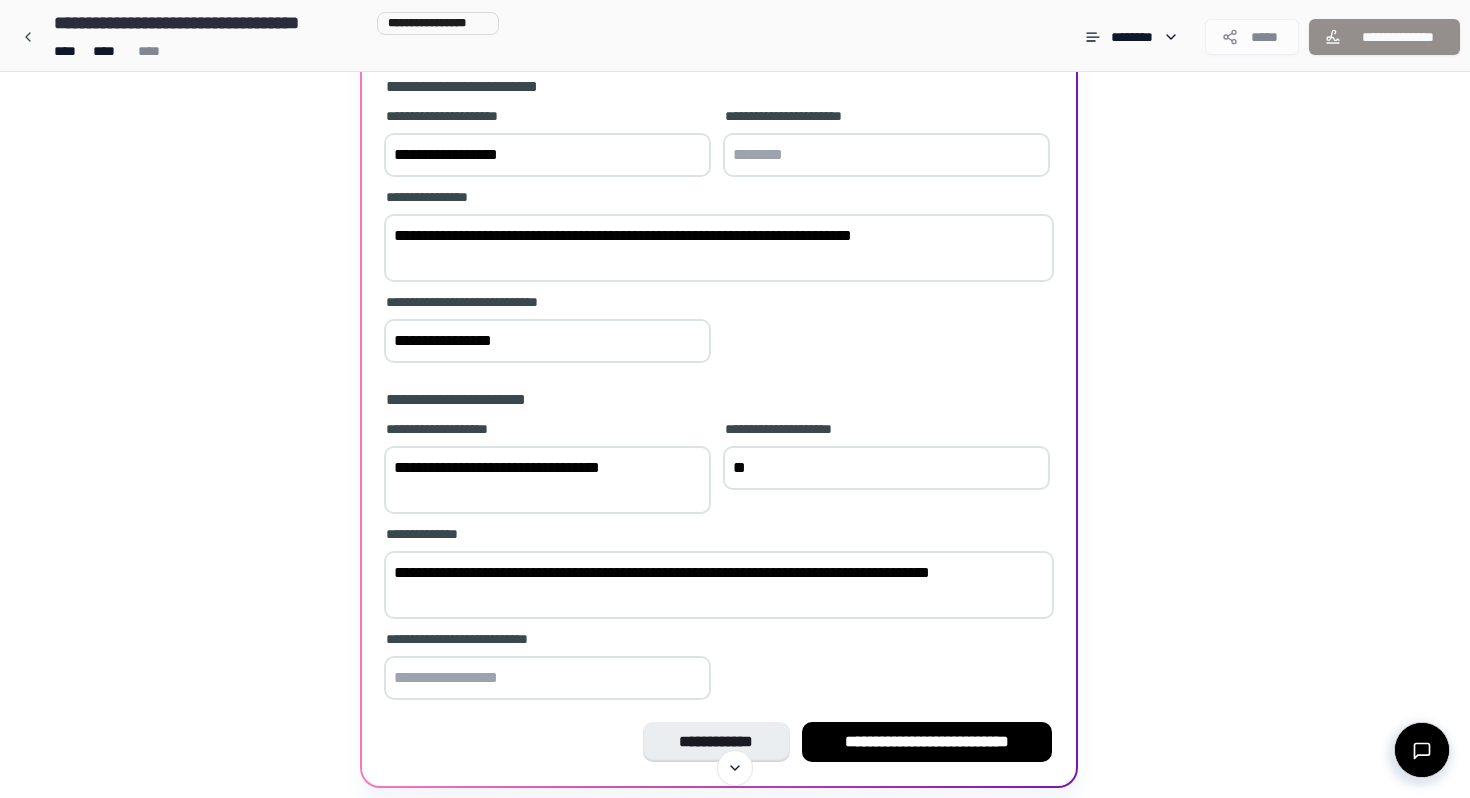 scroll, scrollTop: 261, scrollLeft: 0, axis: vertical 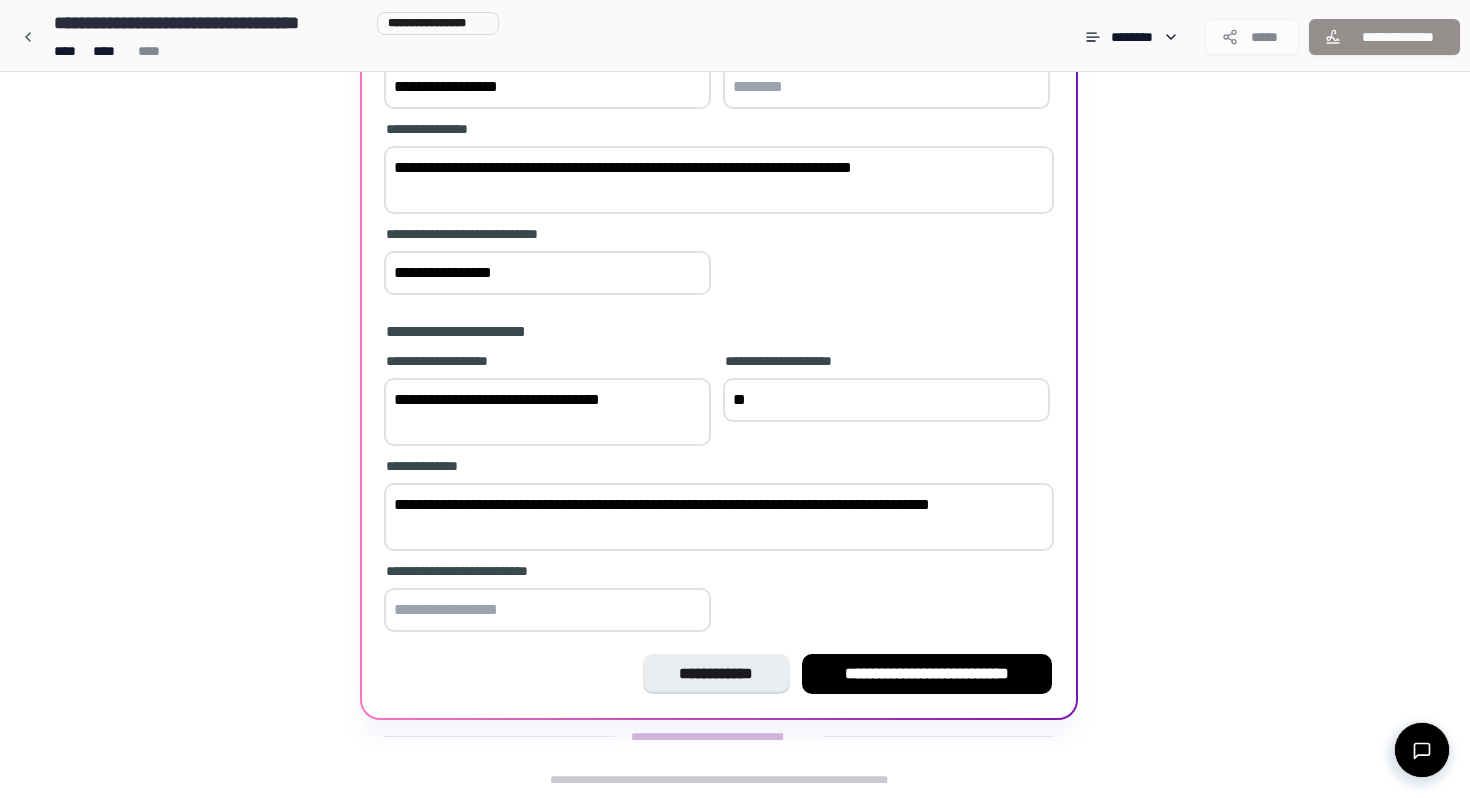 type on "**********" 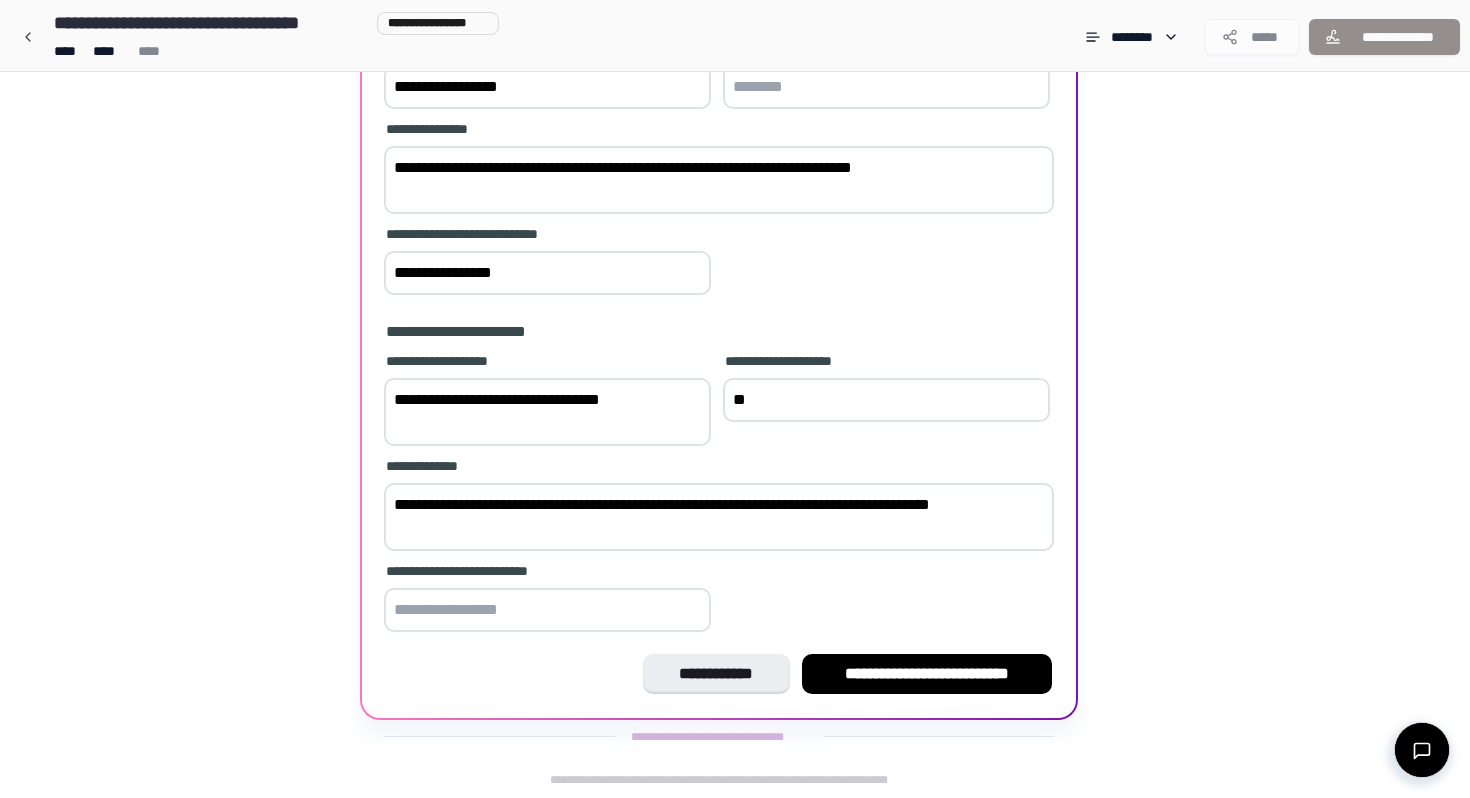 click at bounding box center [547, 610] 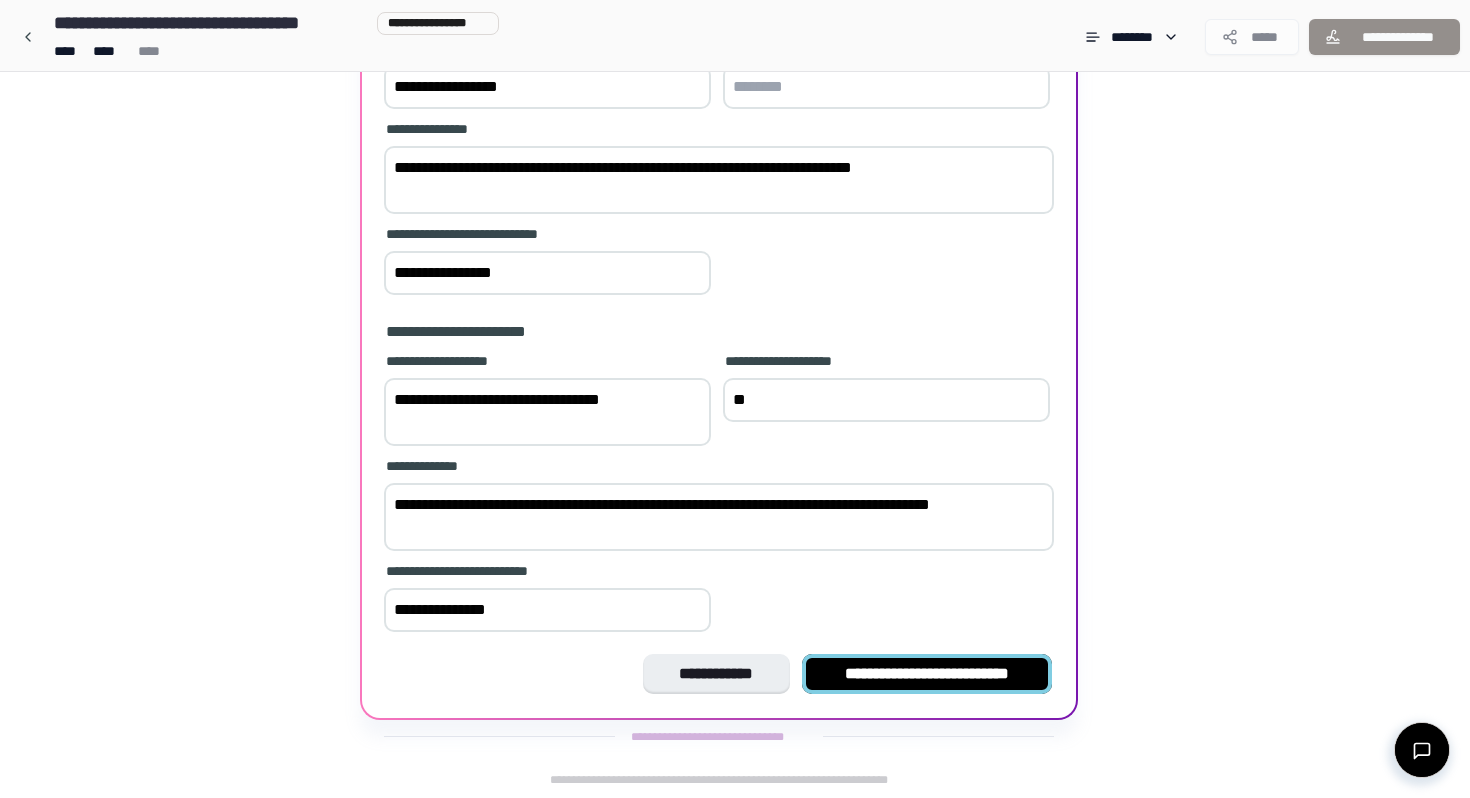 type on "**********" 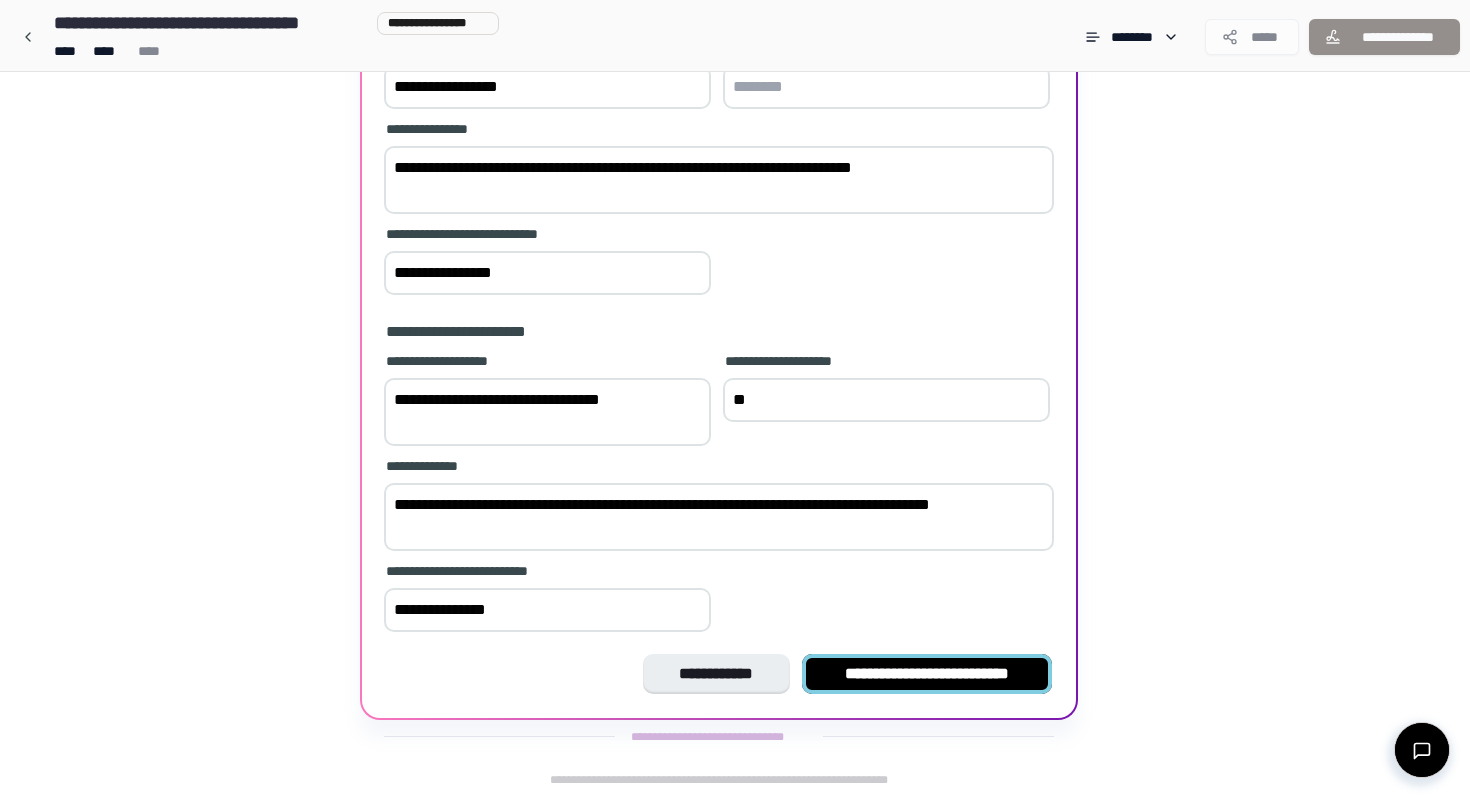 click on "**********" at bounding box center (927, 674) 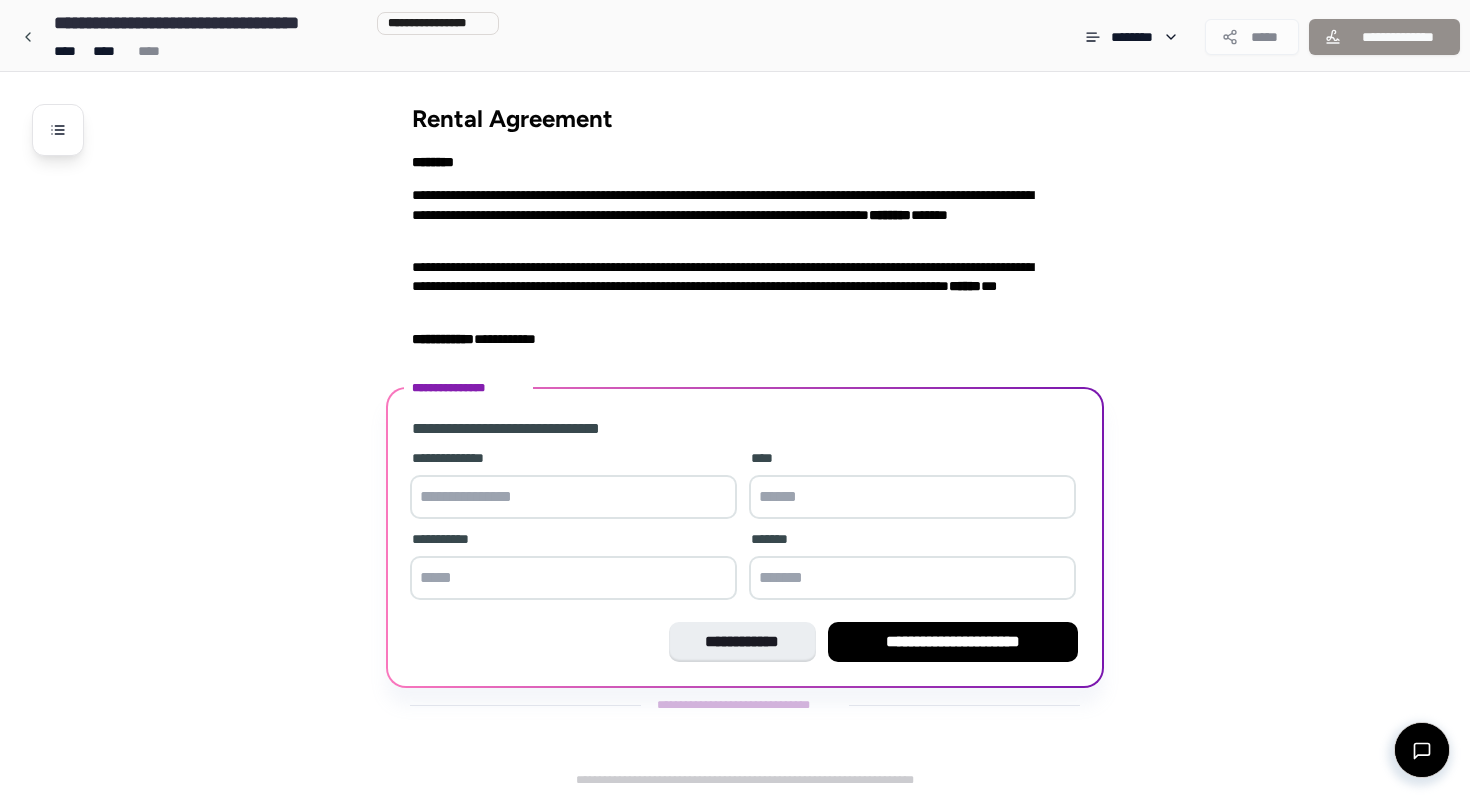click at bounding box center [573, 497] 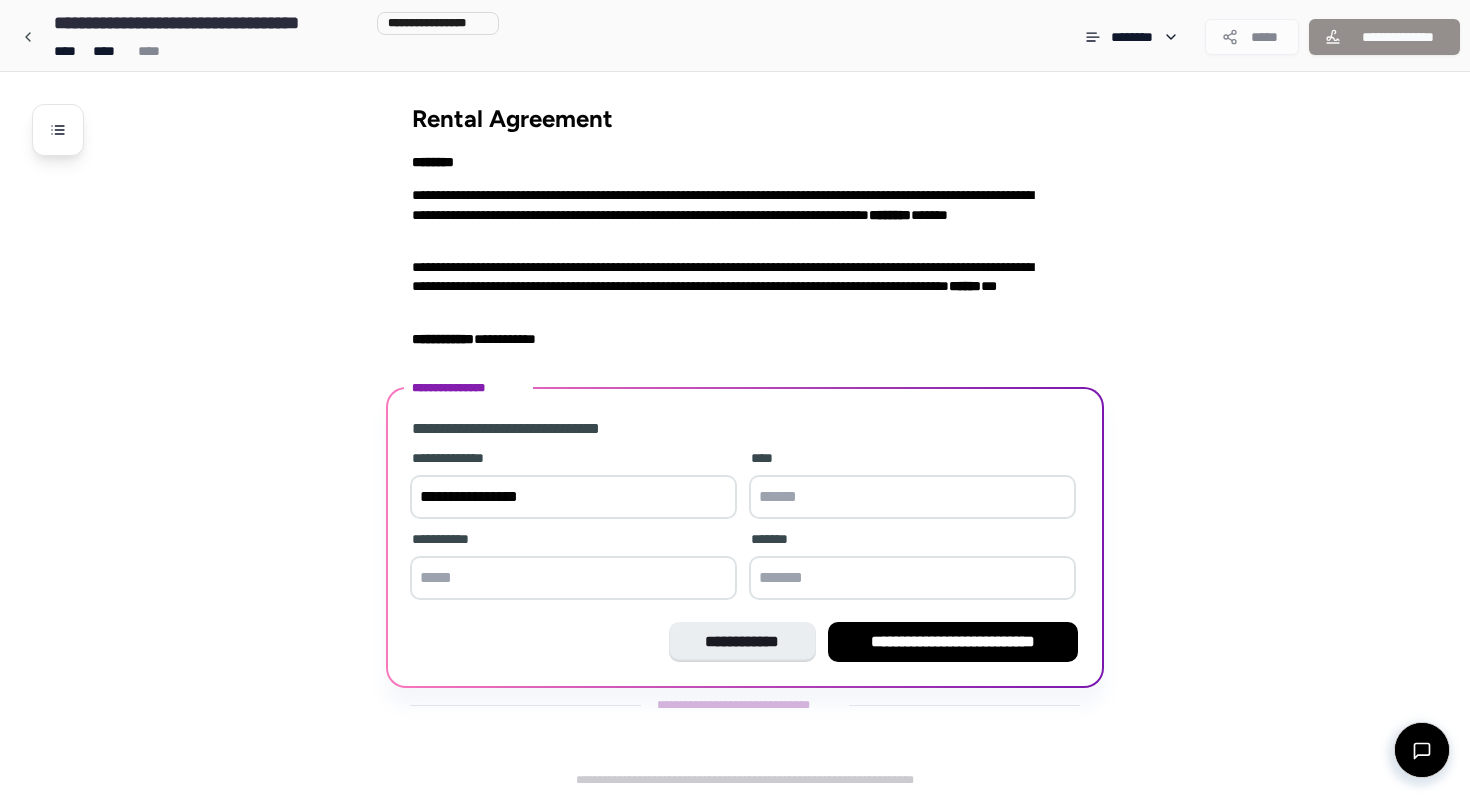 type on "**********" 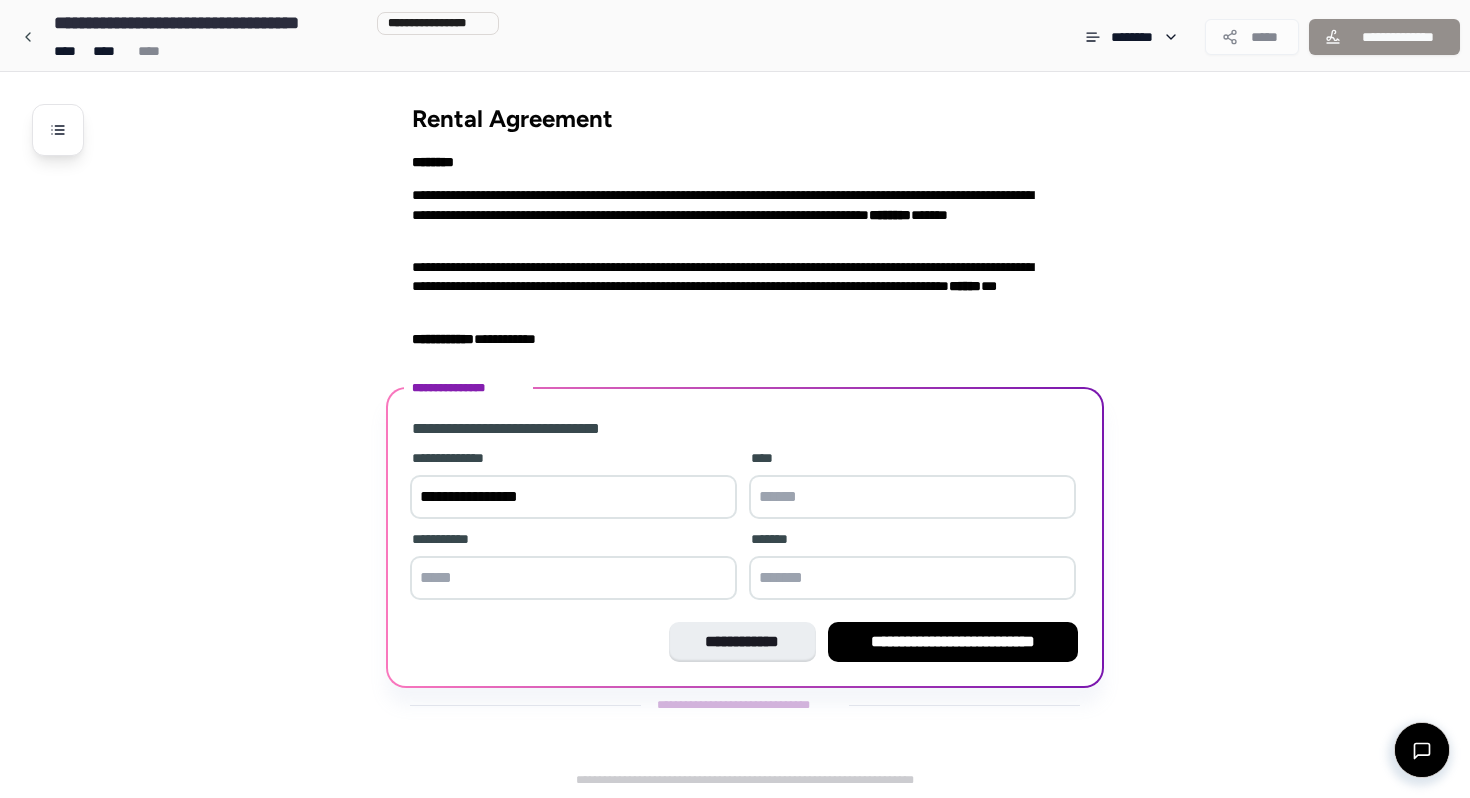 click at bounding box center [912, 497] 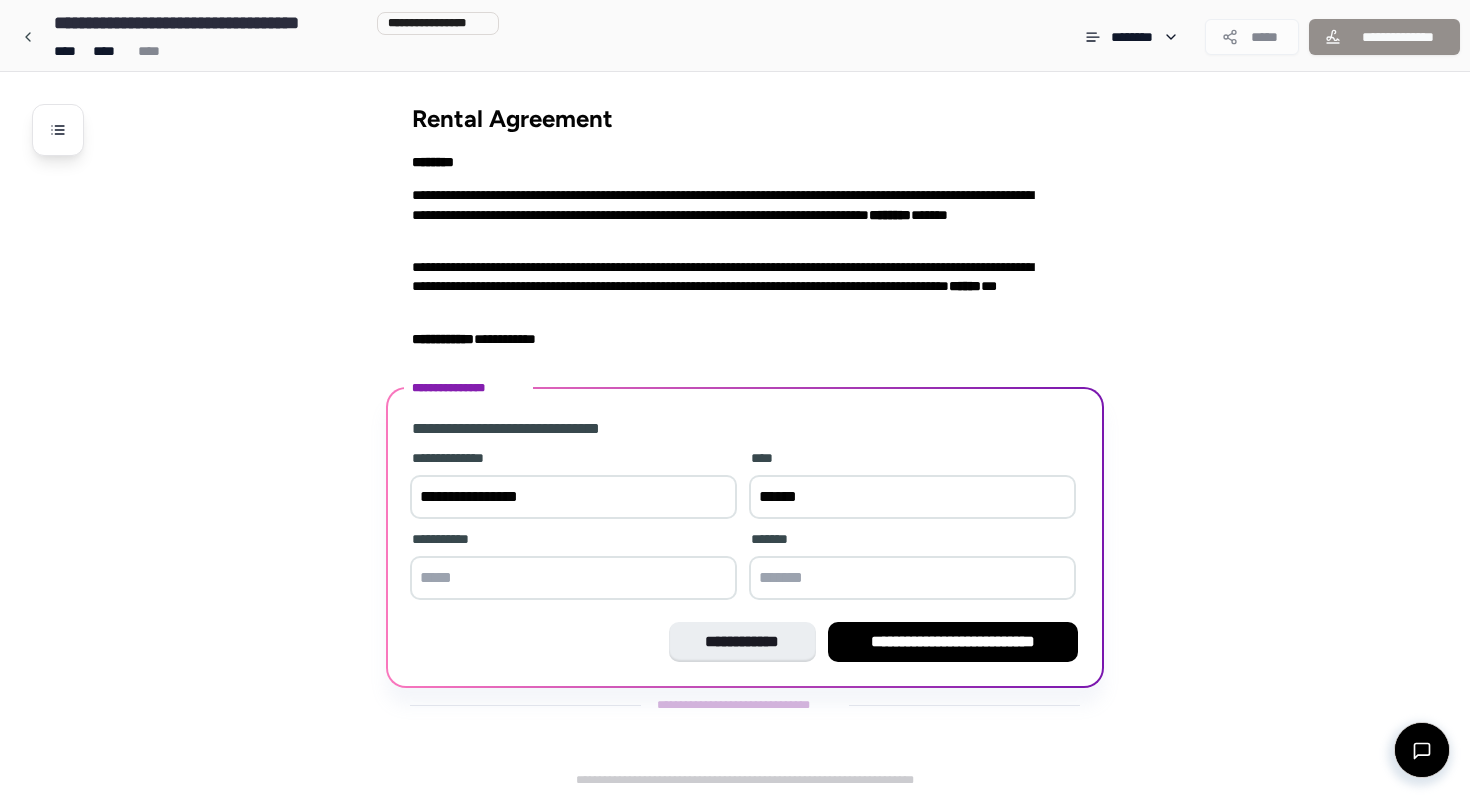 type on "******" 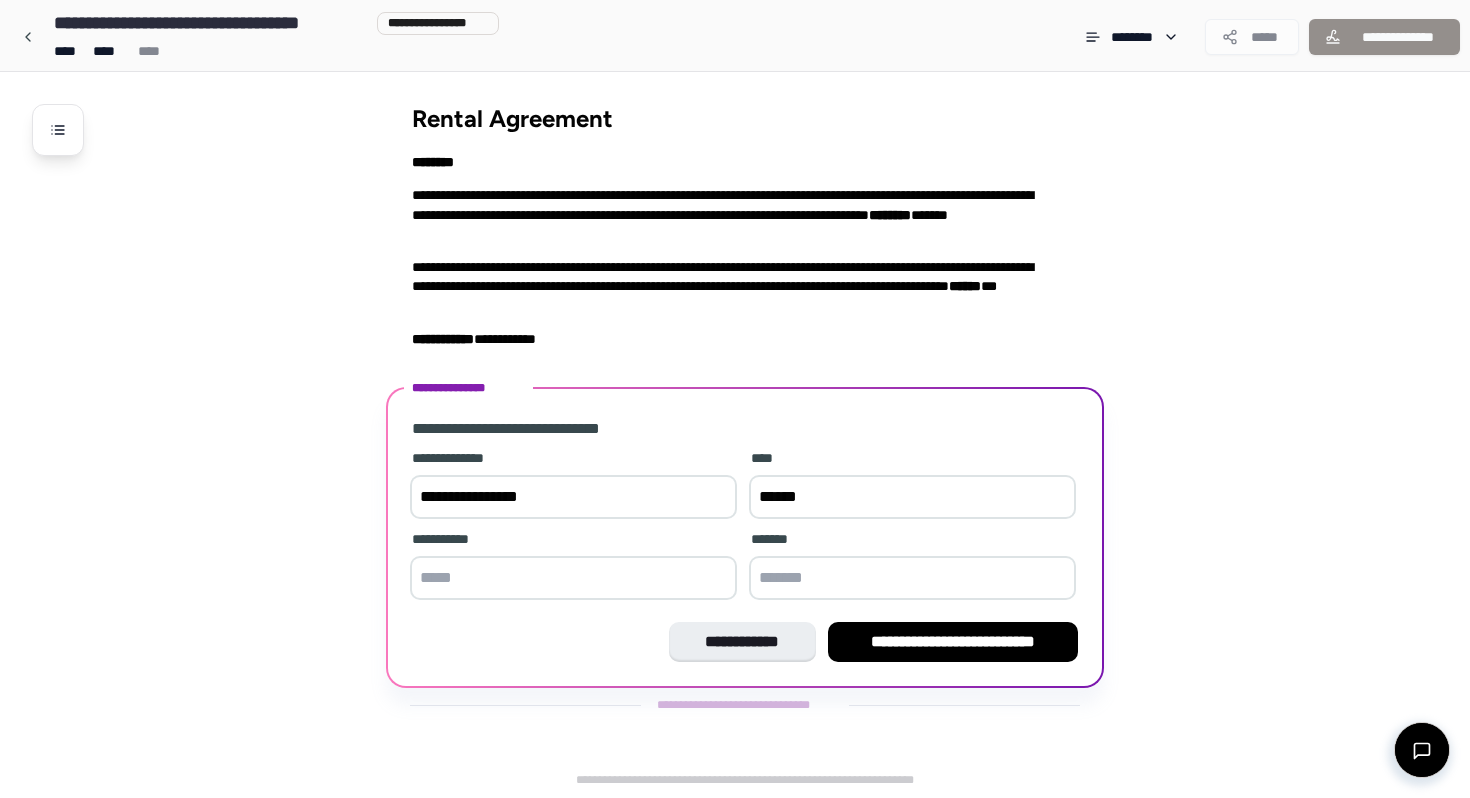 click at bounding box center [912, 578] 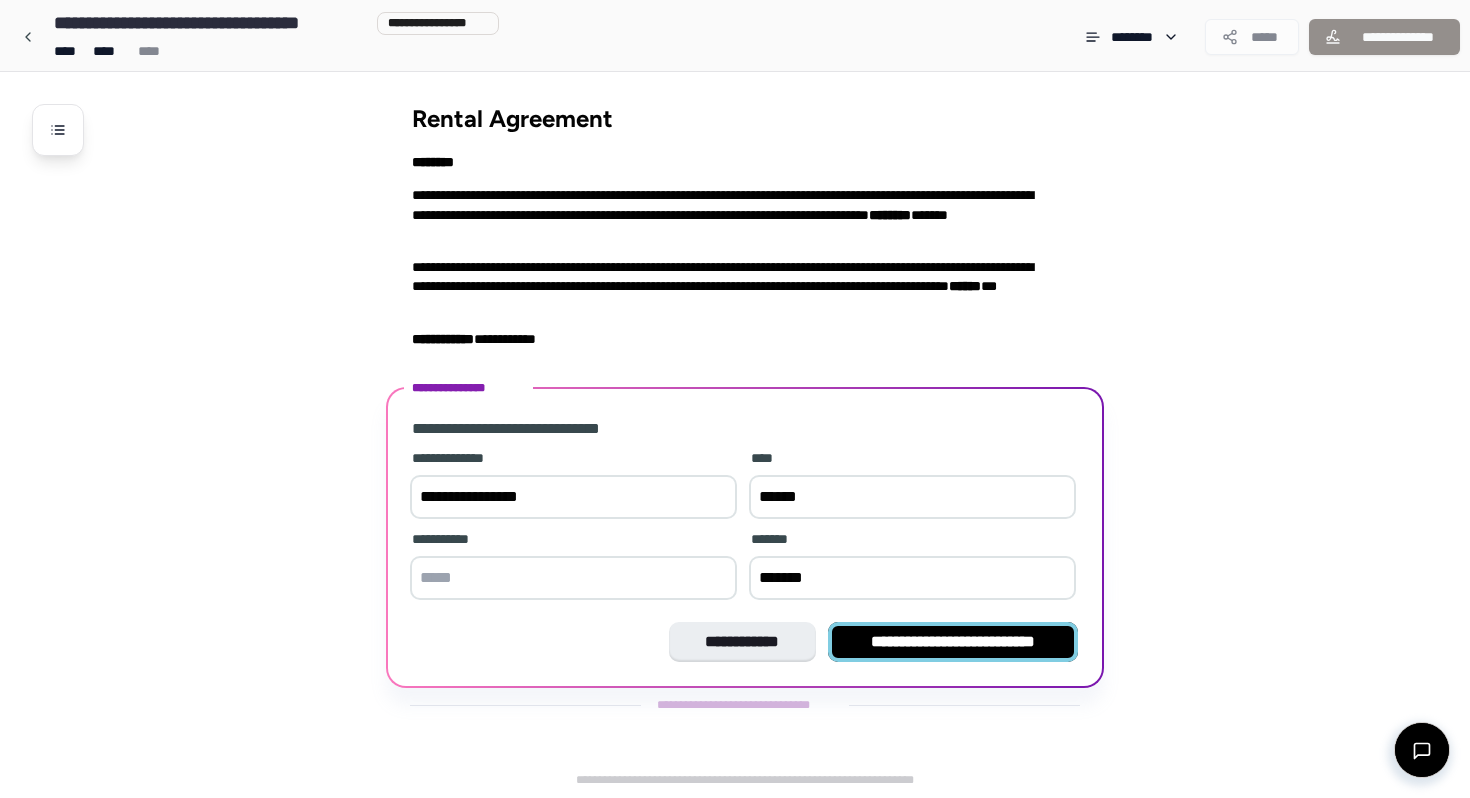 type on "*******" 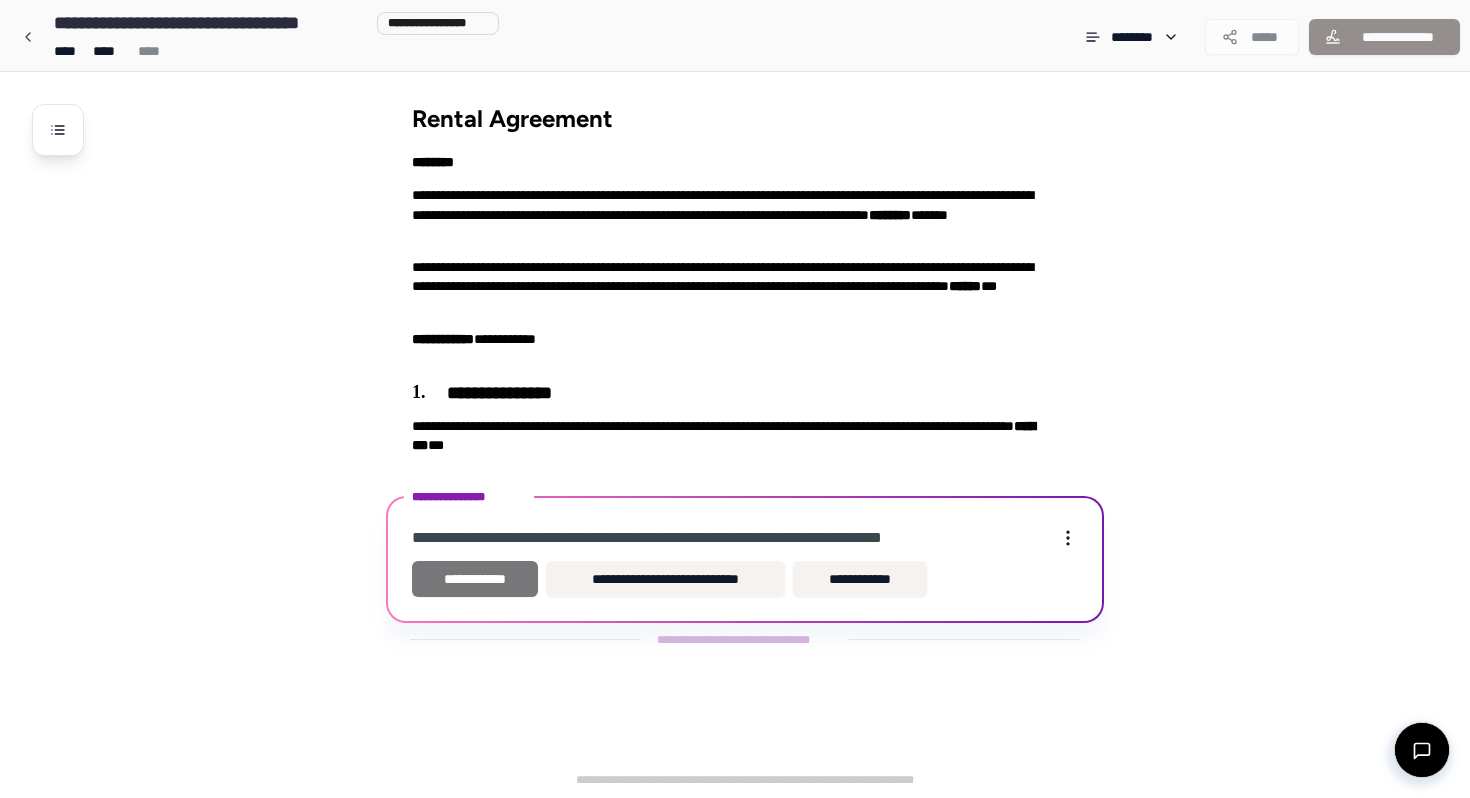 click on "**********" at bounding box center (475, 579) 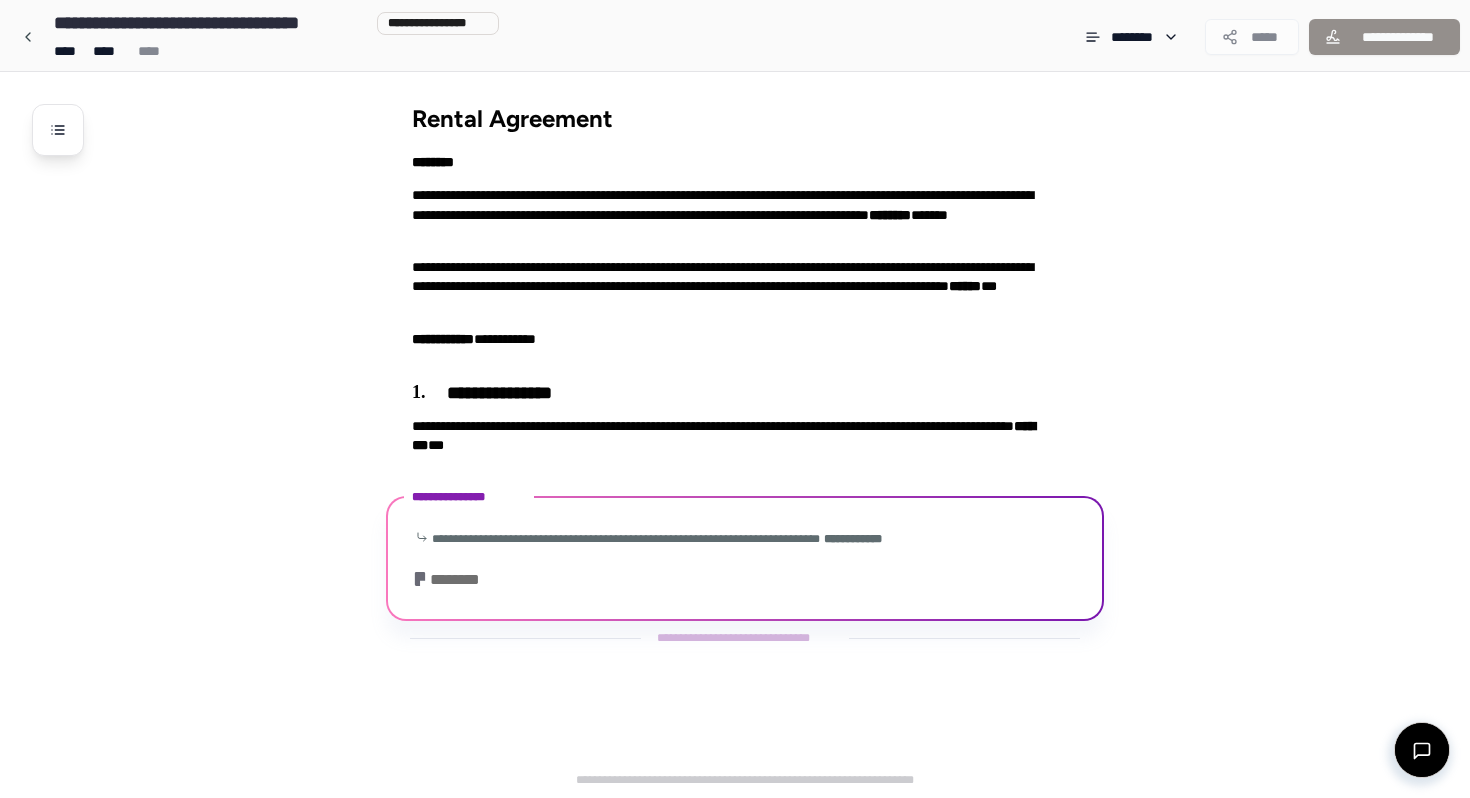 scroll, scrollTop: 39, scrollLeft: 0, axis: vertical 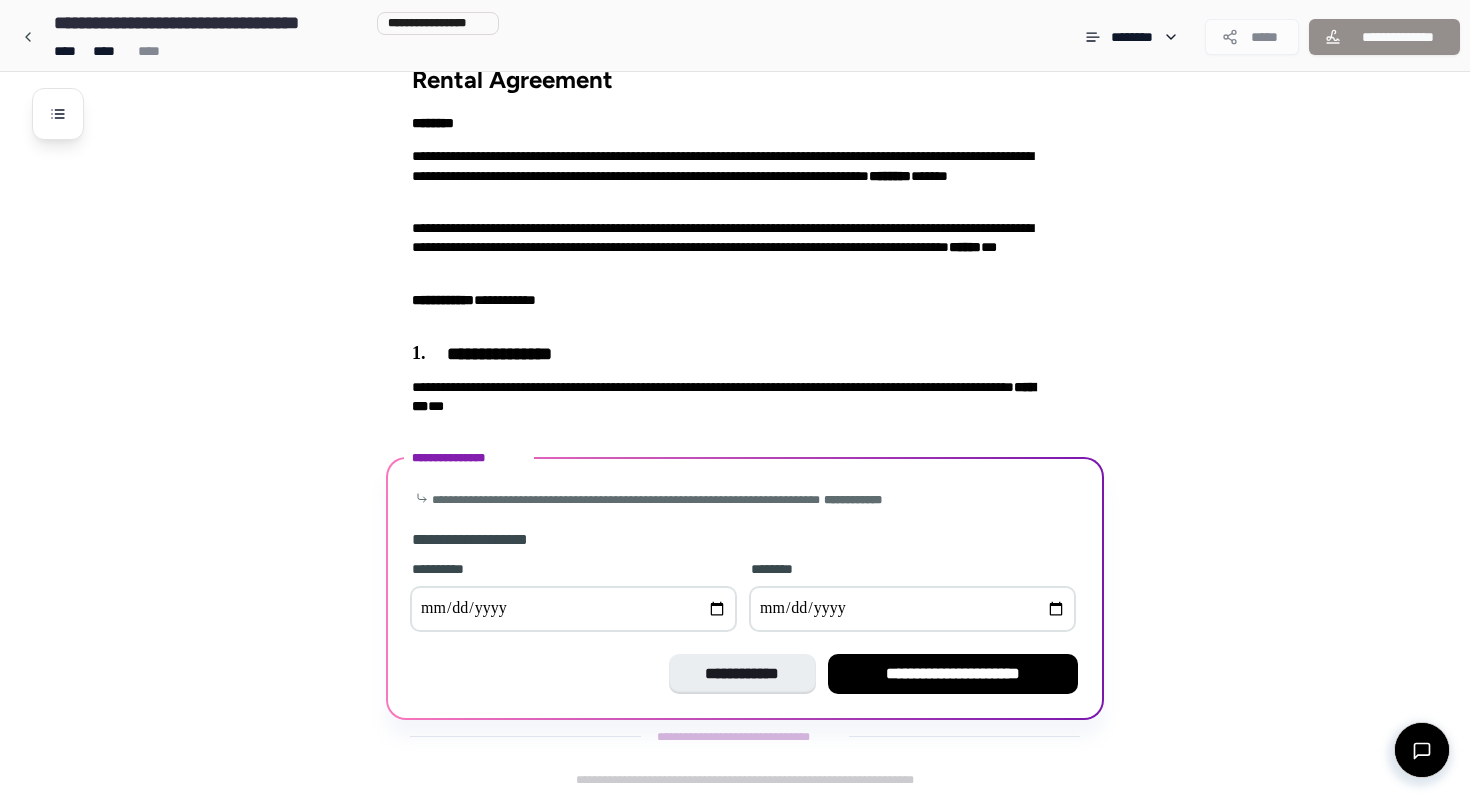 click at bounding box center [573, 609] 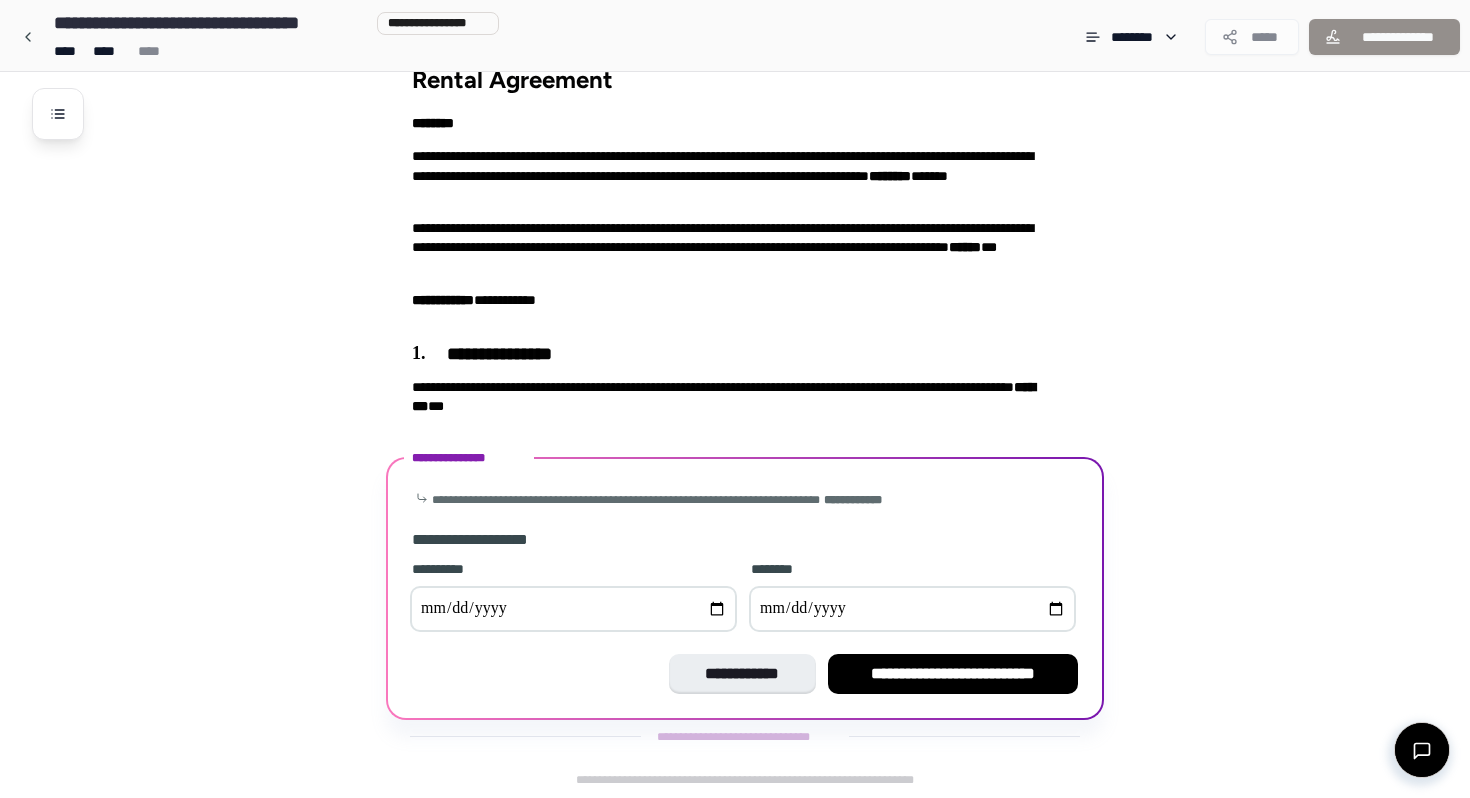 type on "**********" 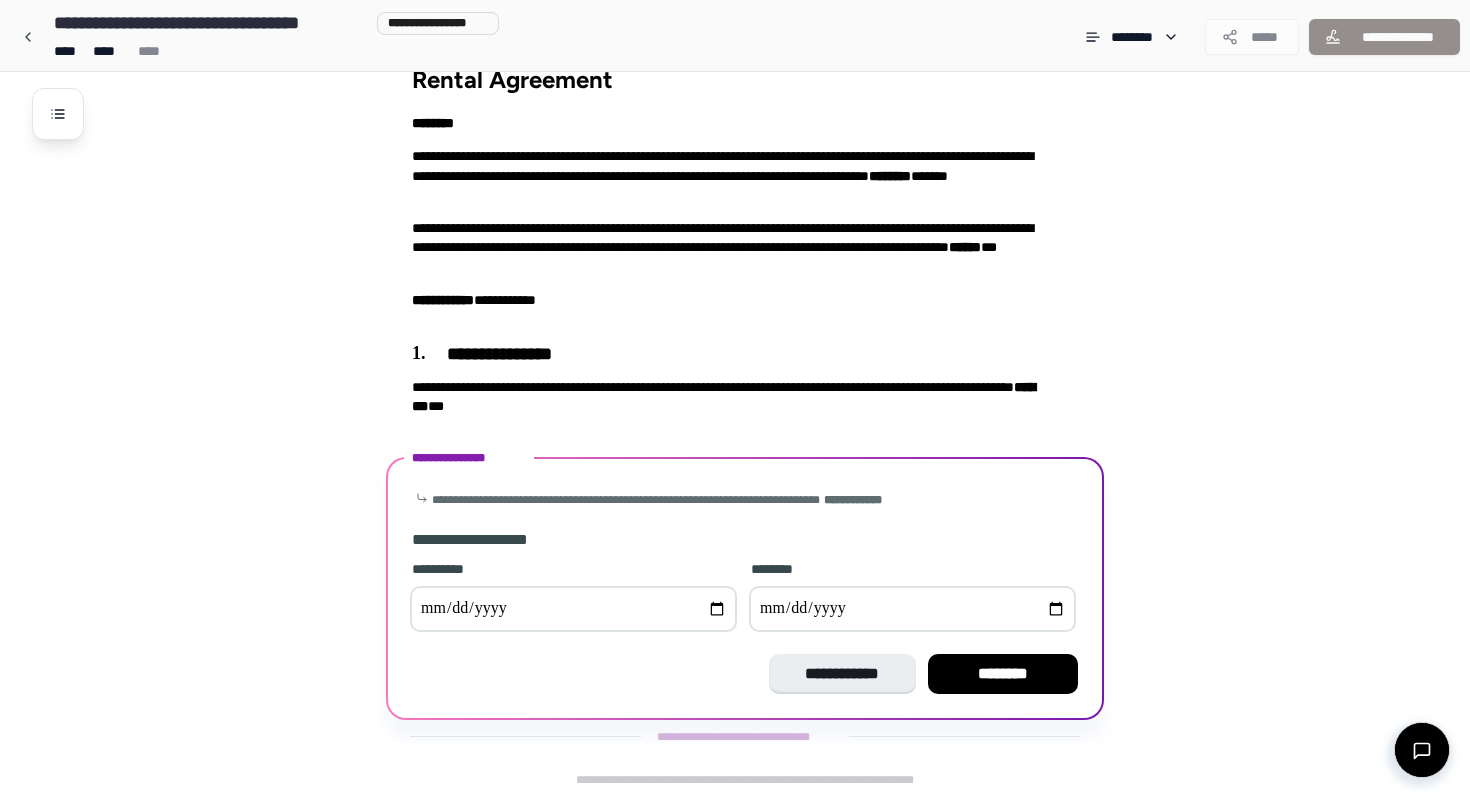 type on "**********" 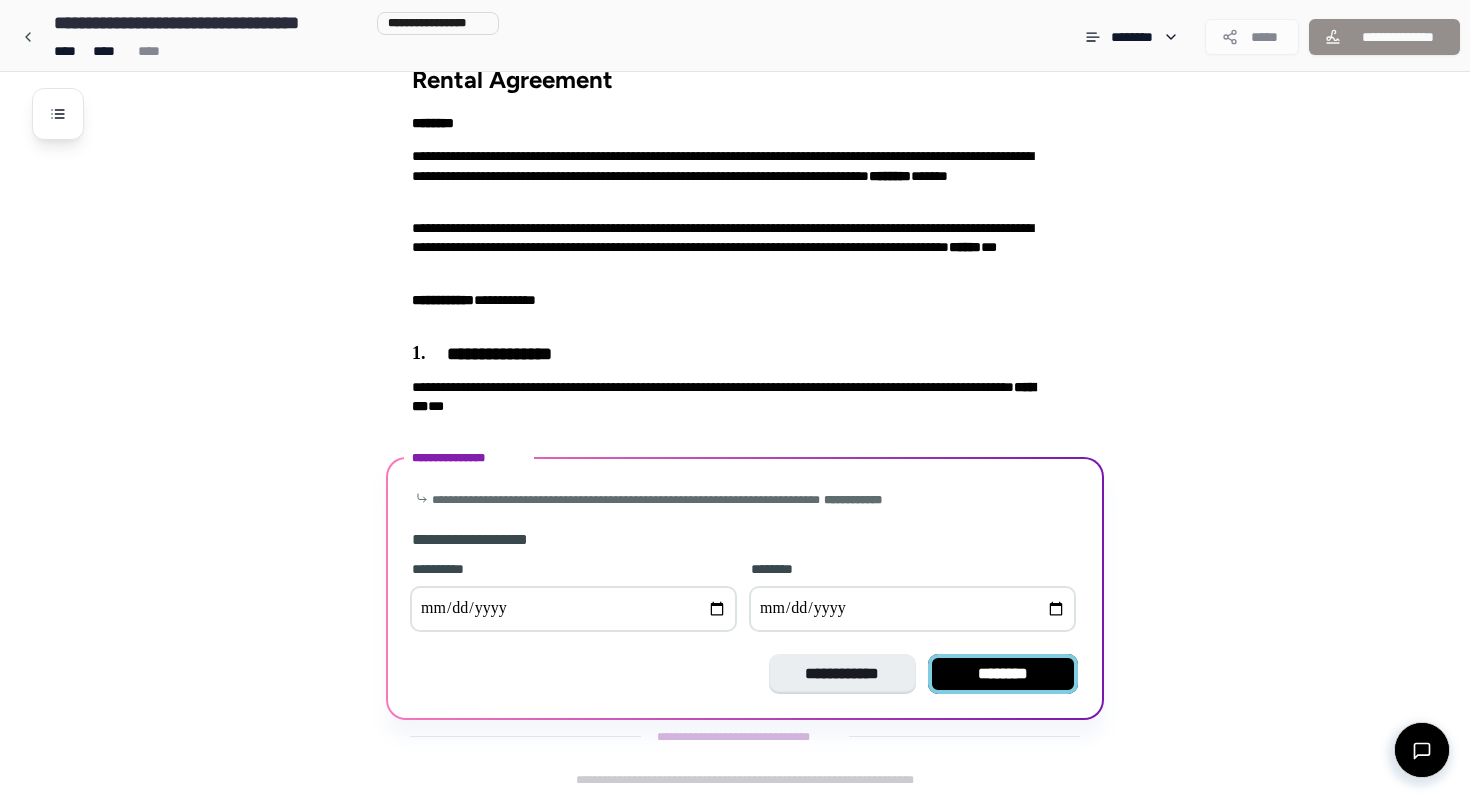 click on "********" at bounding box center [1003, 674] 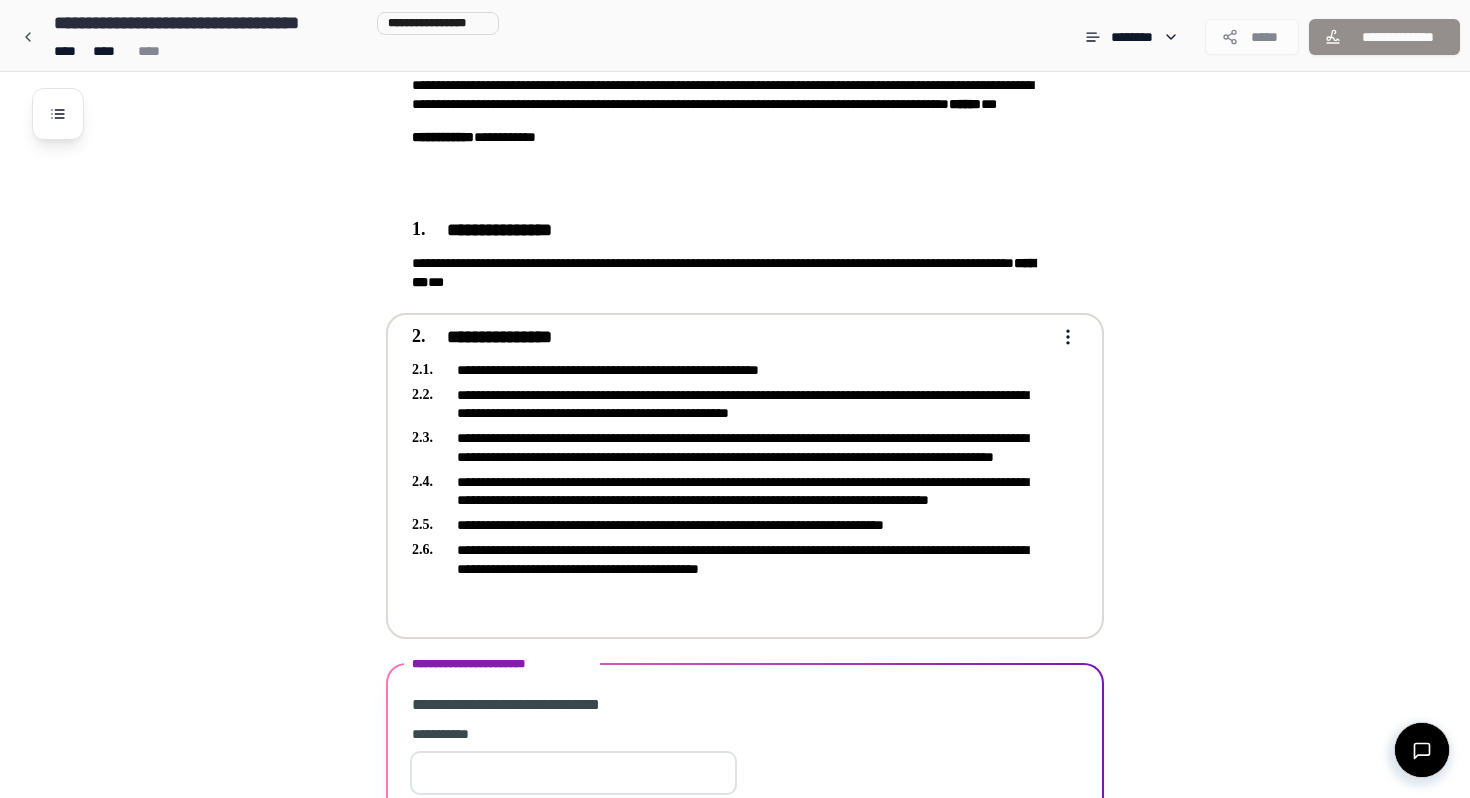 scroll, scrollTop: 686, scrollLeft: 0, axis: vertical 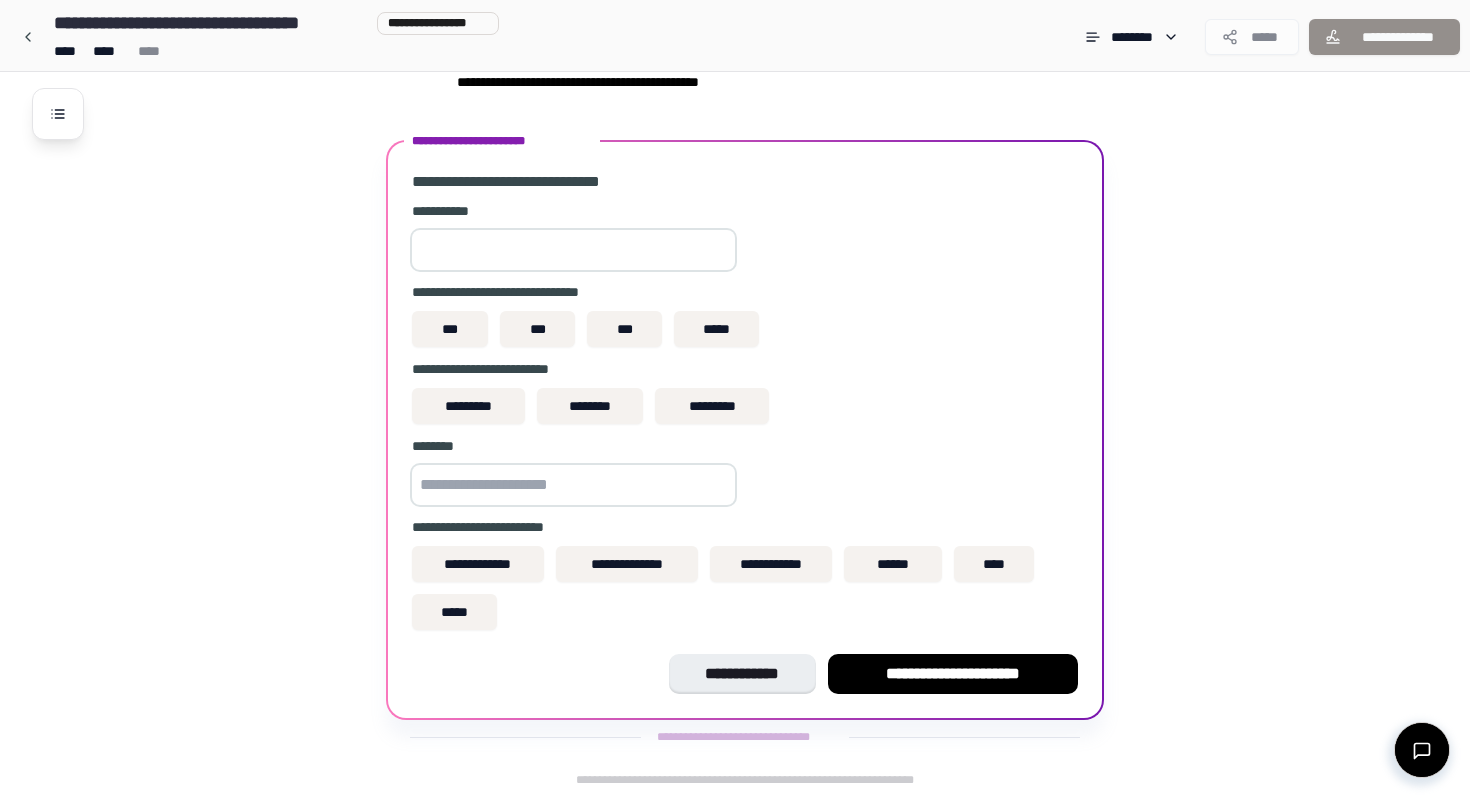 click at bounding box center (573, 250) 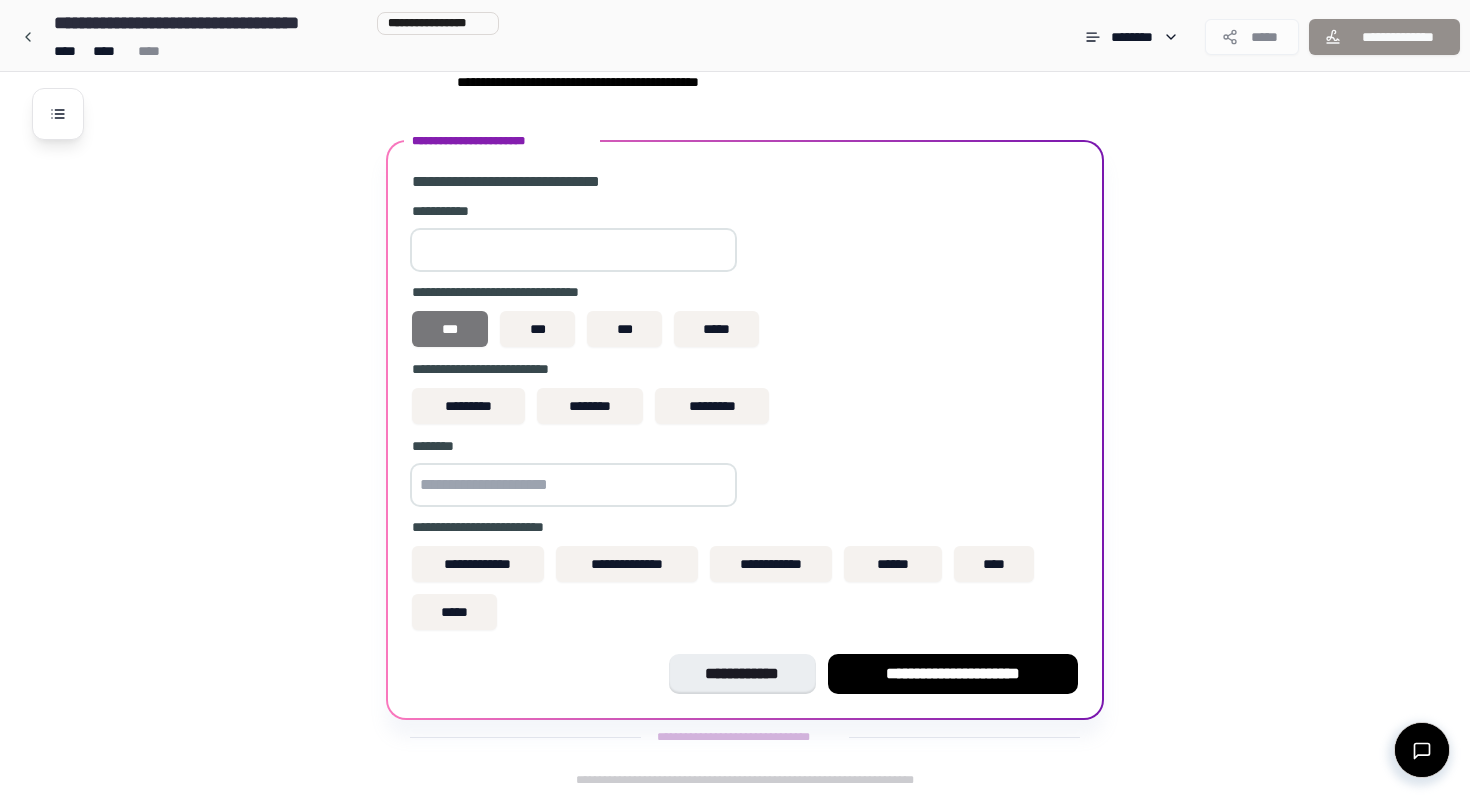 click on "***" at bounding box center [450, 329] 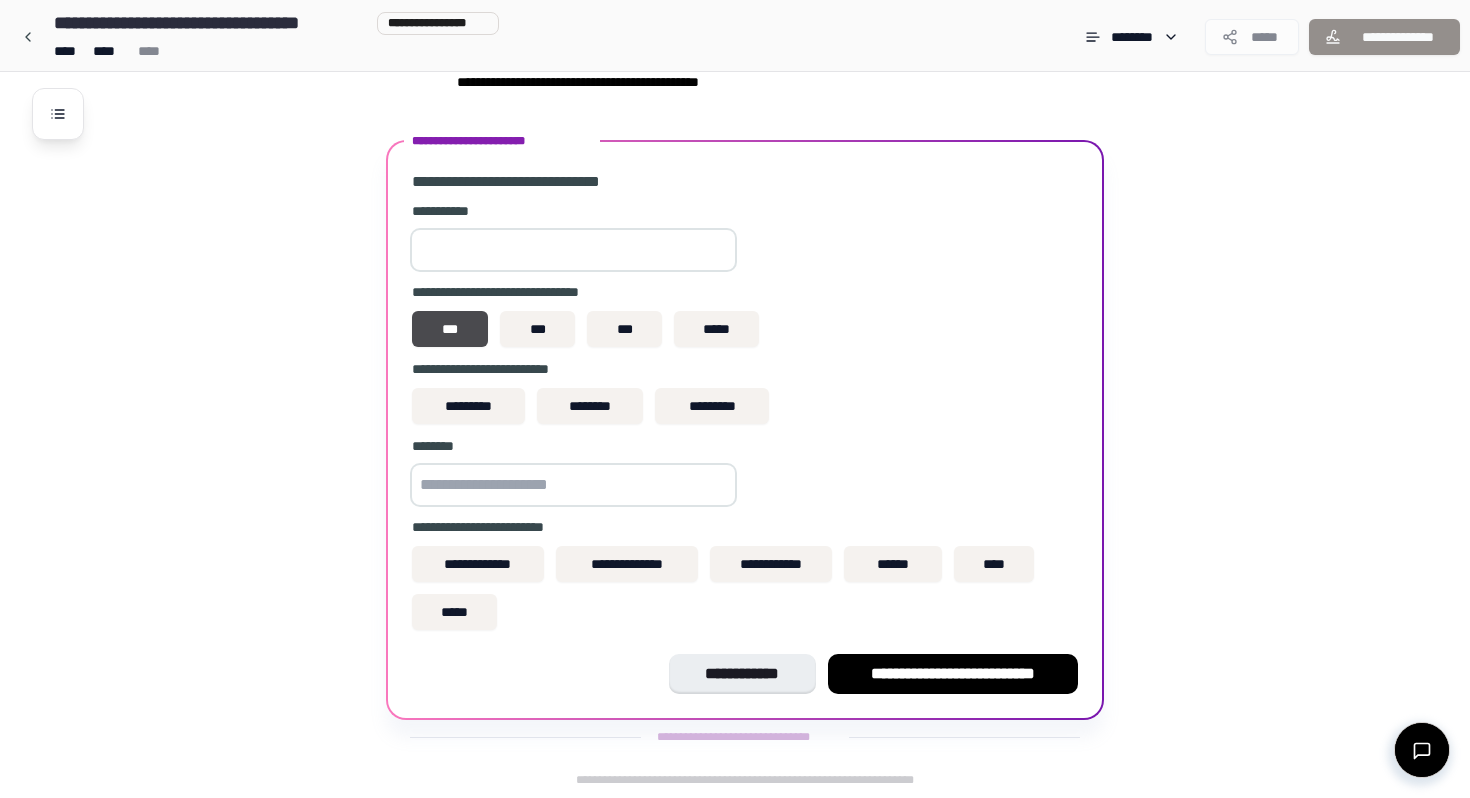 click at bounding box center [573, 250] 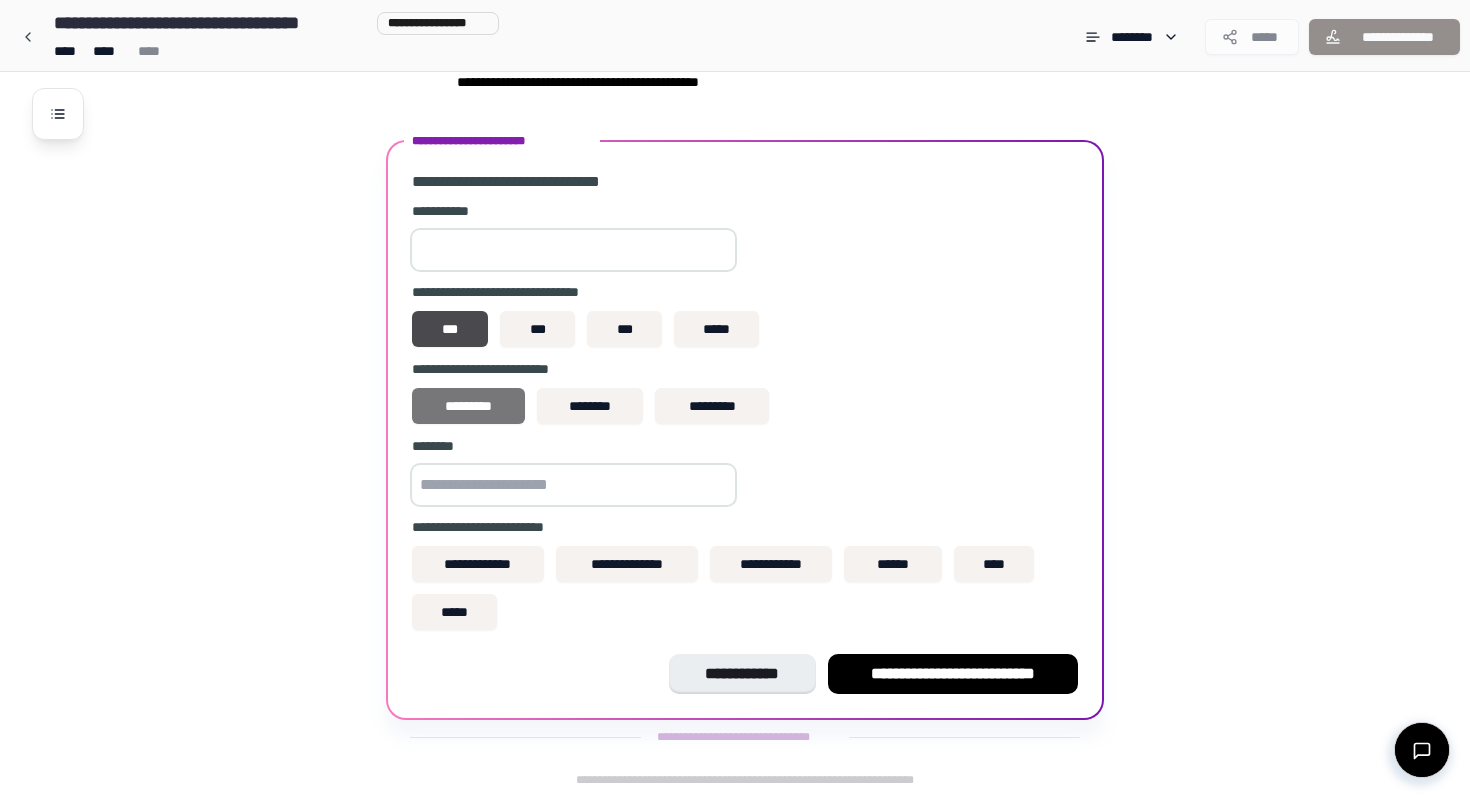 type on "***" 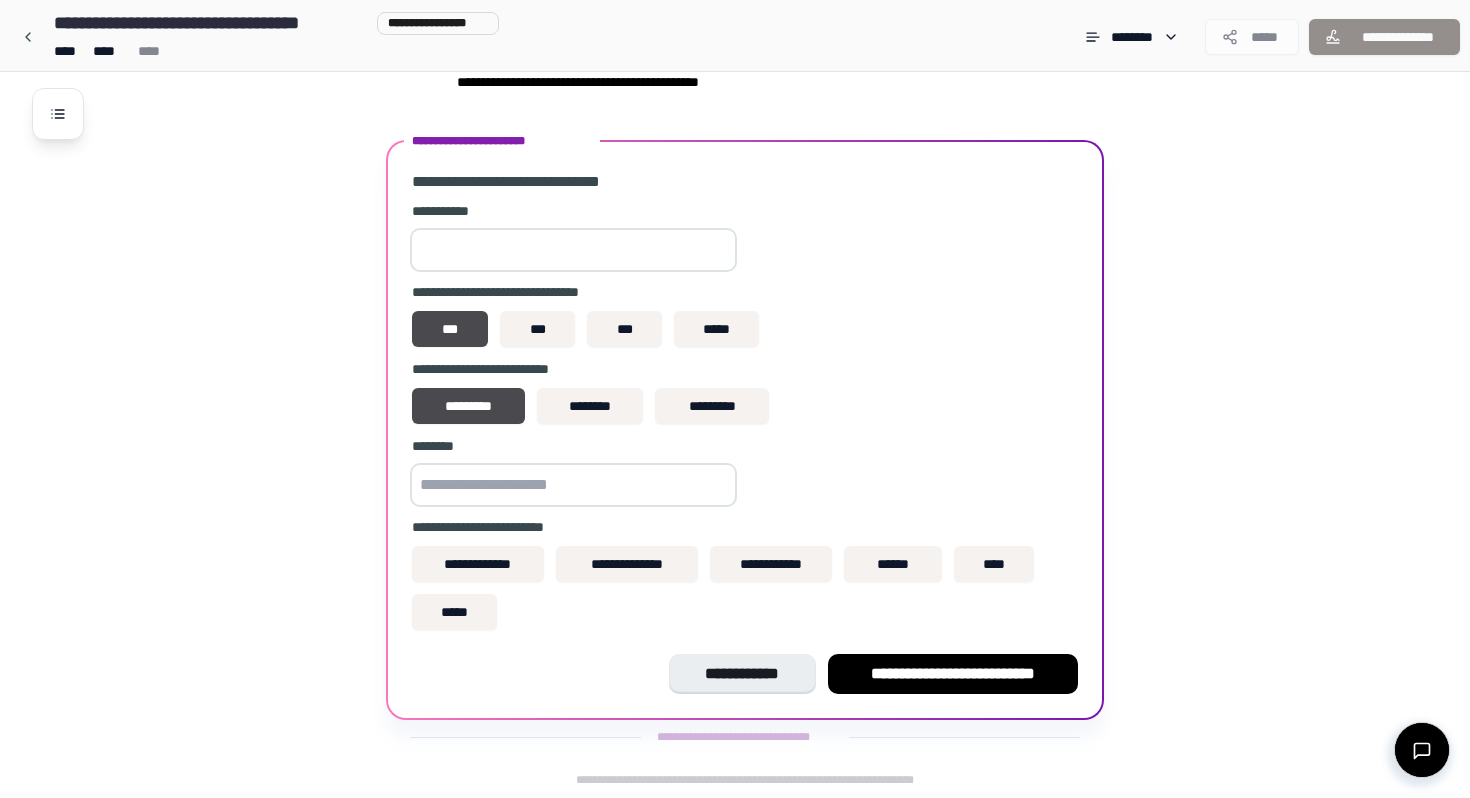 click at bounding box center [573, 485] 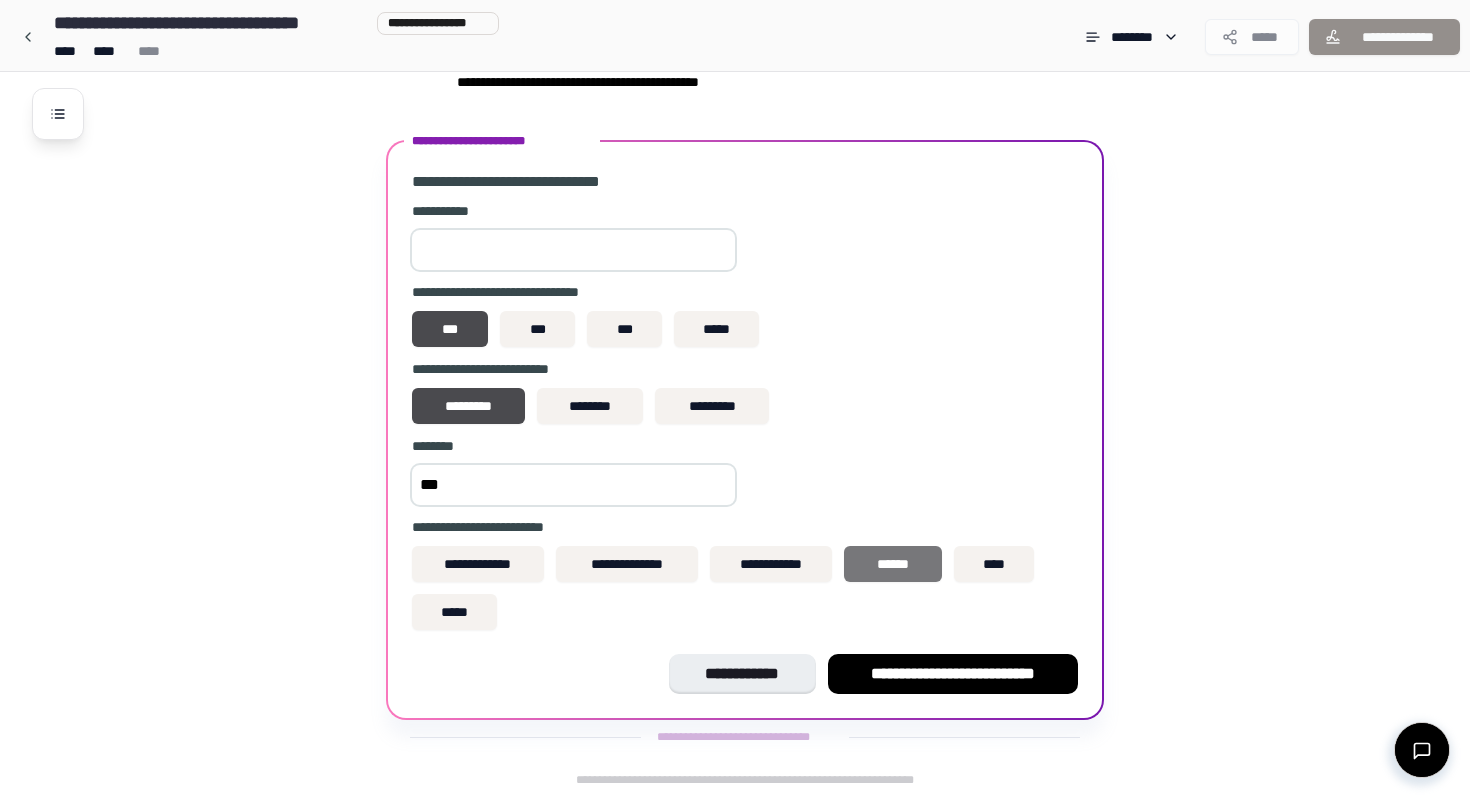 type on "***" 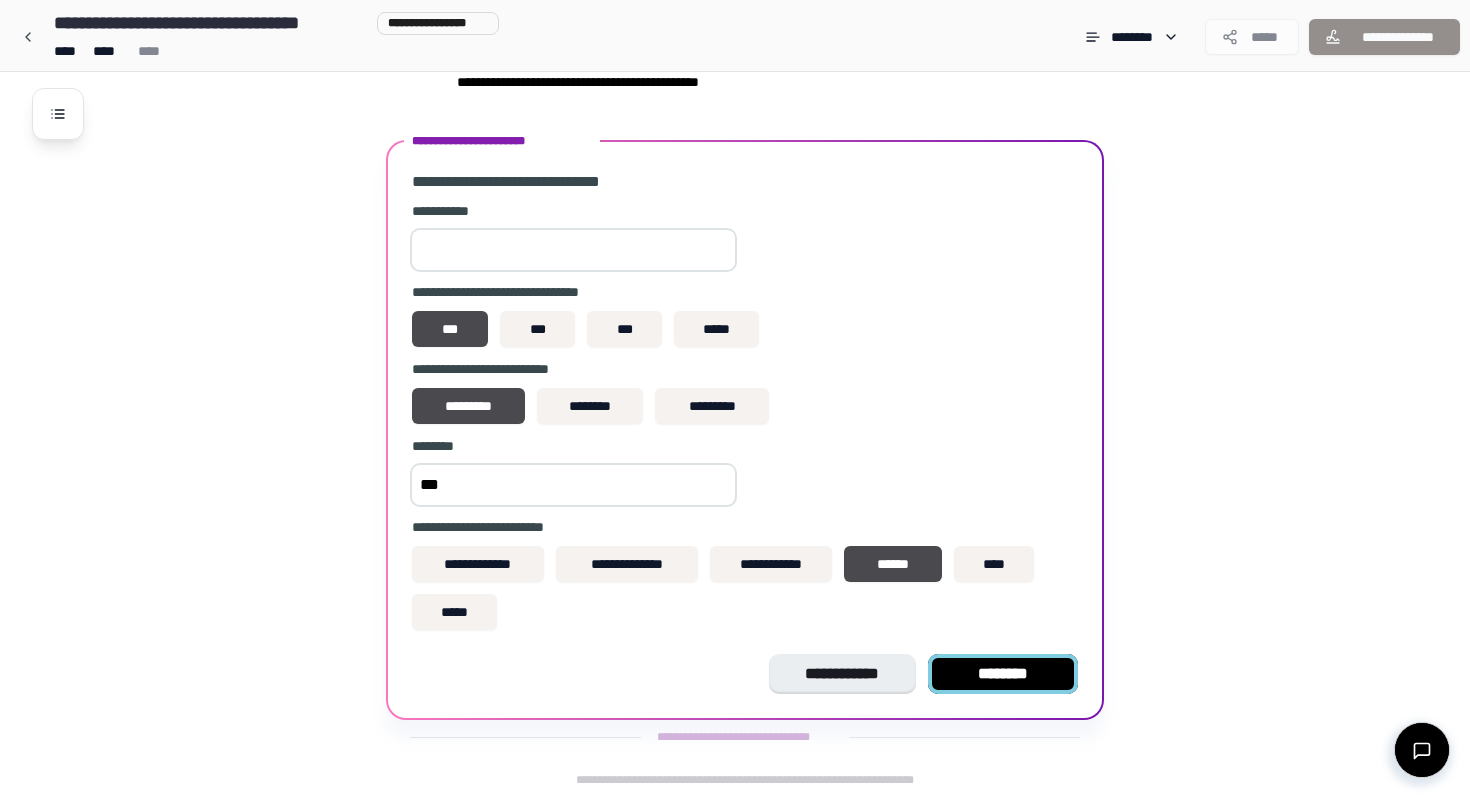 click on "********" at bounding box center (1003, 674) 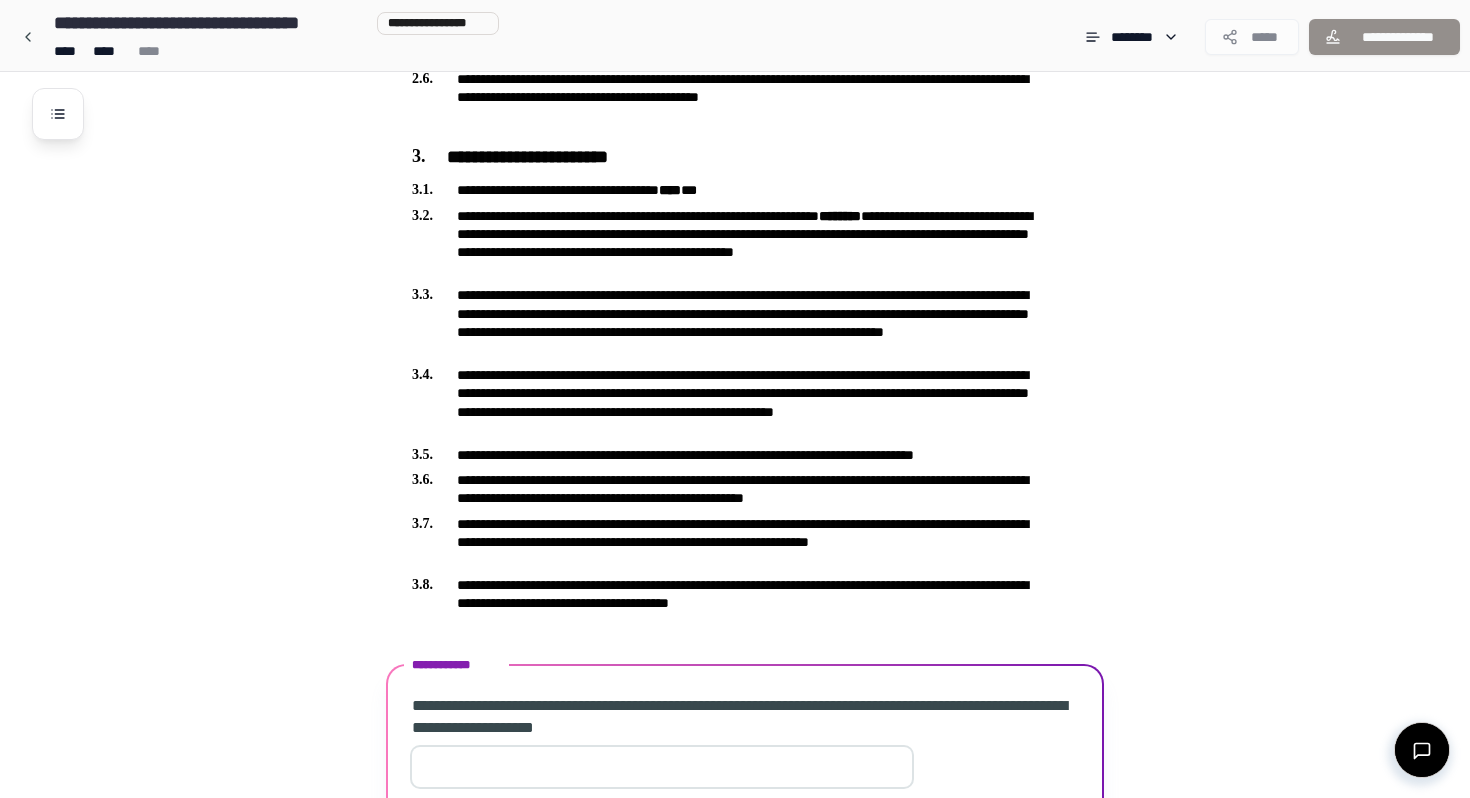 scroll, scrollTop: 827, scrollLeft: 0, axis: vertical 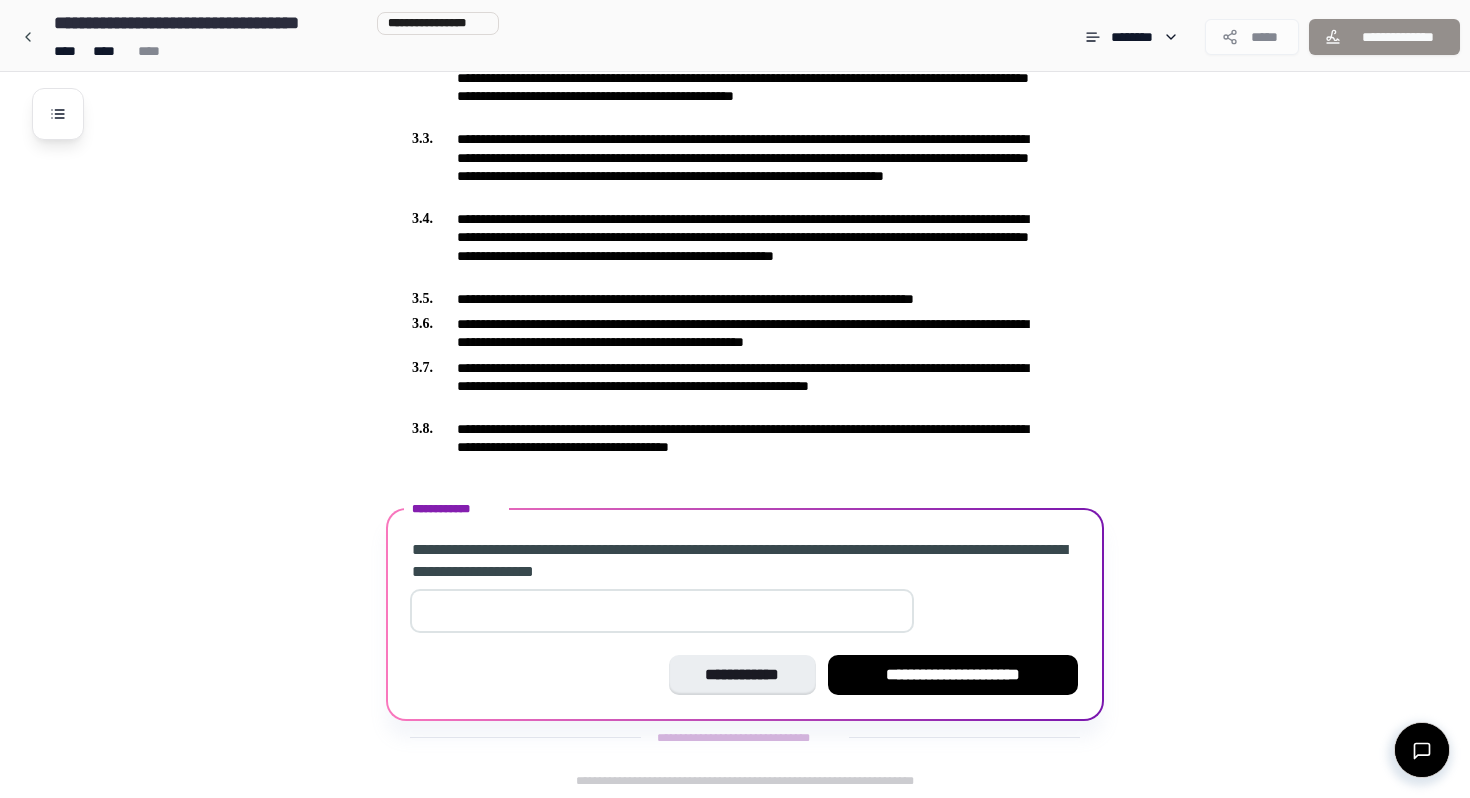 click at bounding box center [662, 611] 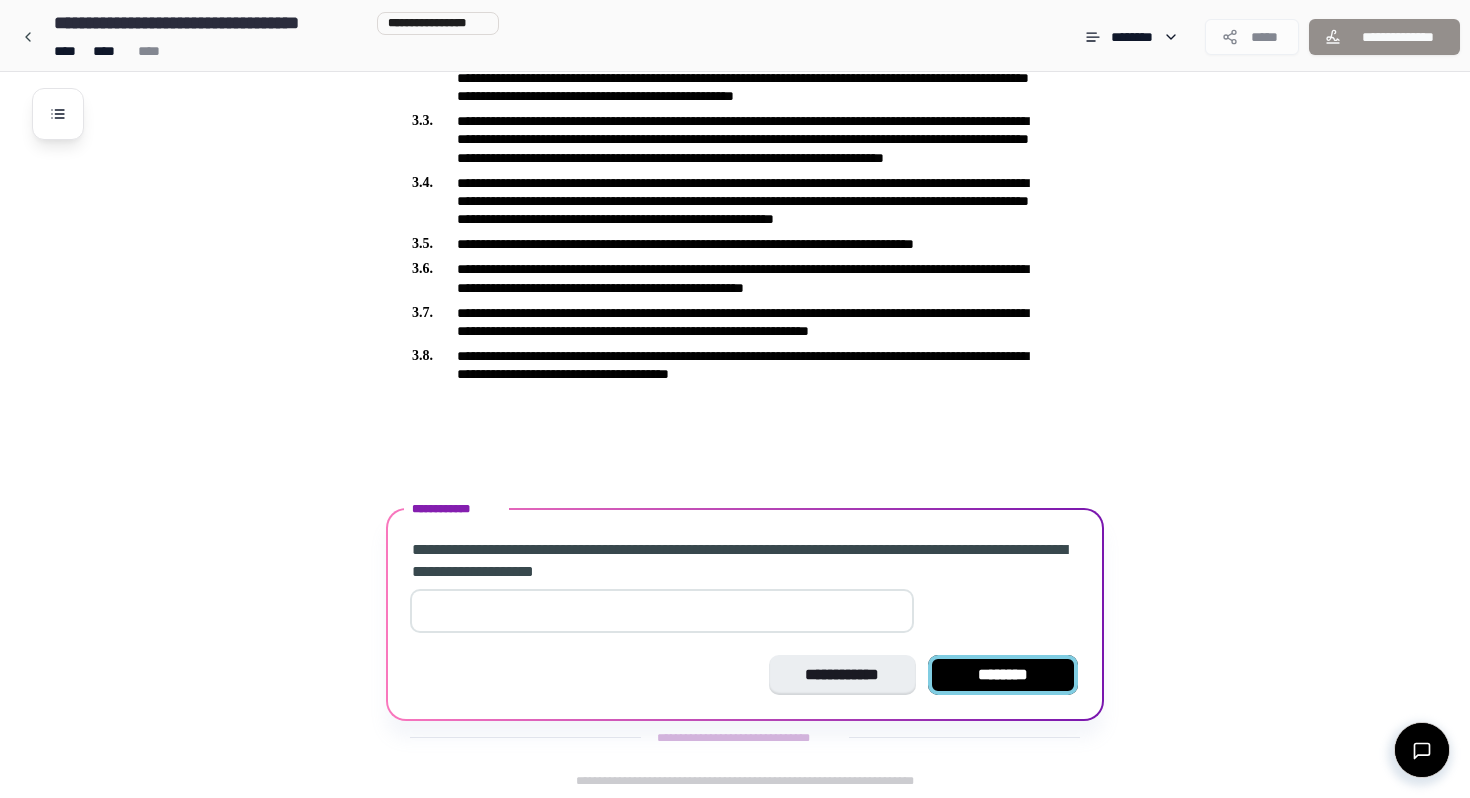type on "**" 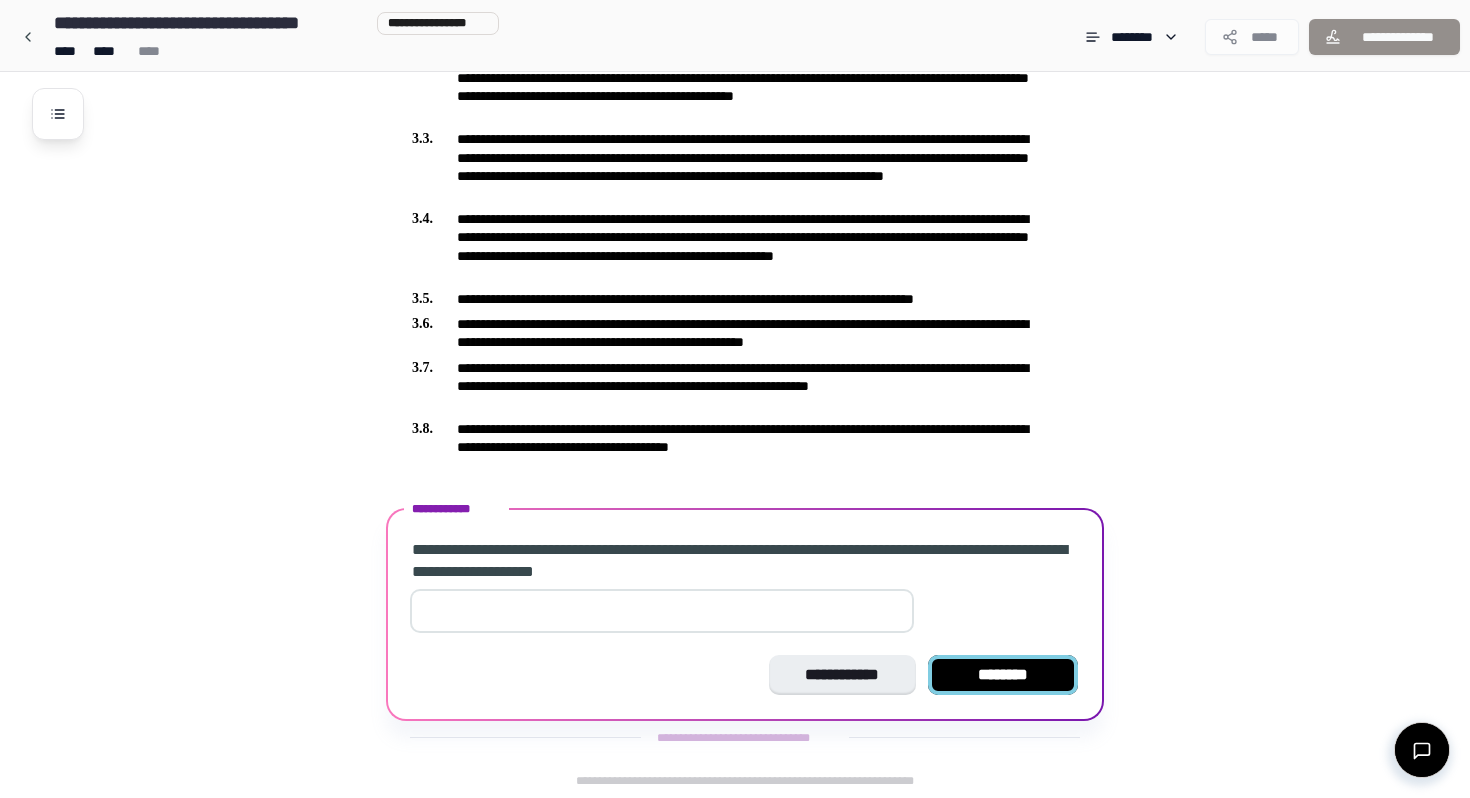 click on "********" at bounding box center (1003, 675) 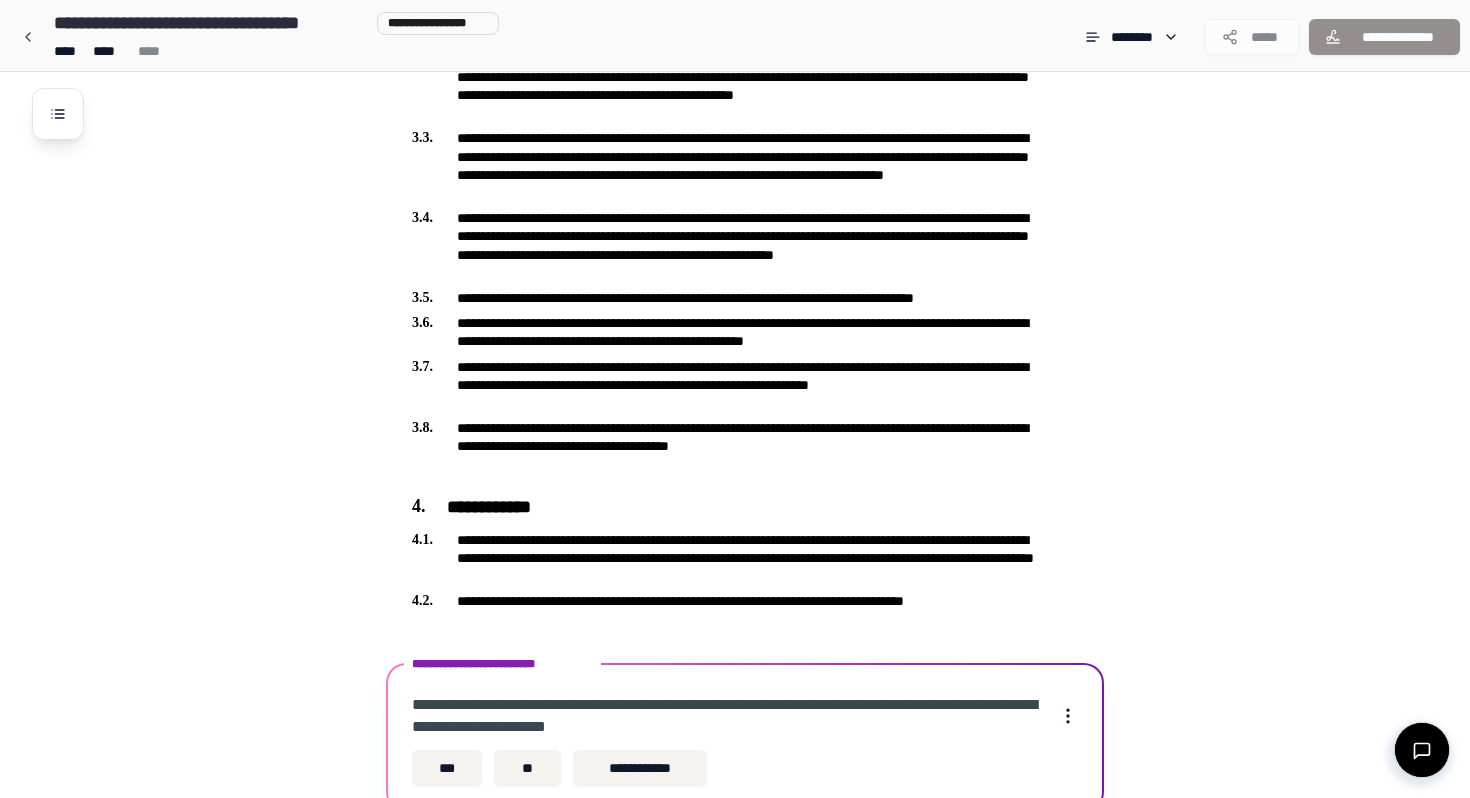 scroll, scrollTop: 920, scrollLeft: 0, axis: vertical 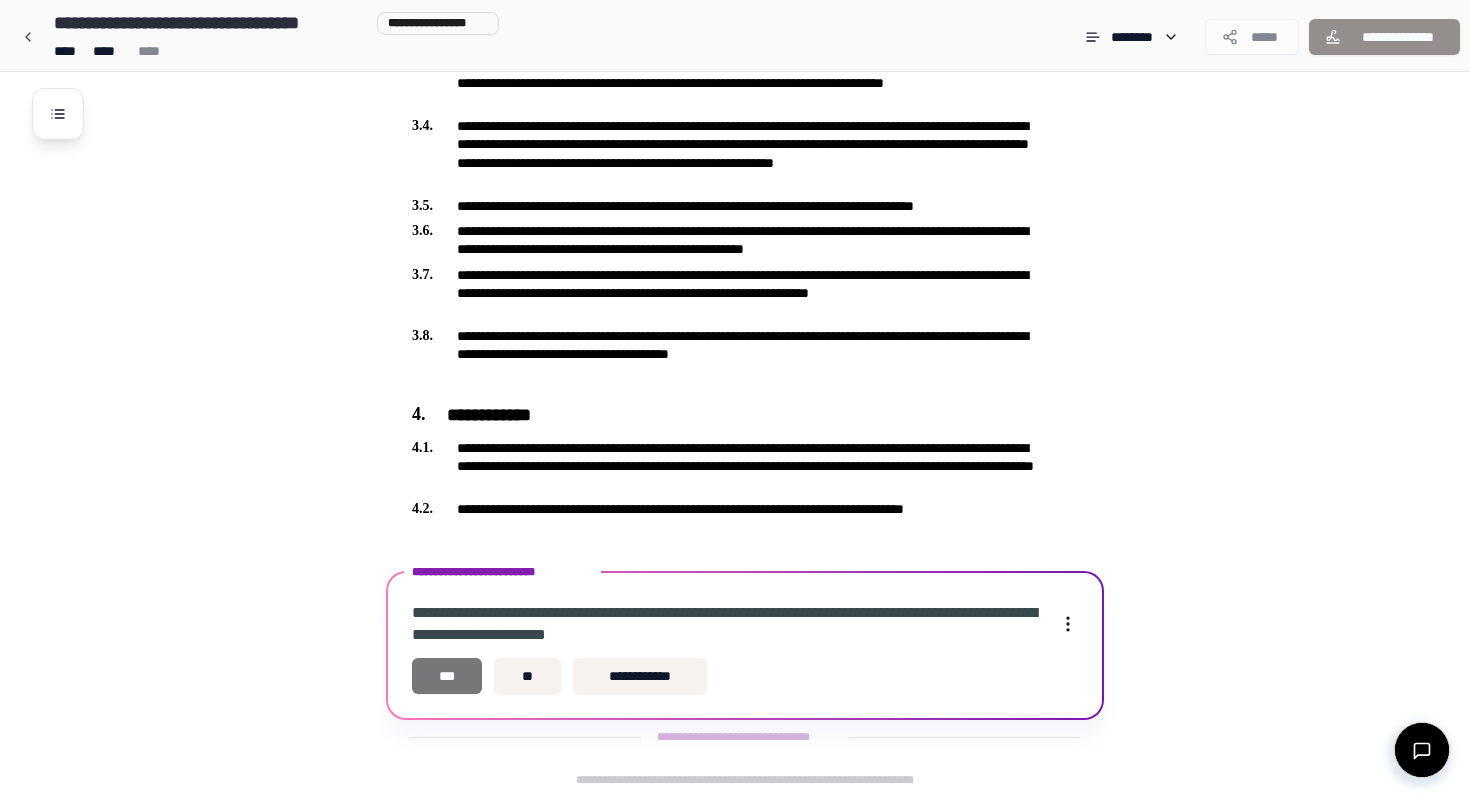 click on "***" at bounding box center [447, 676] 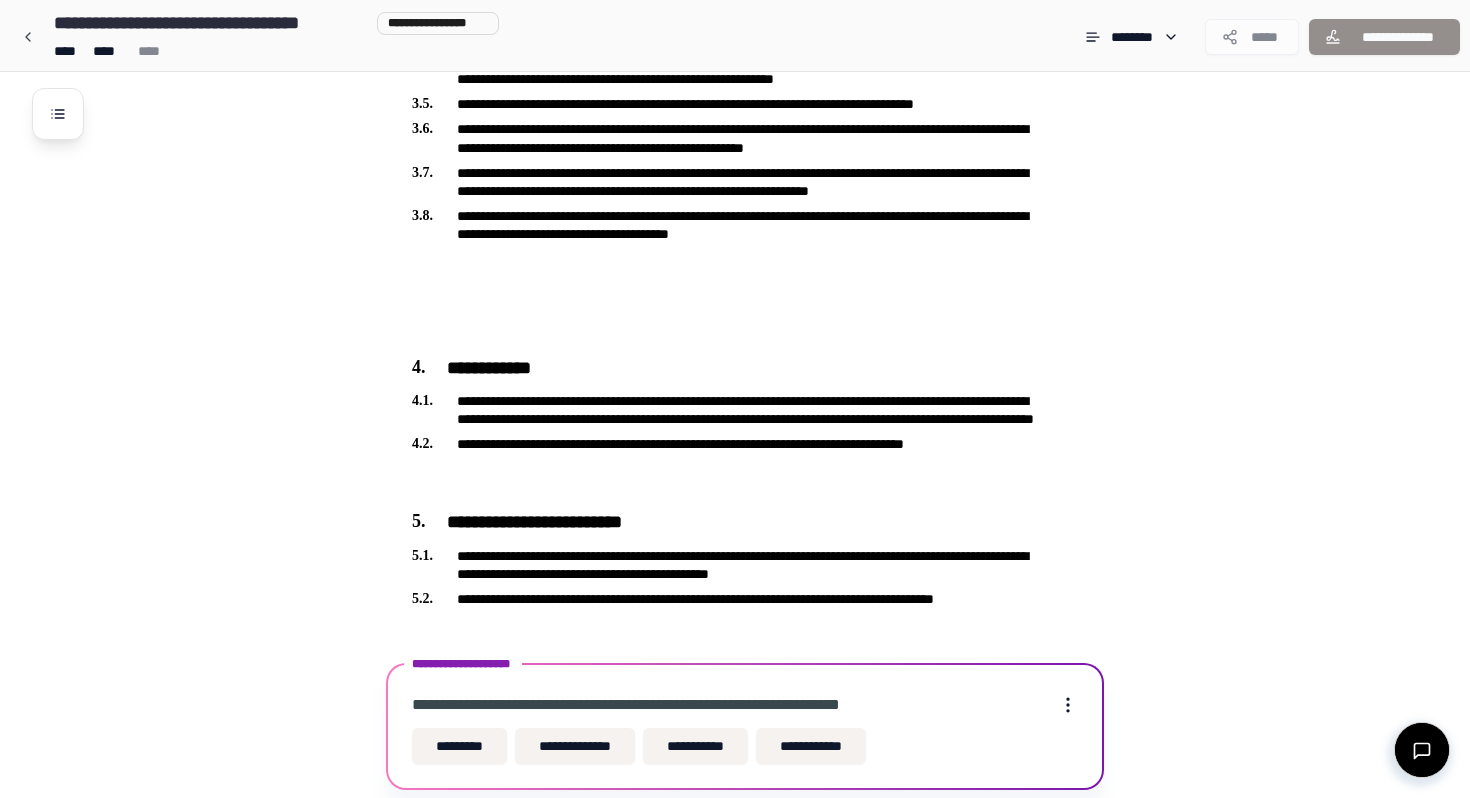 scroll, scrollTop: 1037, scrollLeft: 0, axis: vertical 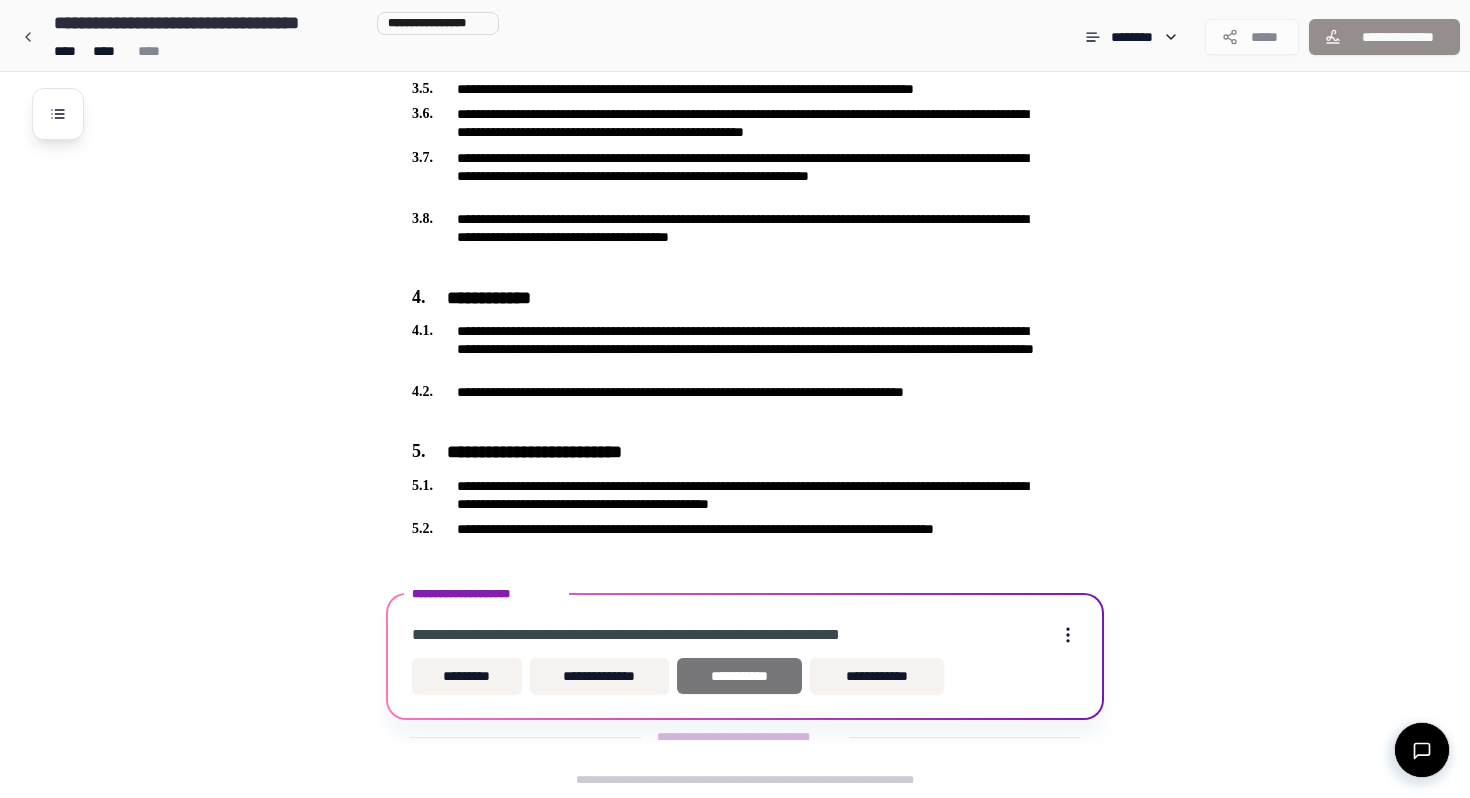 click on "**********" at bounding box center [739, 676] 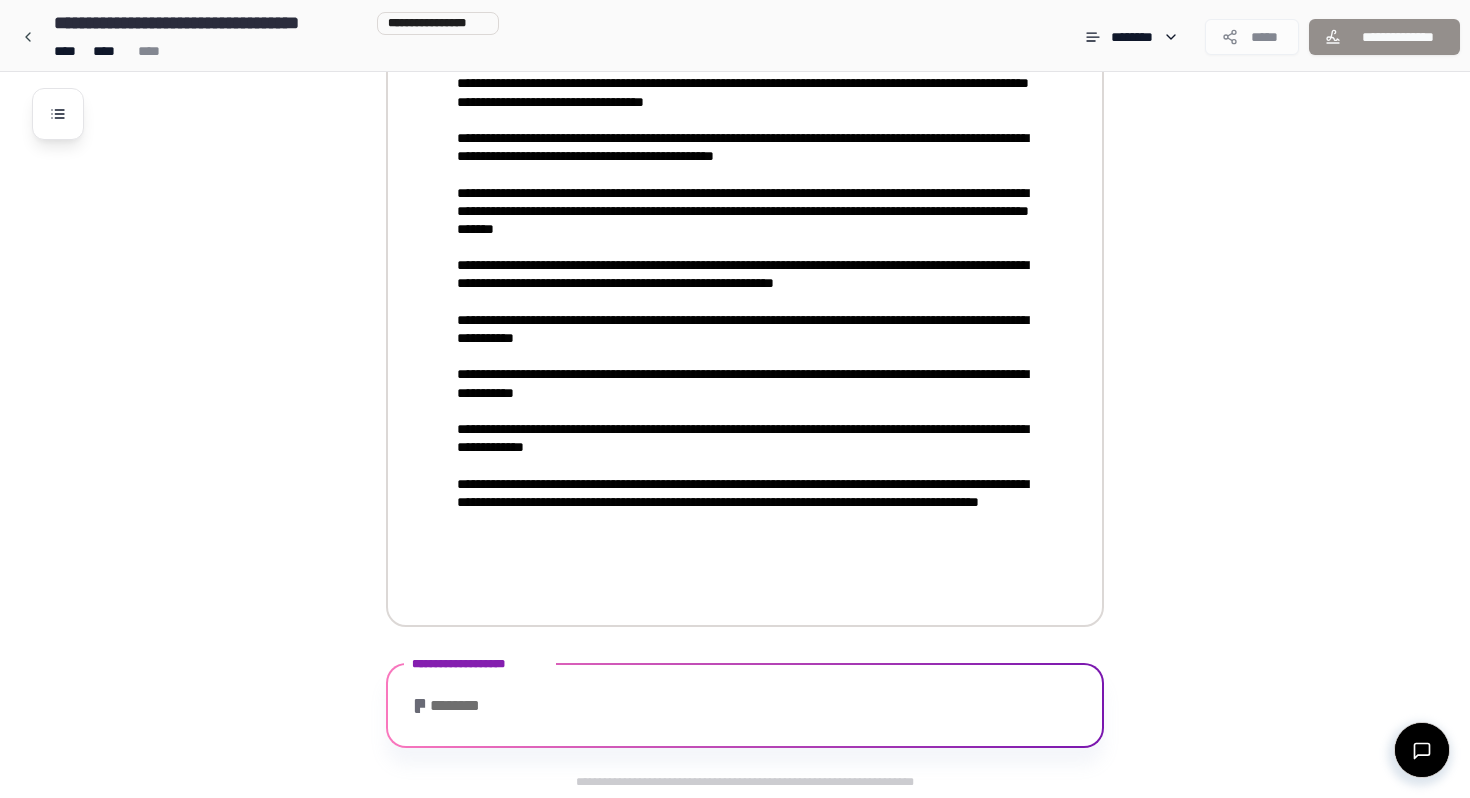 scroll, scrollTop: 2777, scrollLeft: 0, axis: vertical 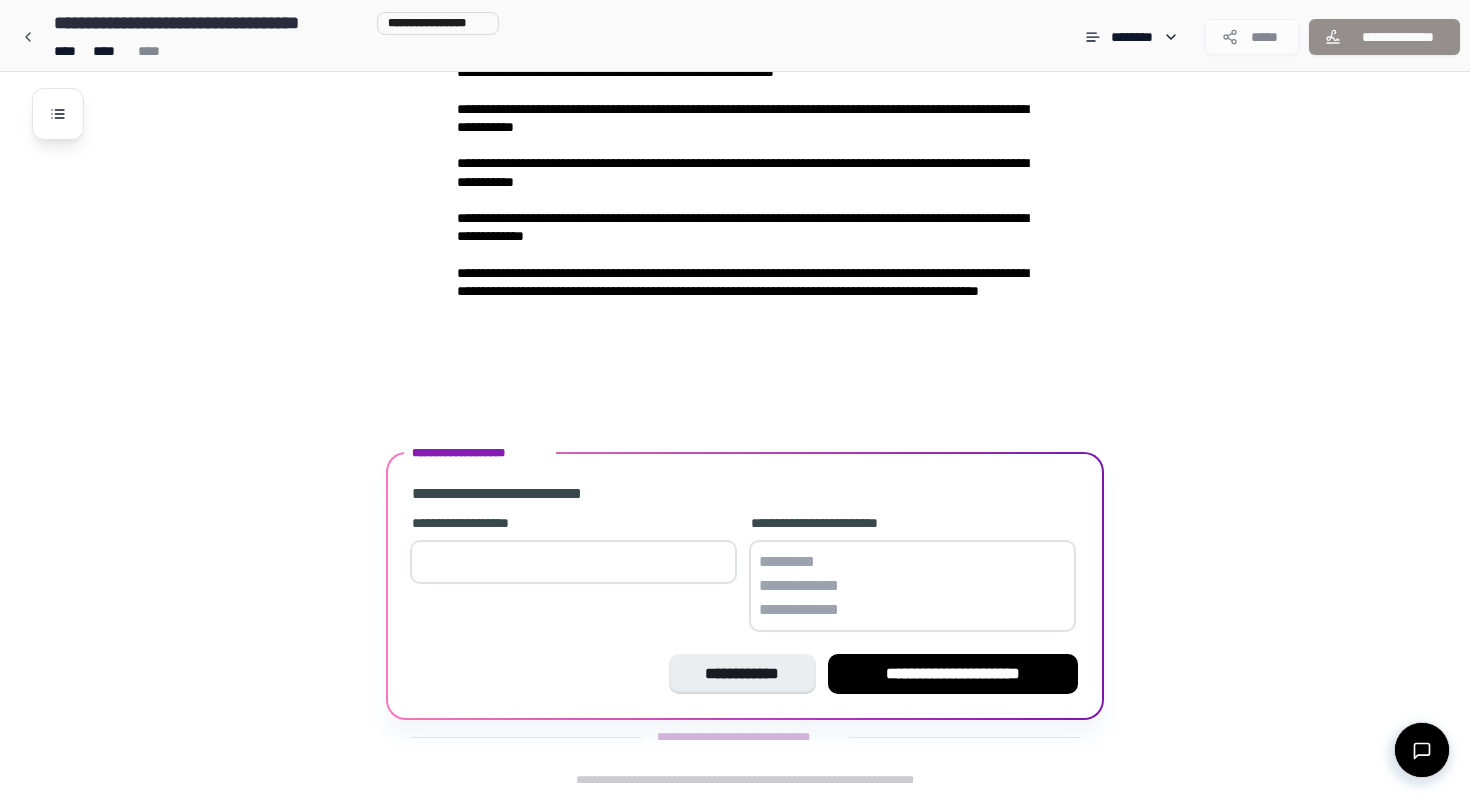click at bounding box center [573, 562] 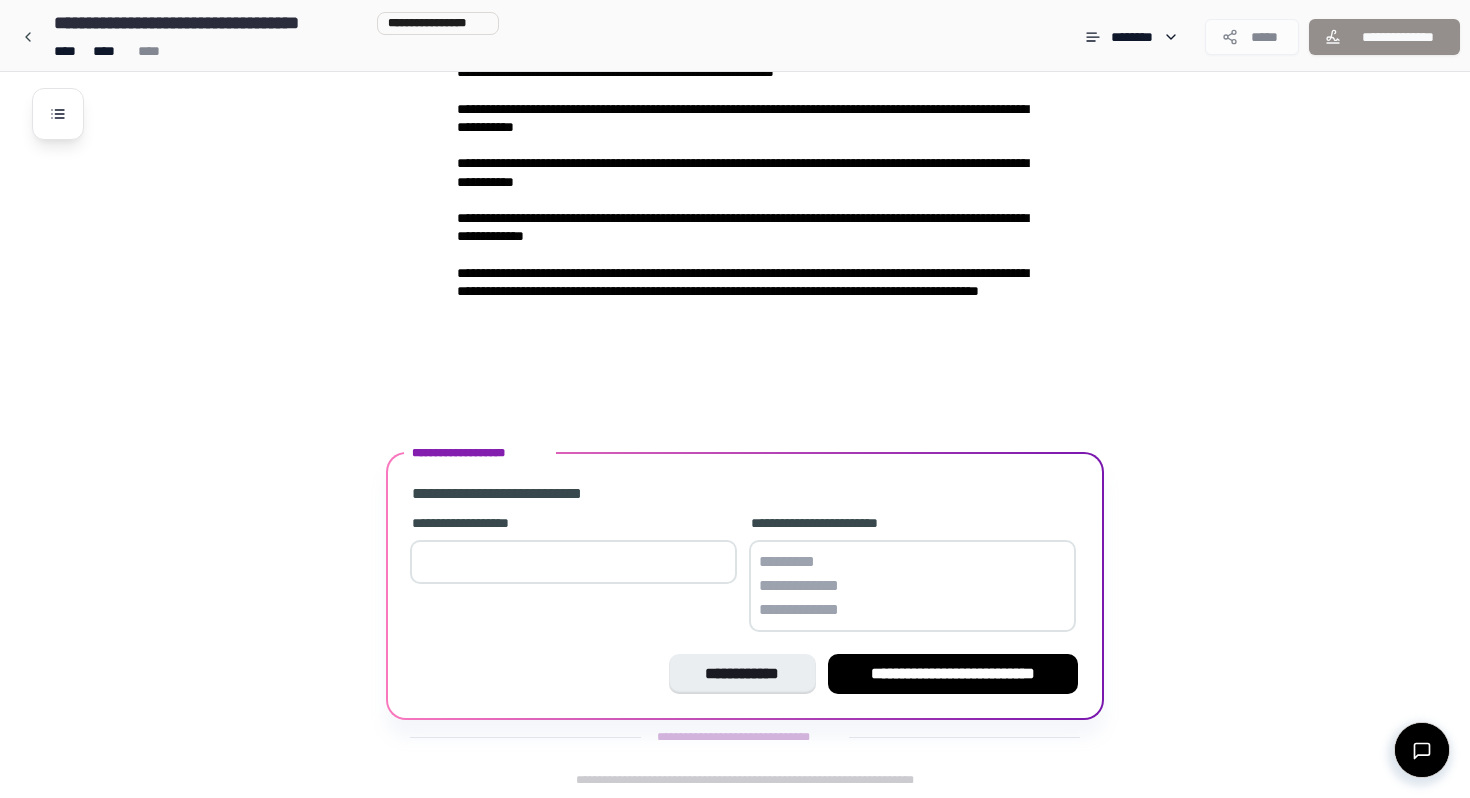 type on "*" 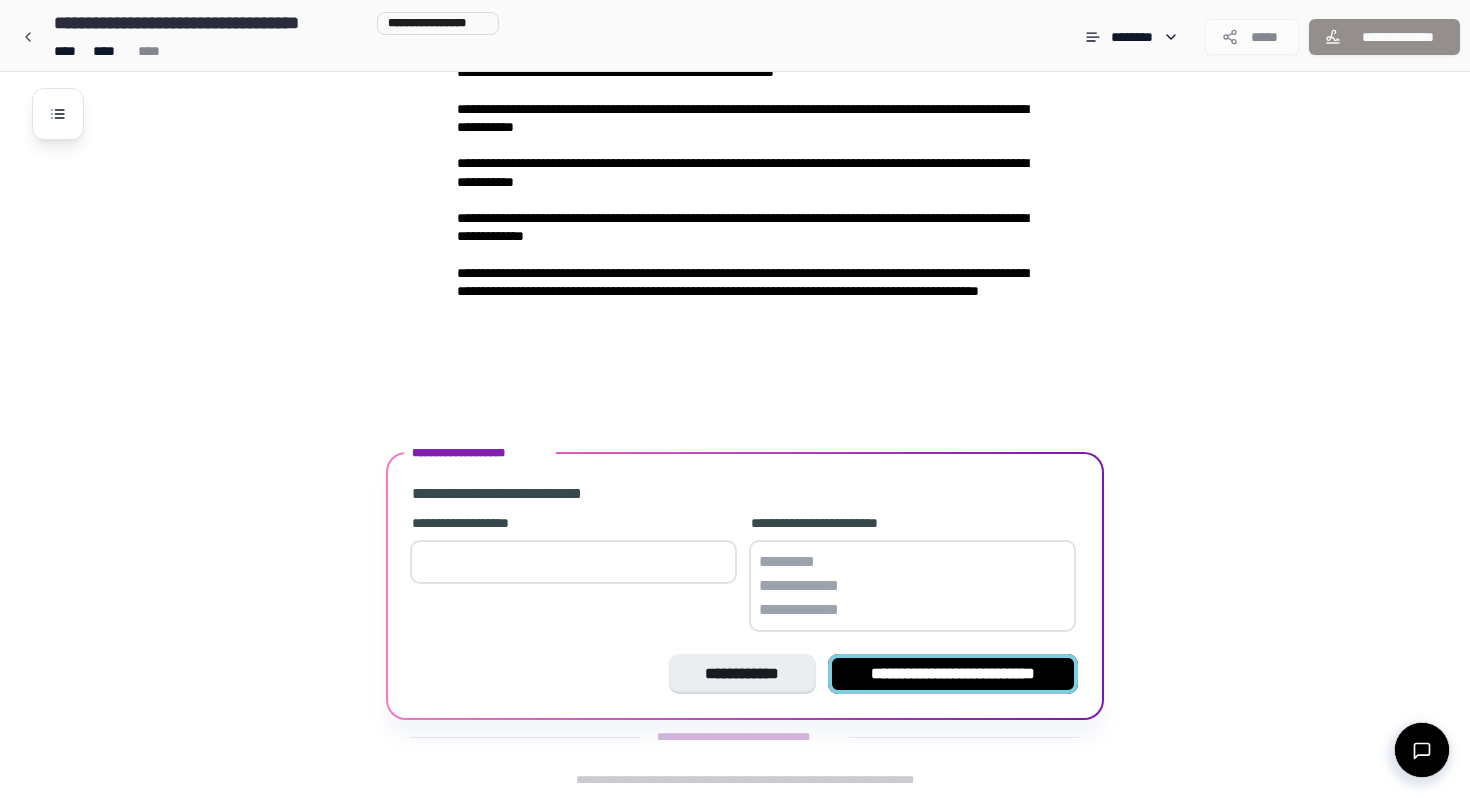 click on "**********" at bounding box center [953, 674] 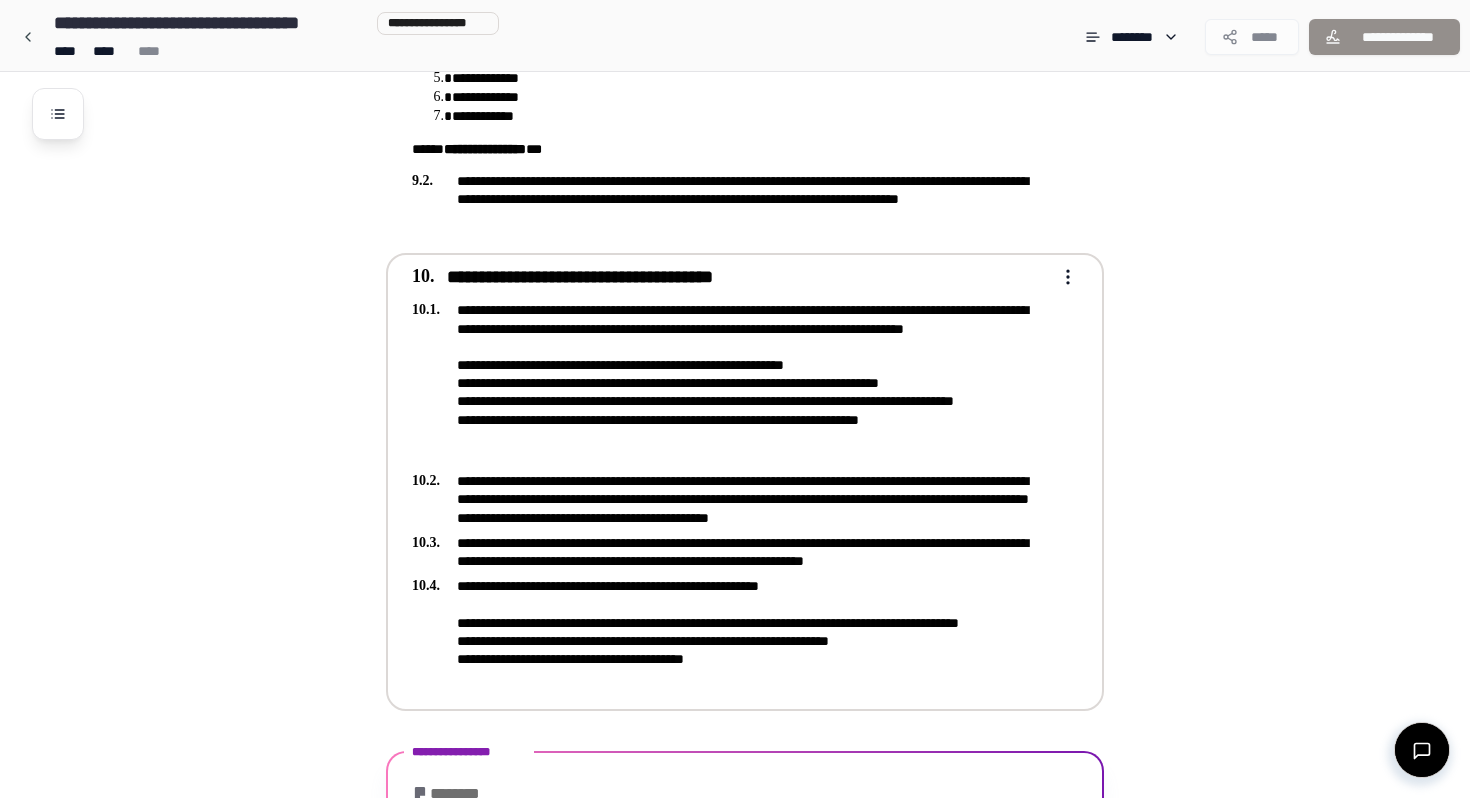 scroll, scrollTop: 3049, scrollLeft: 0, axis: vertical 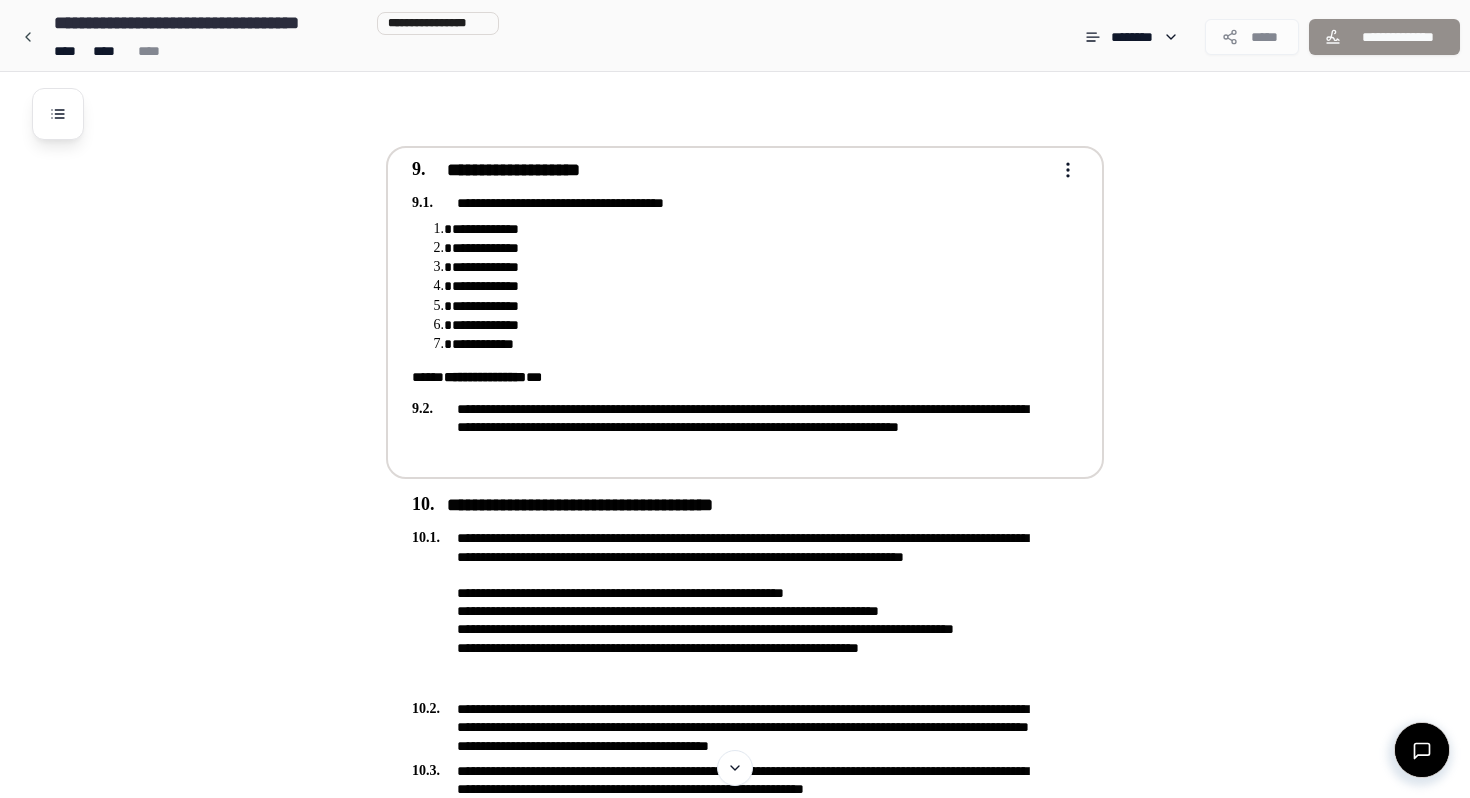 click on "**********" at bounding box center (751, 248) 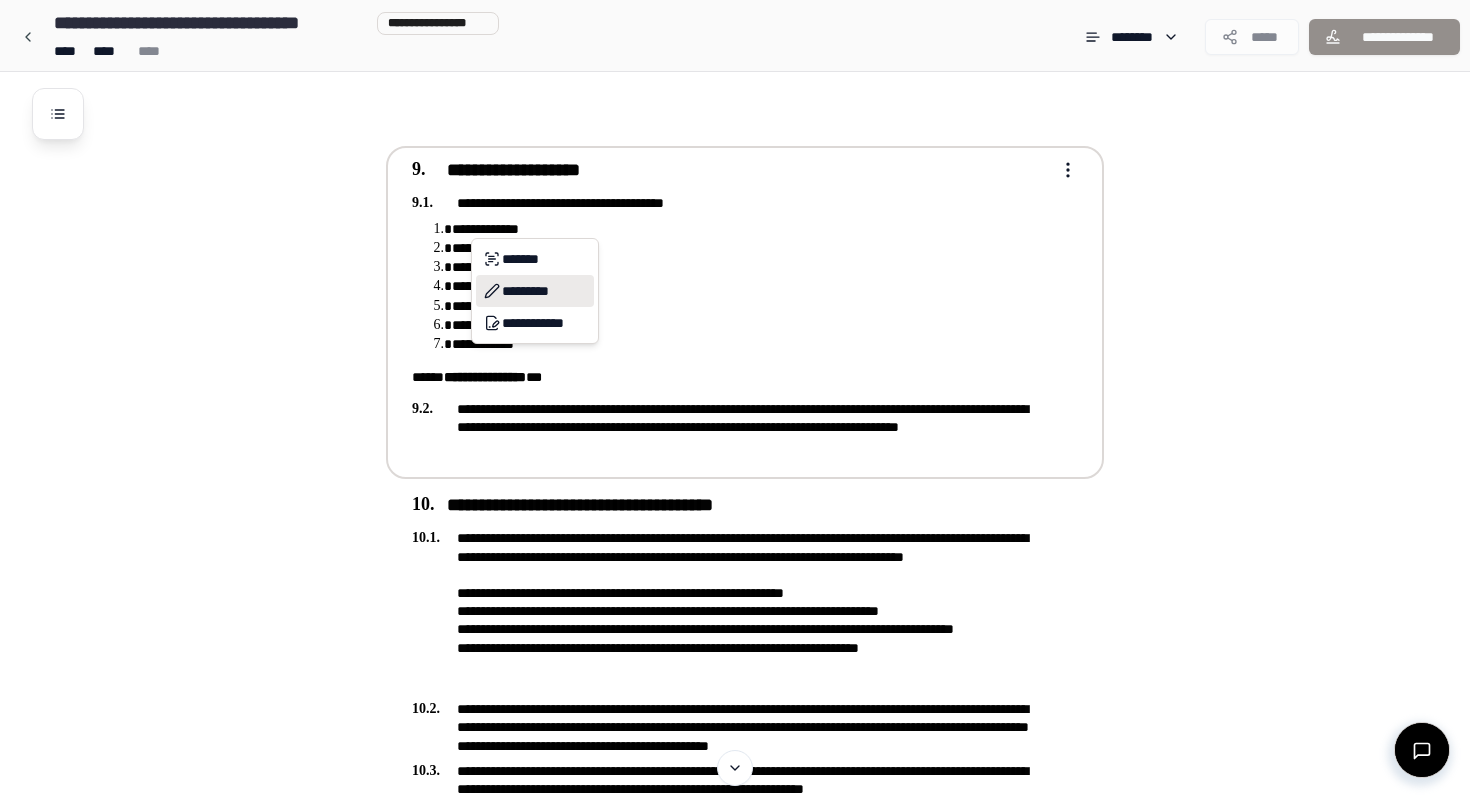 click on "*********" at bounding box center (535, 291) 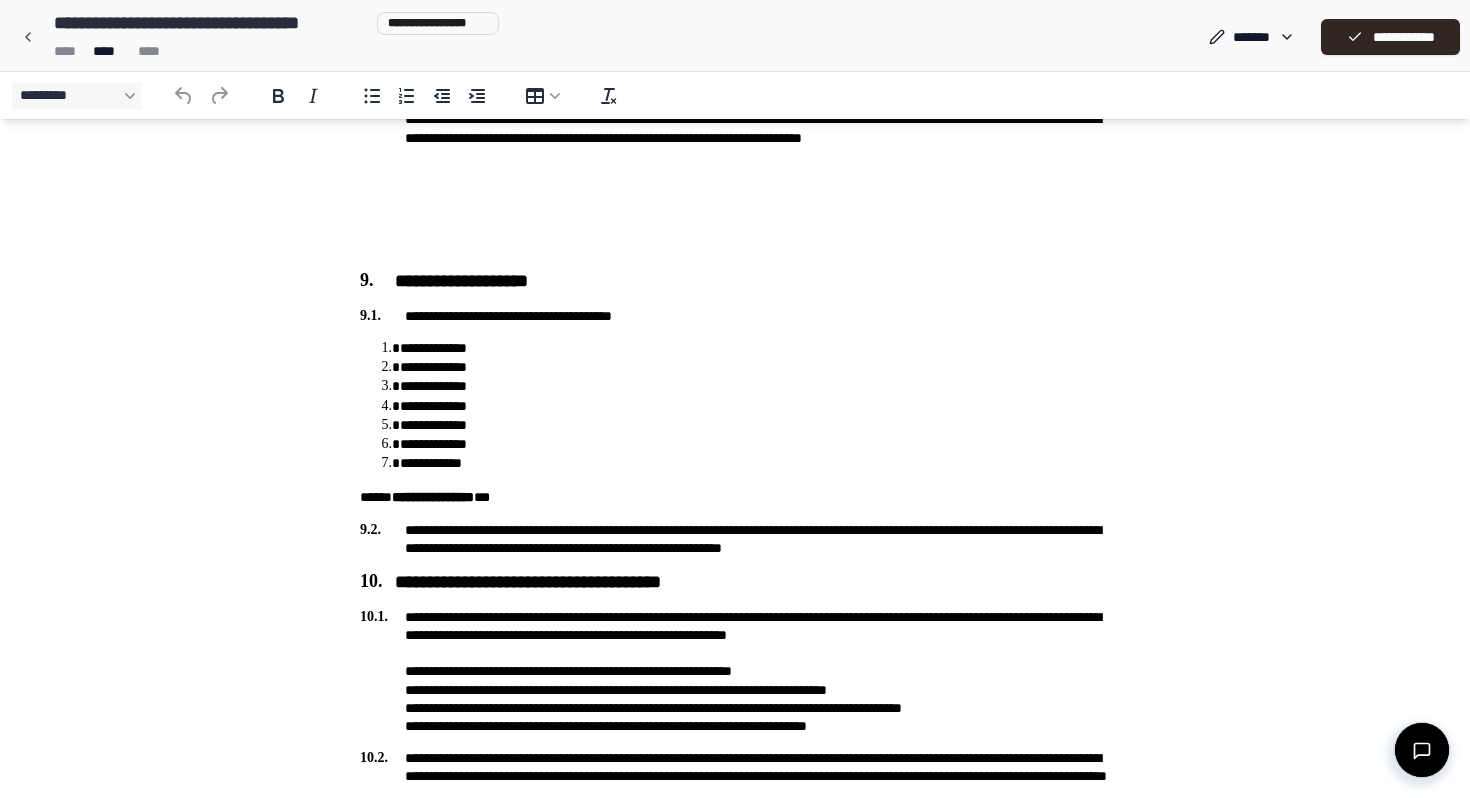 scroll, scrollTop: 2618, scrollLeft: 0, axis: vertical 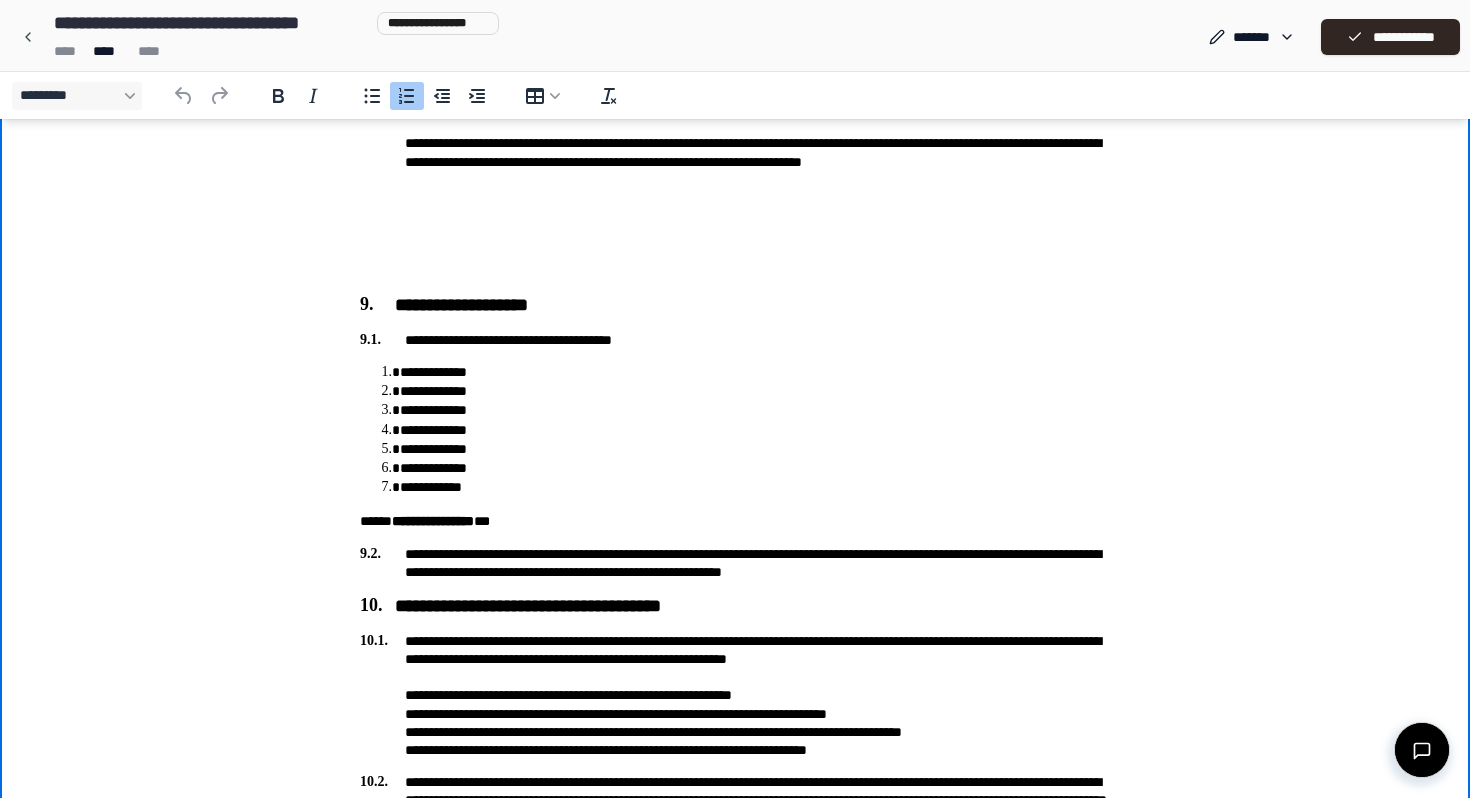 click on "**********" at bounding box center [755, 410] 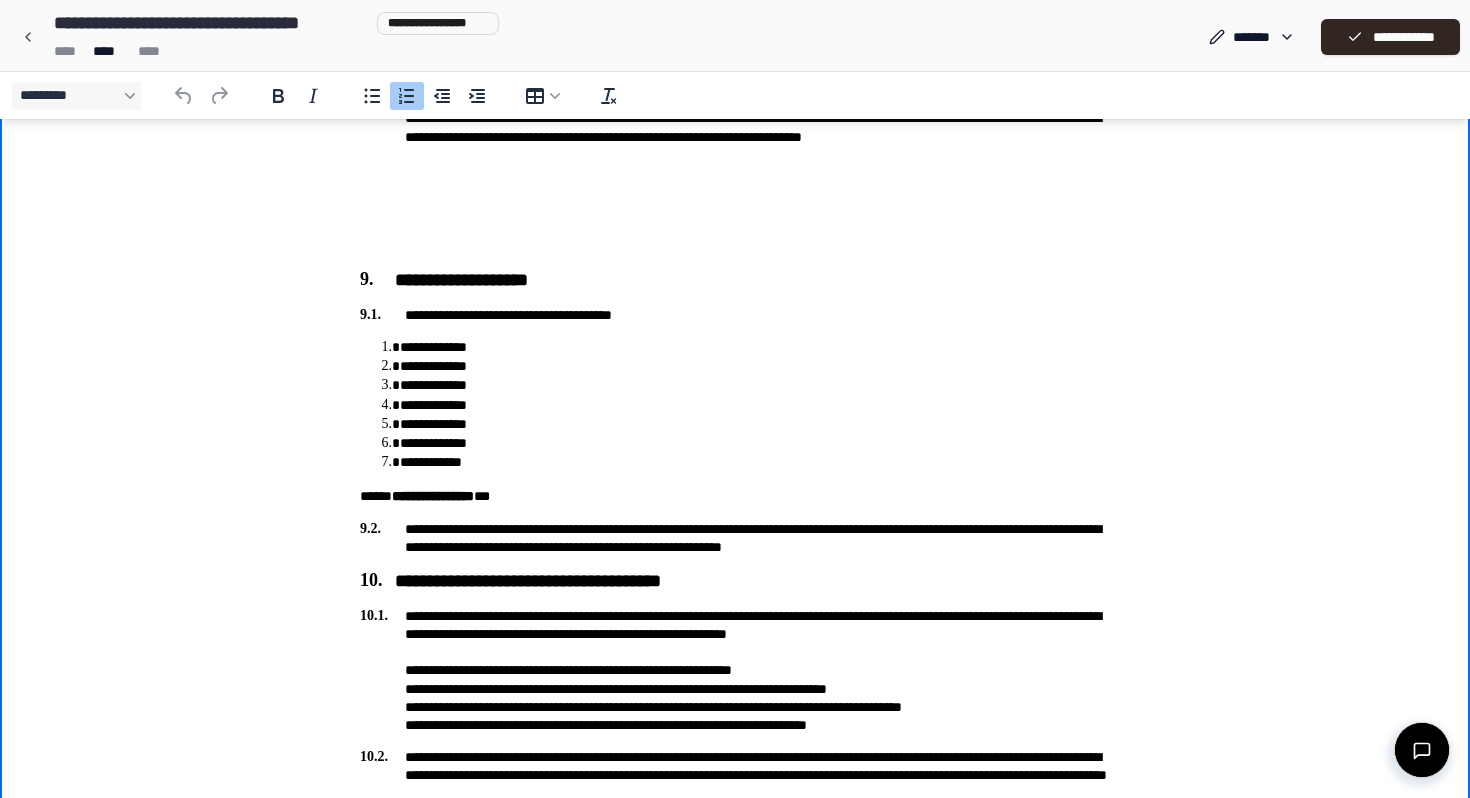 scroll, scrollTop: 2884, scrollLeft: 0, axis: vertical 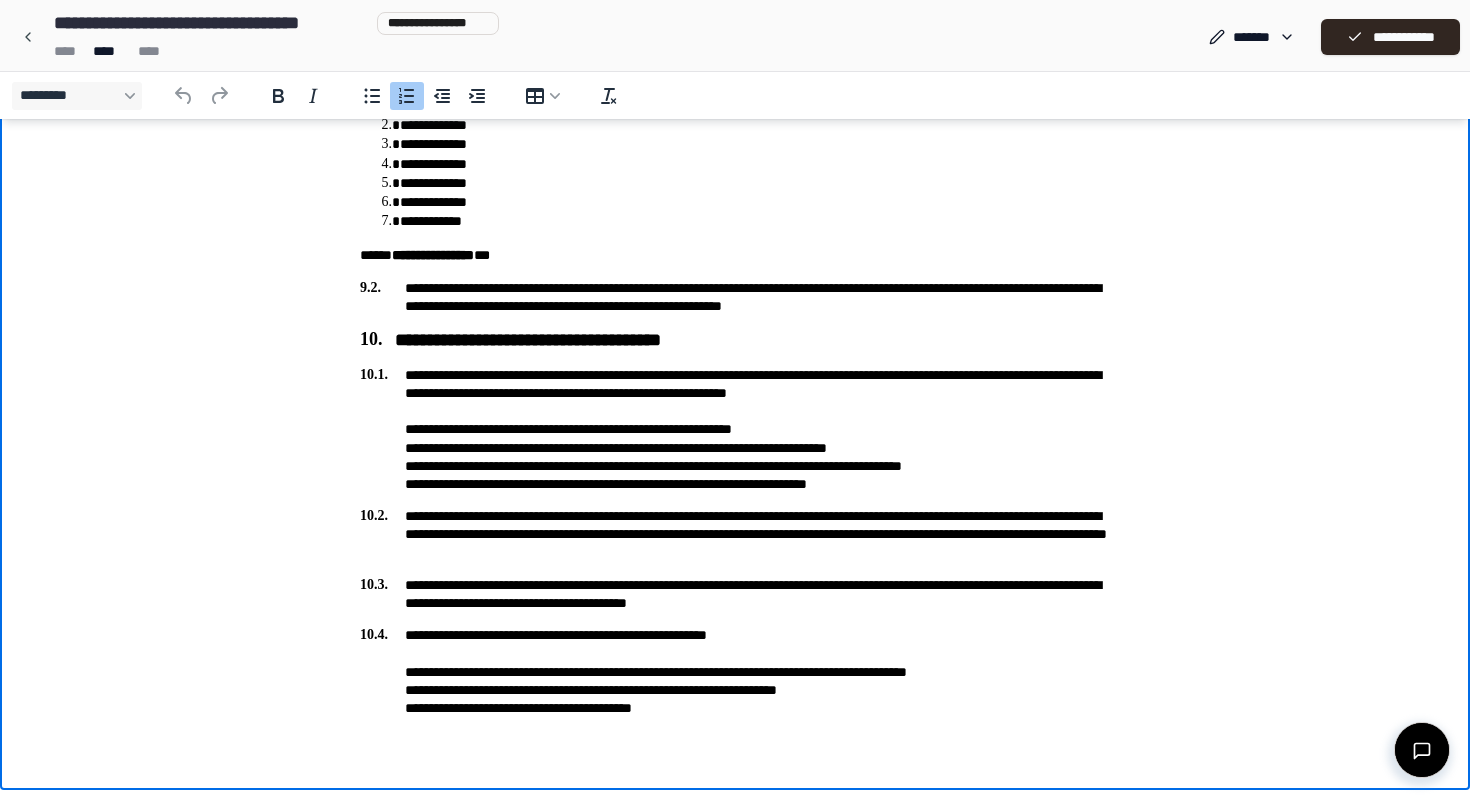 click on "**********" at bounding box center (755, 183) 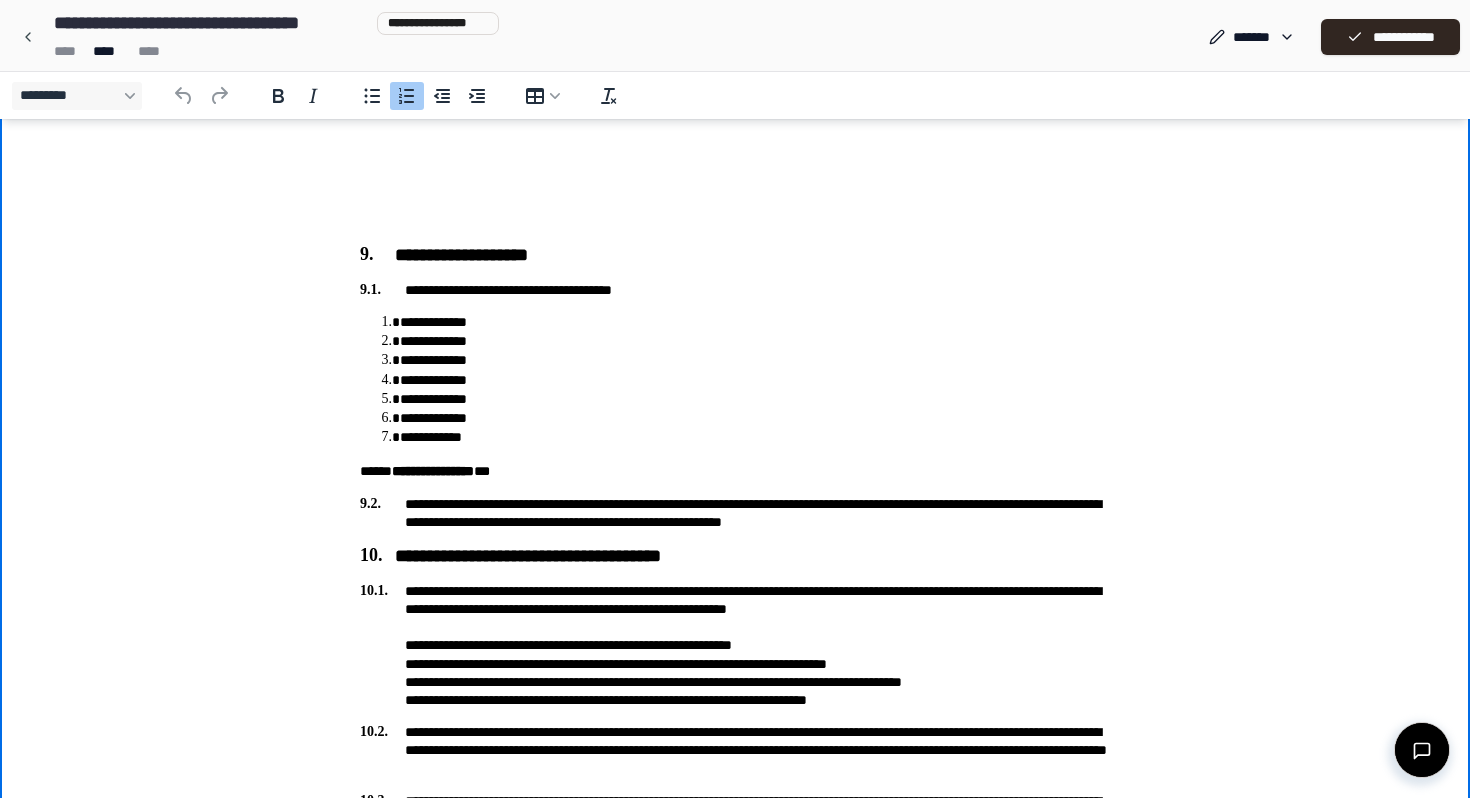 scroll, scrollTop: 2666, scrollLeft: 0, axis: vertical 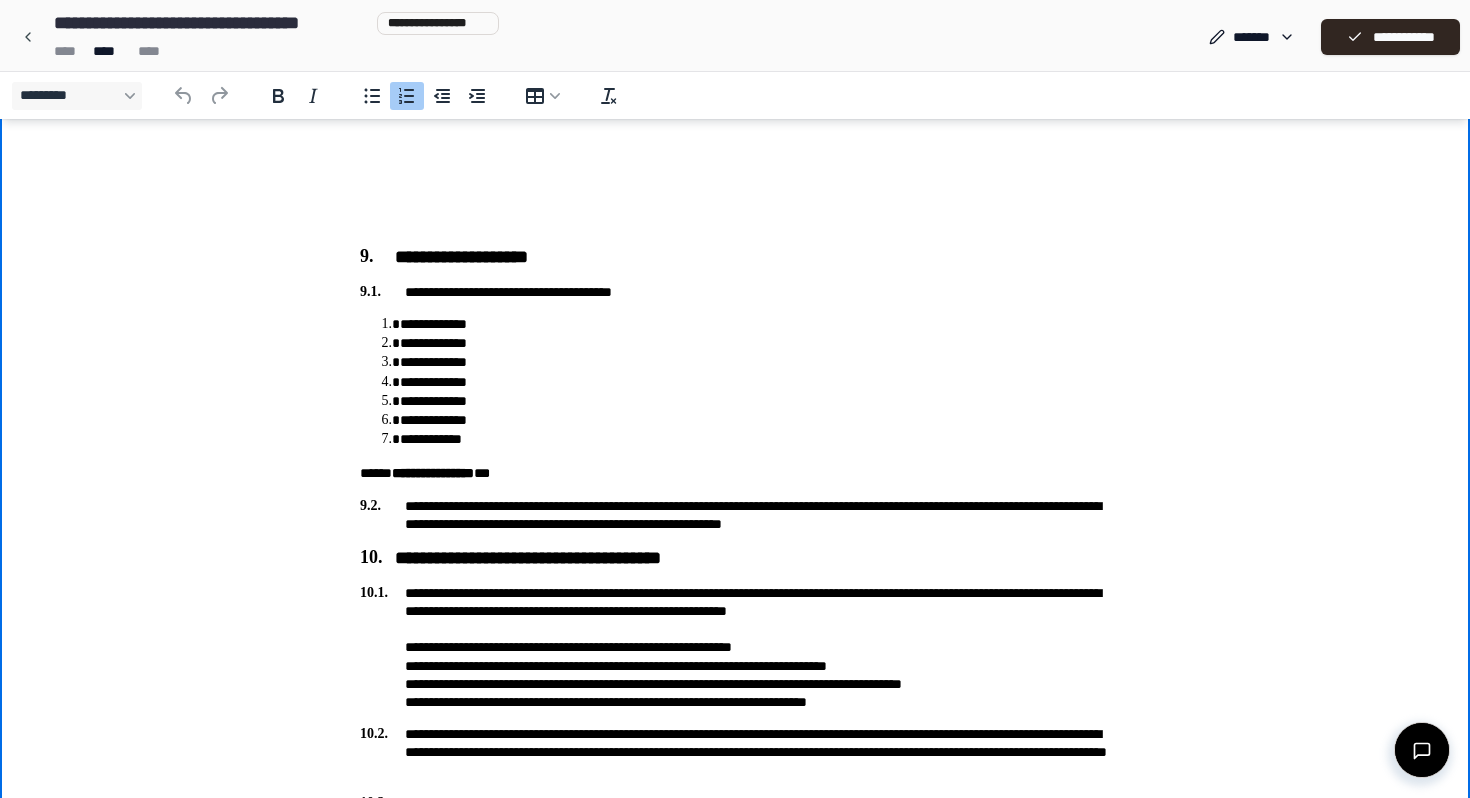 click on "**********" at bounding box center (755, 324) 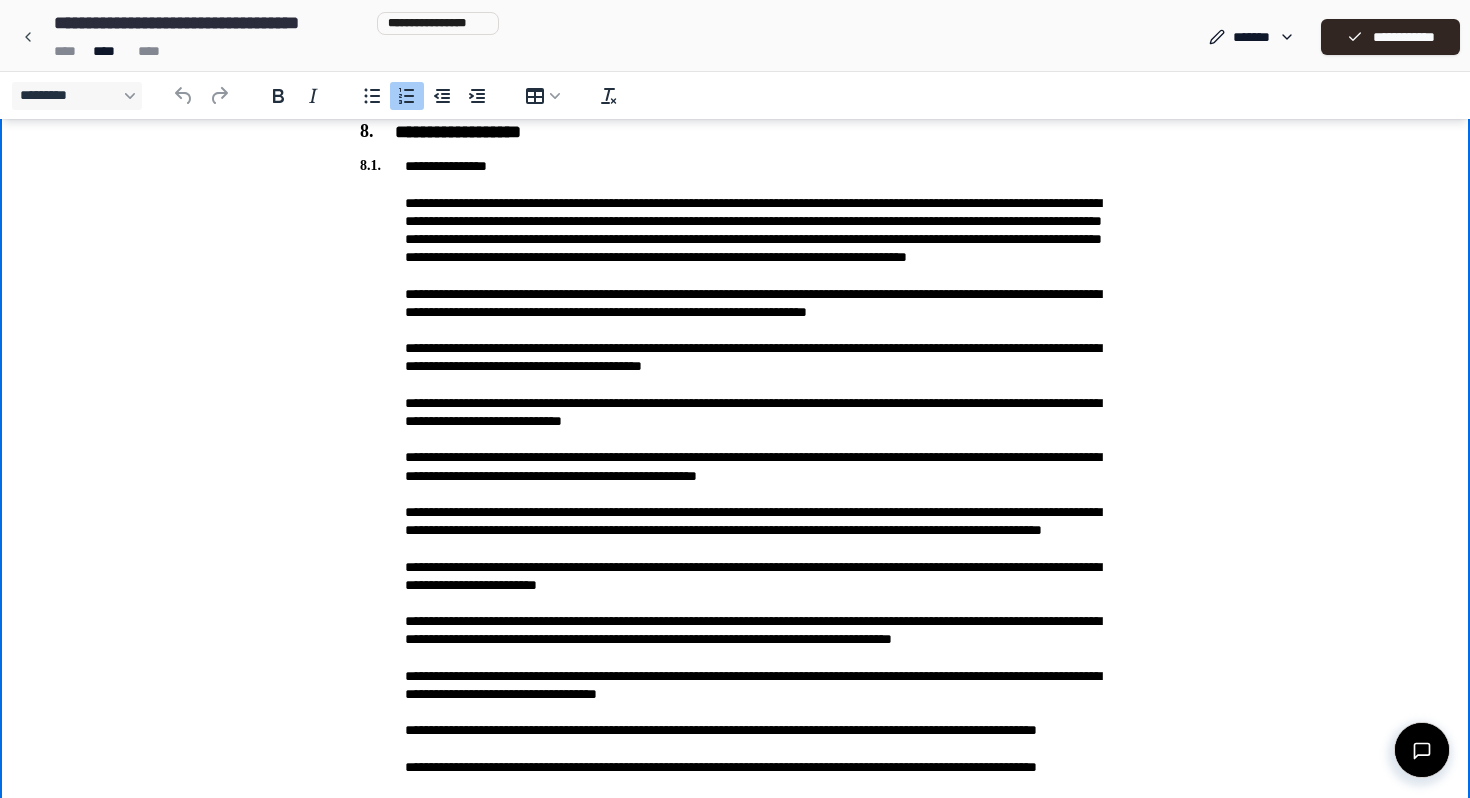scroll, scrollTop: 2884, scrollLeft: 0, axis: vertical 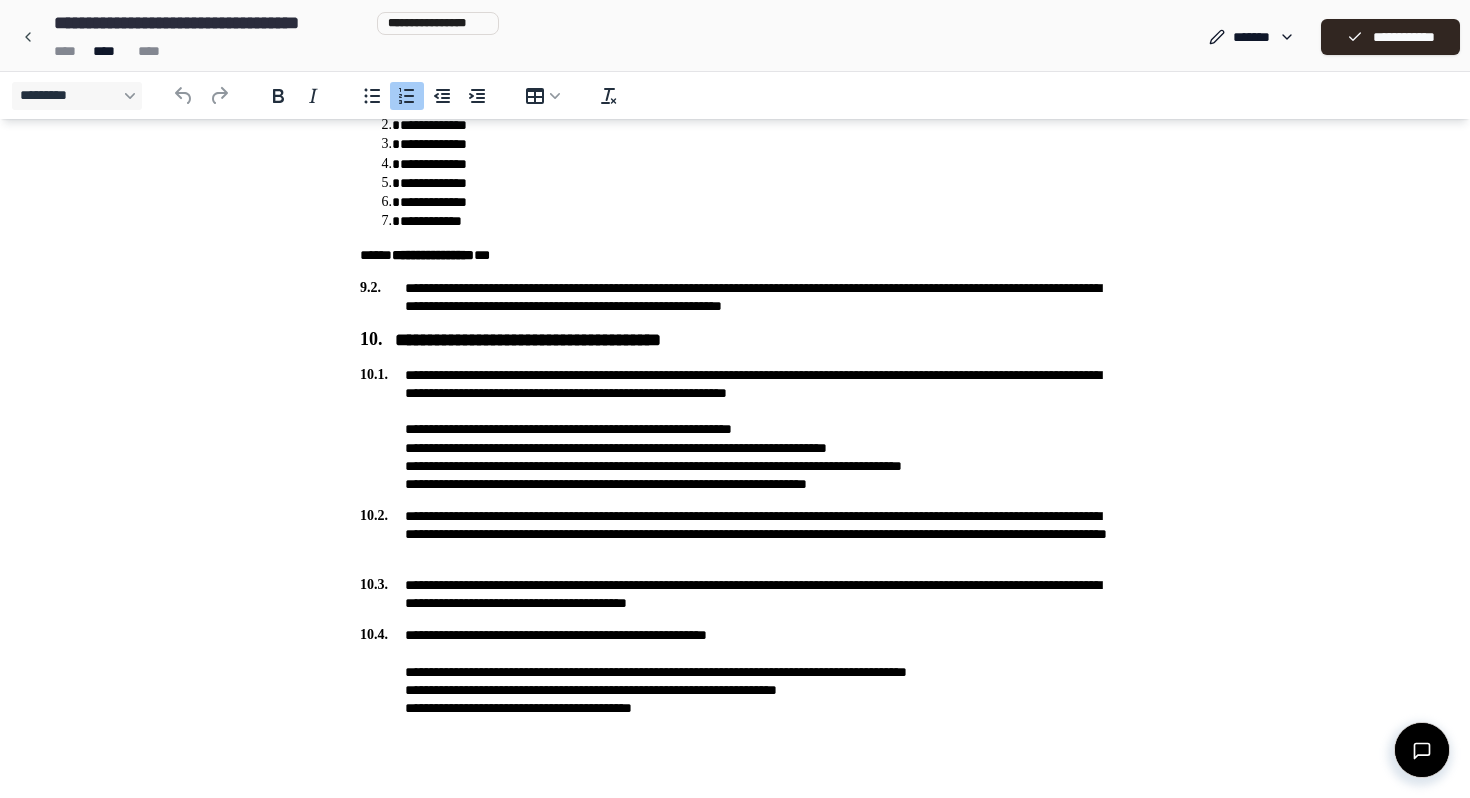 click on "*********" at bounding box center (735, -1007) 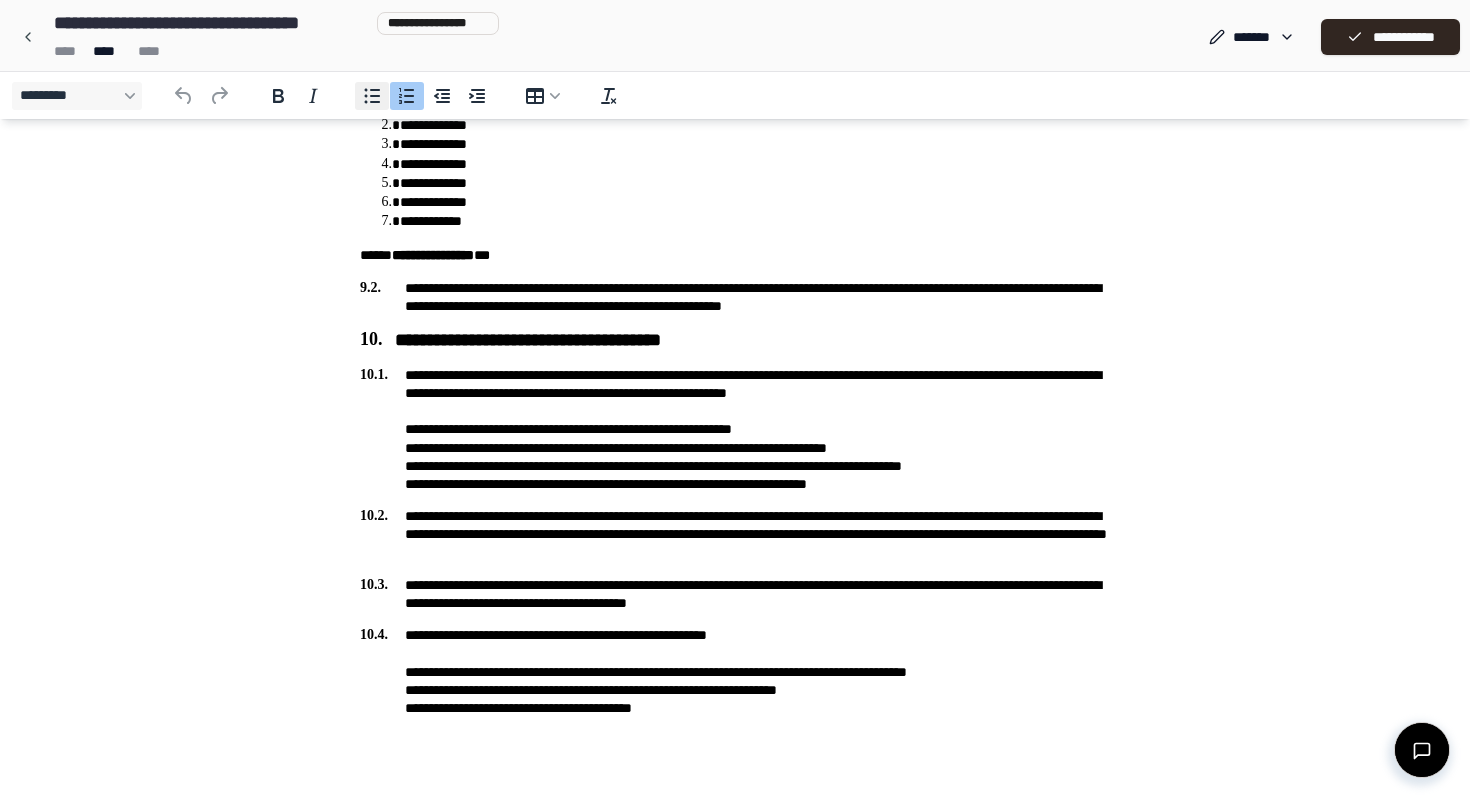 click 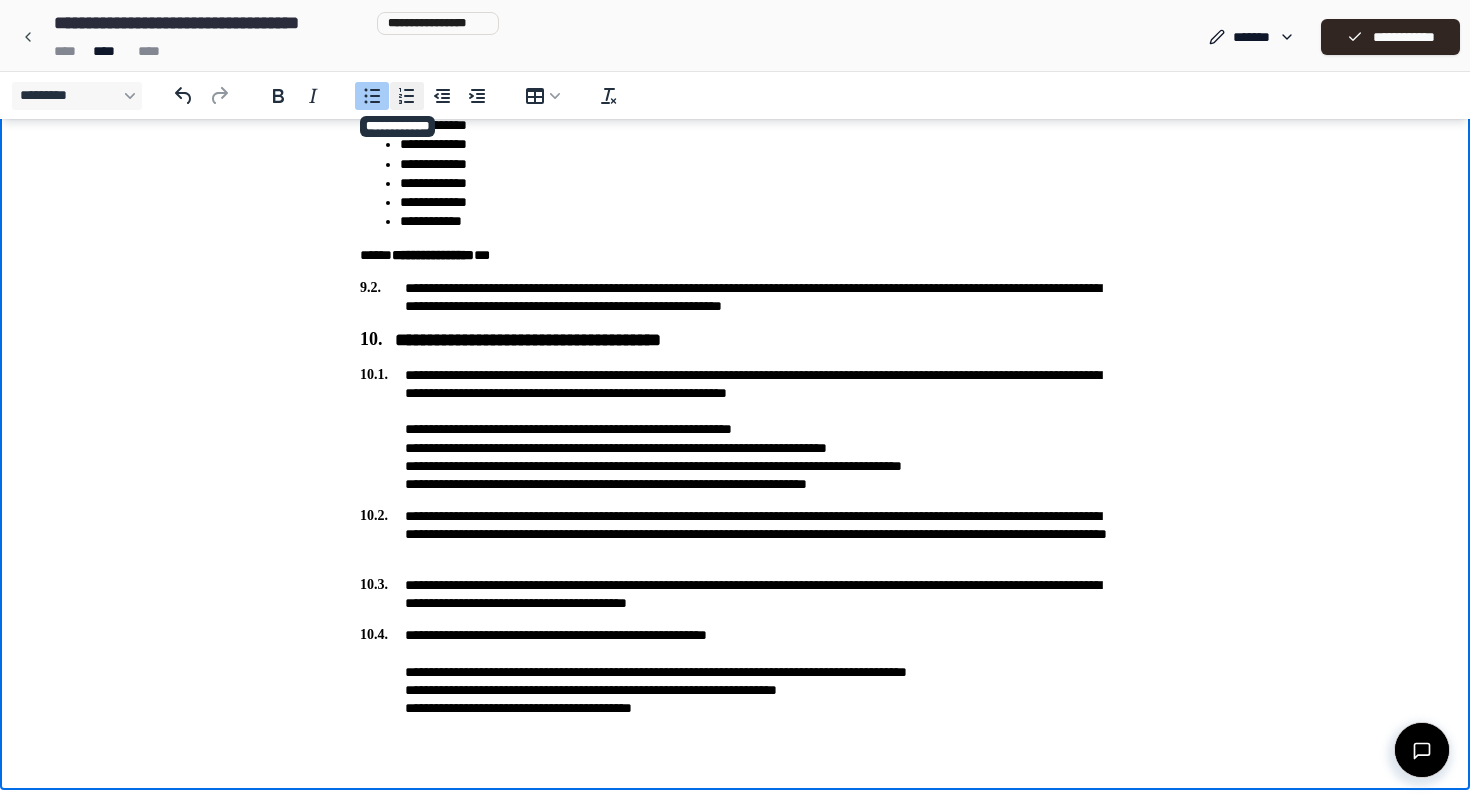 click 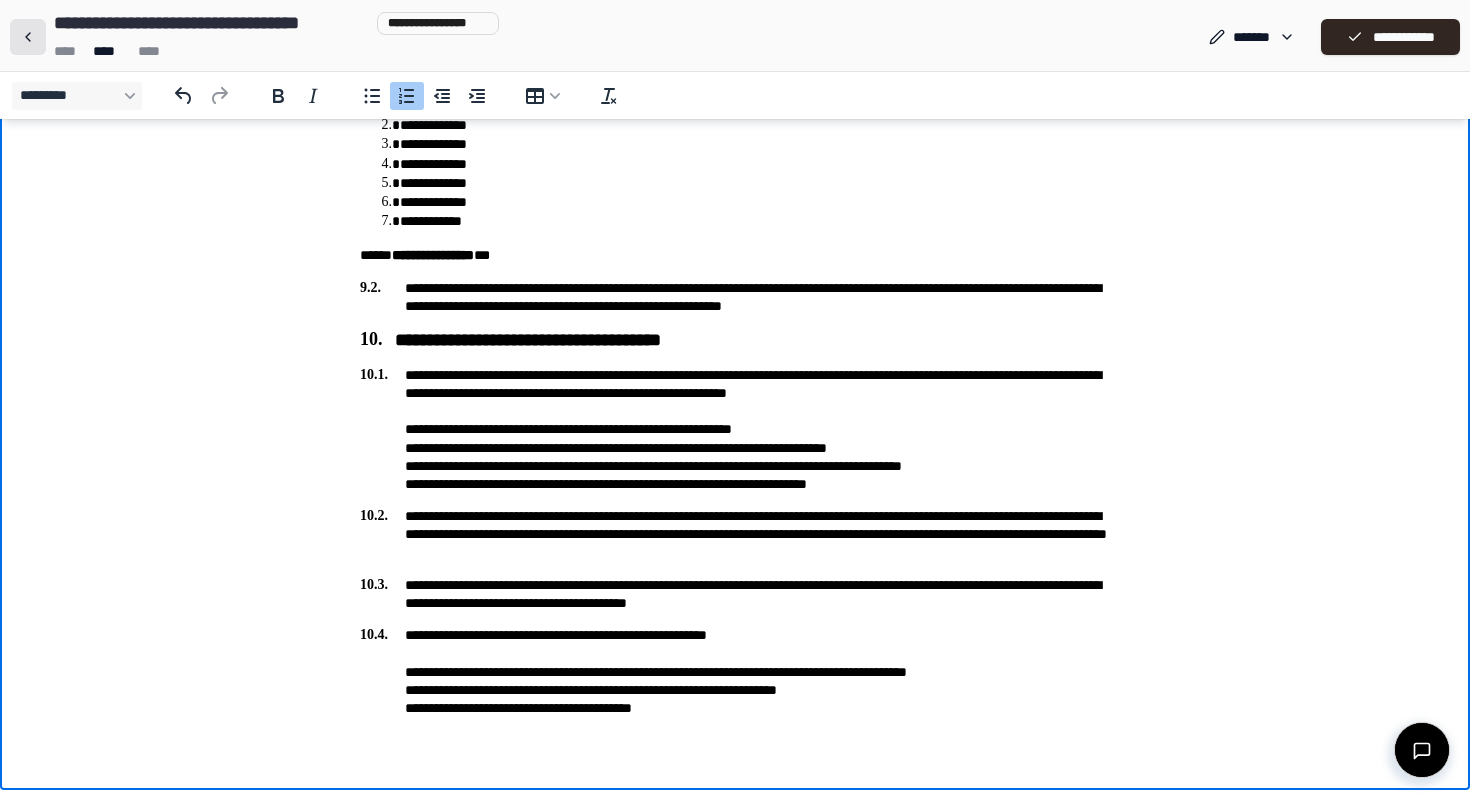 click at bounding box center (28, 37) 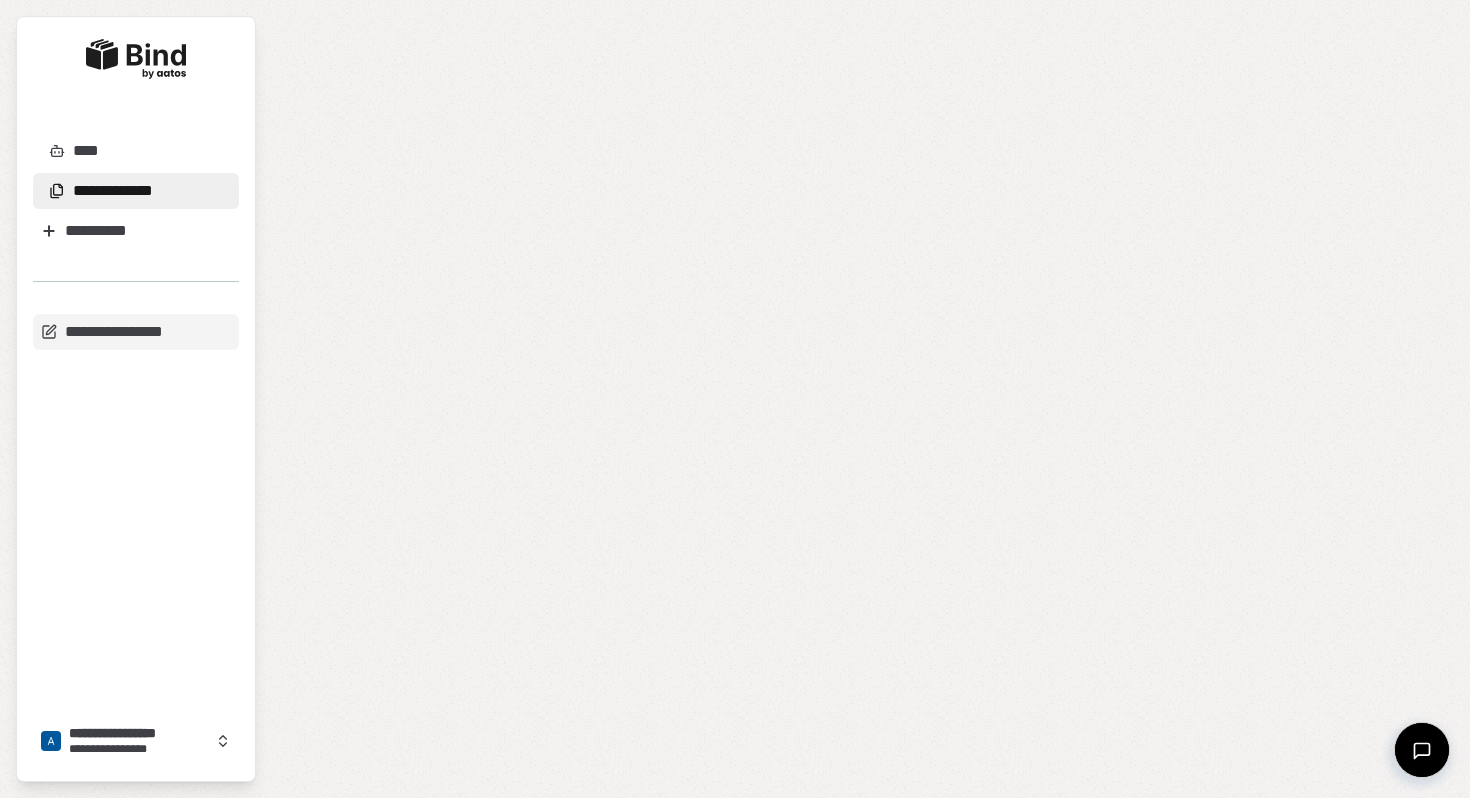 scroll, scrollTop: 0, scrollLeft: 0, axis: both 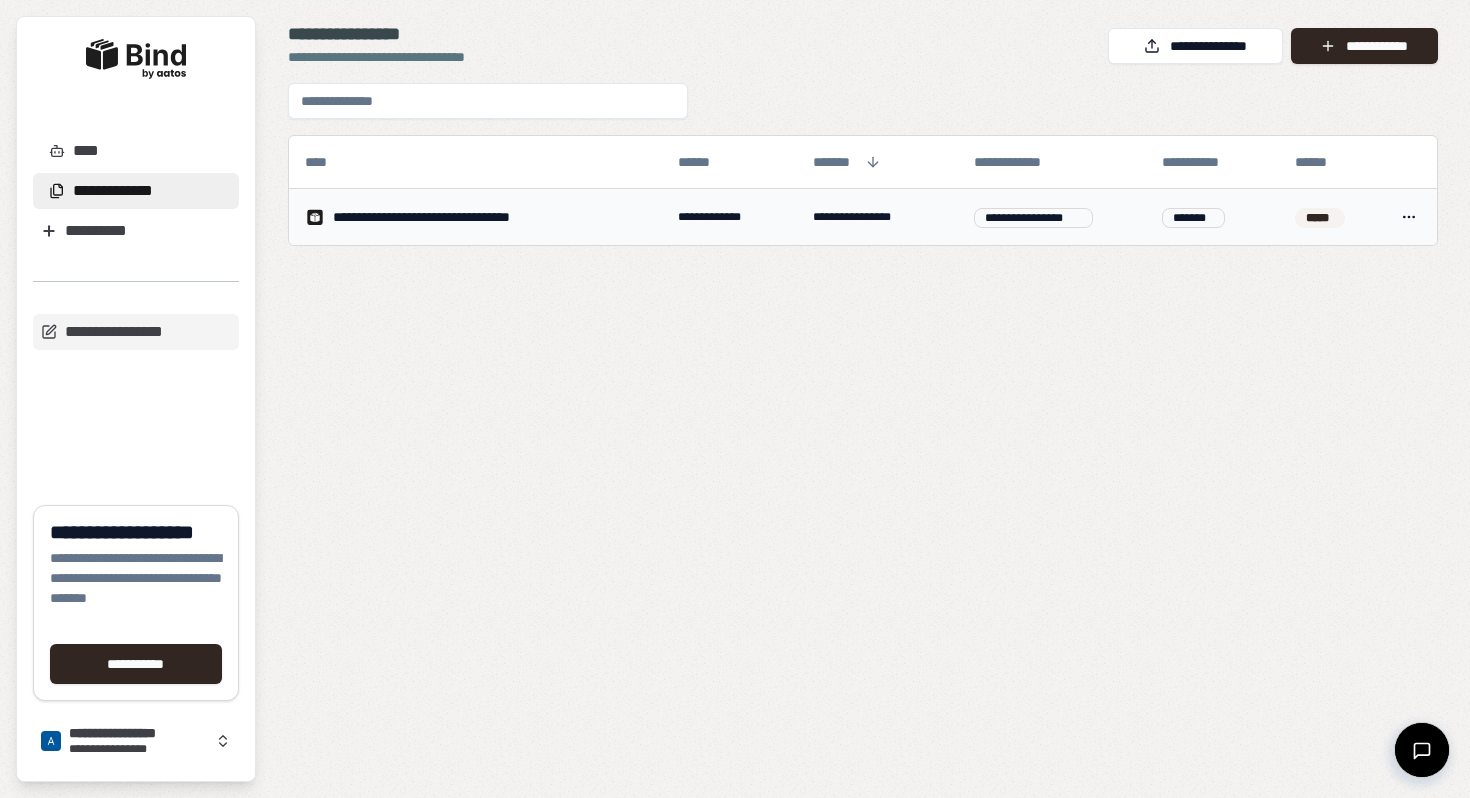 click on "**********" at bounding box center [453, 217] 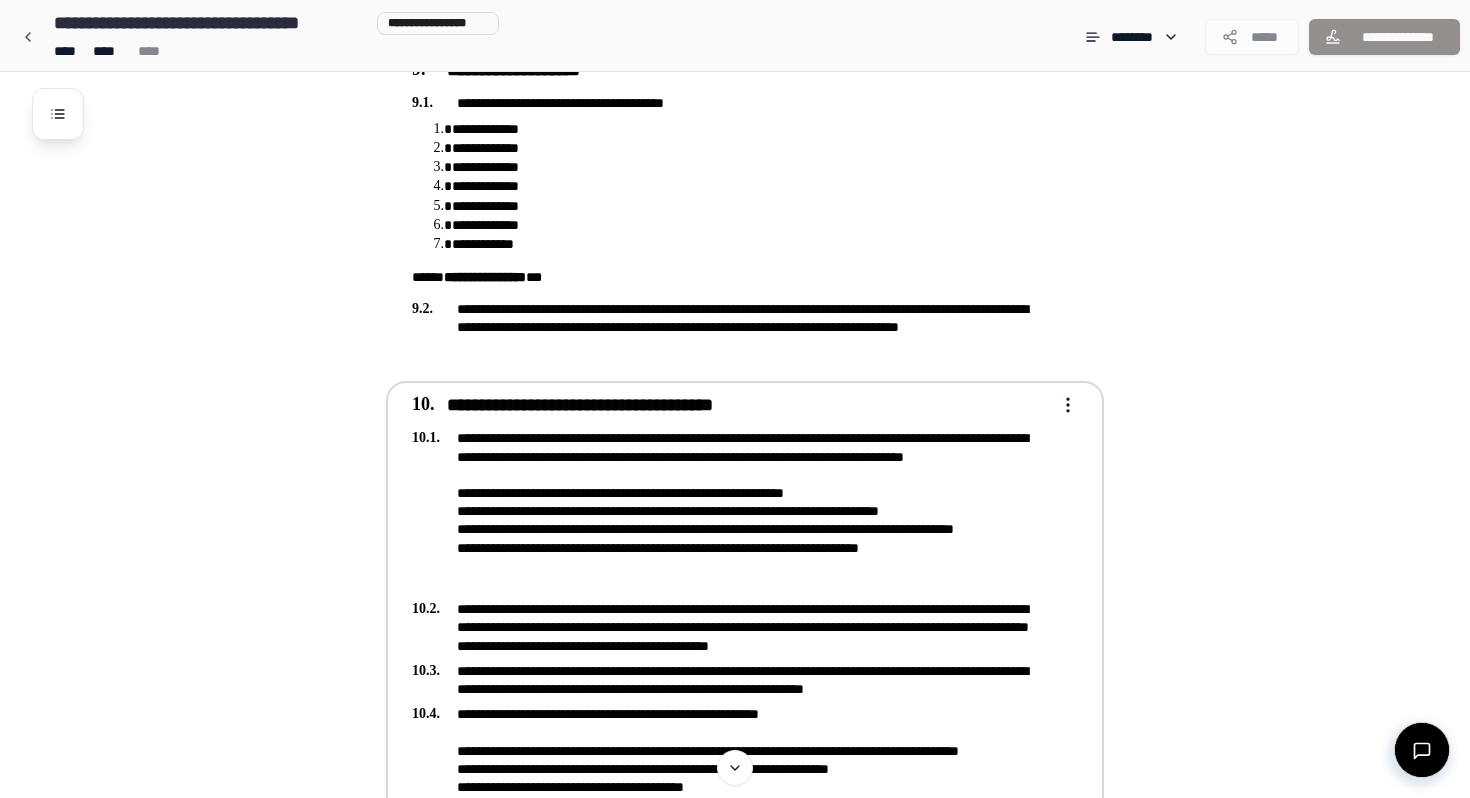 scroll, scrollTop: 3365, scrollLeft: 0, axis: vertical 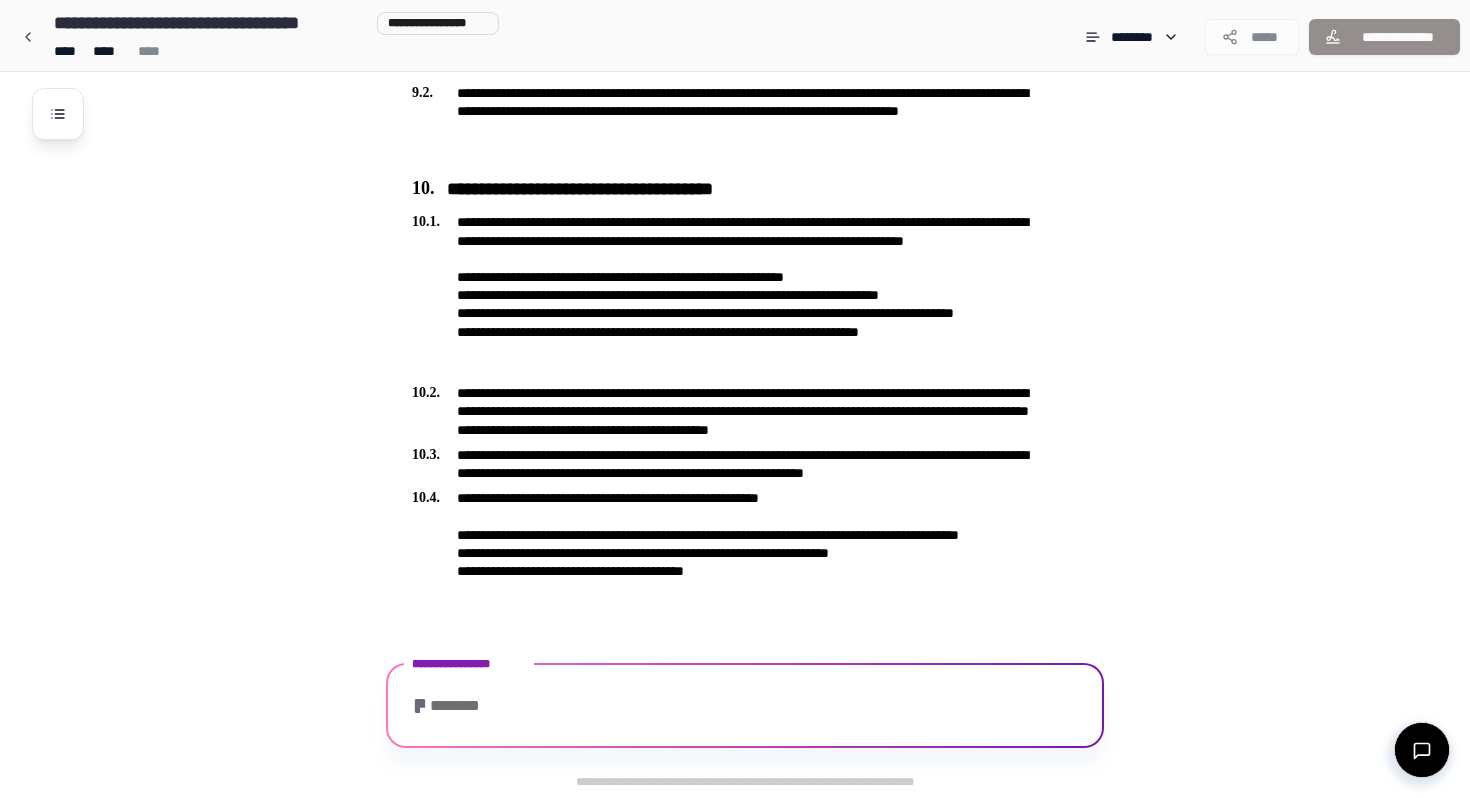 click on "********" at bounding box center (451, 706) 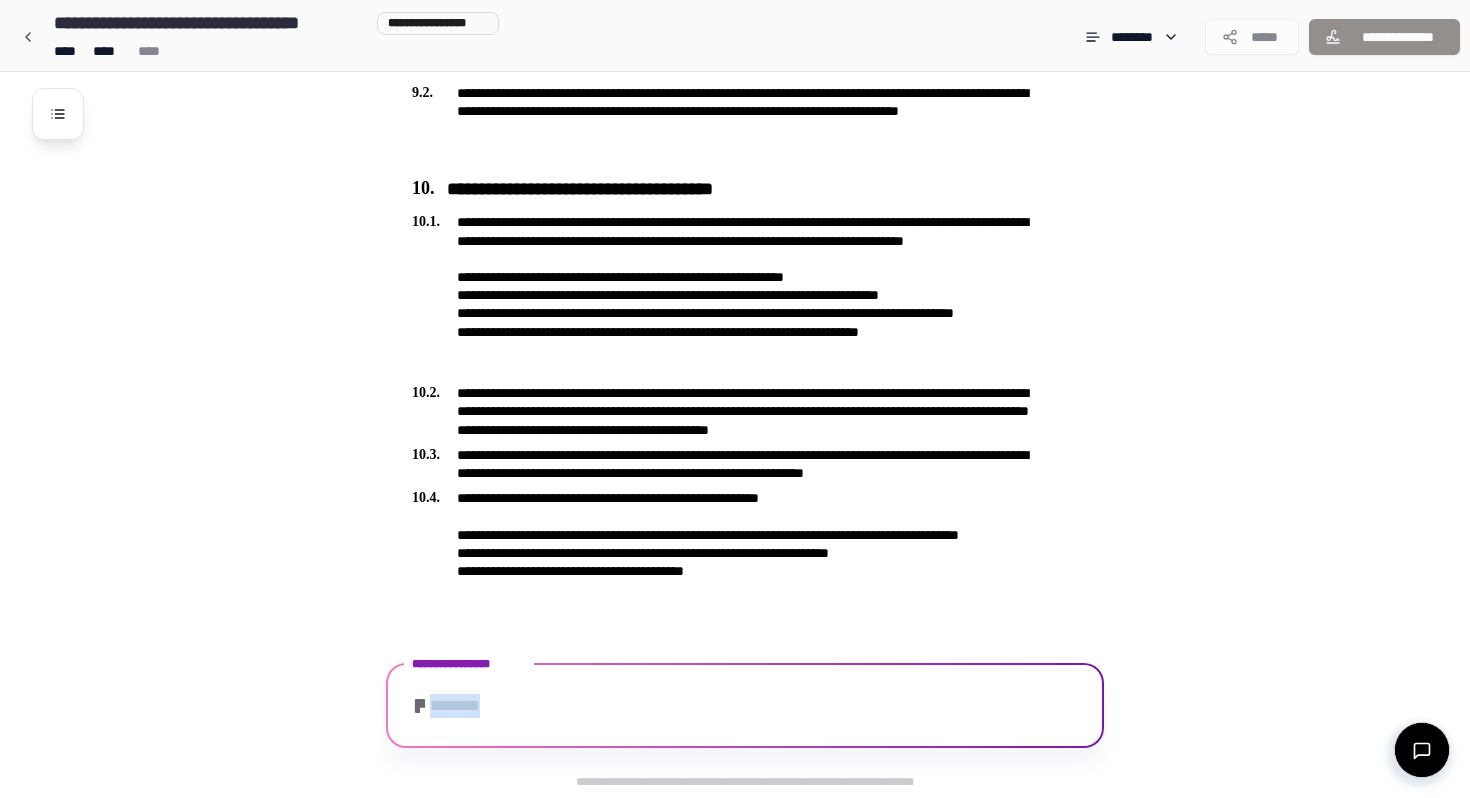 click 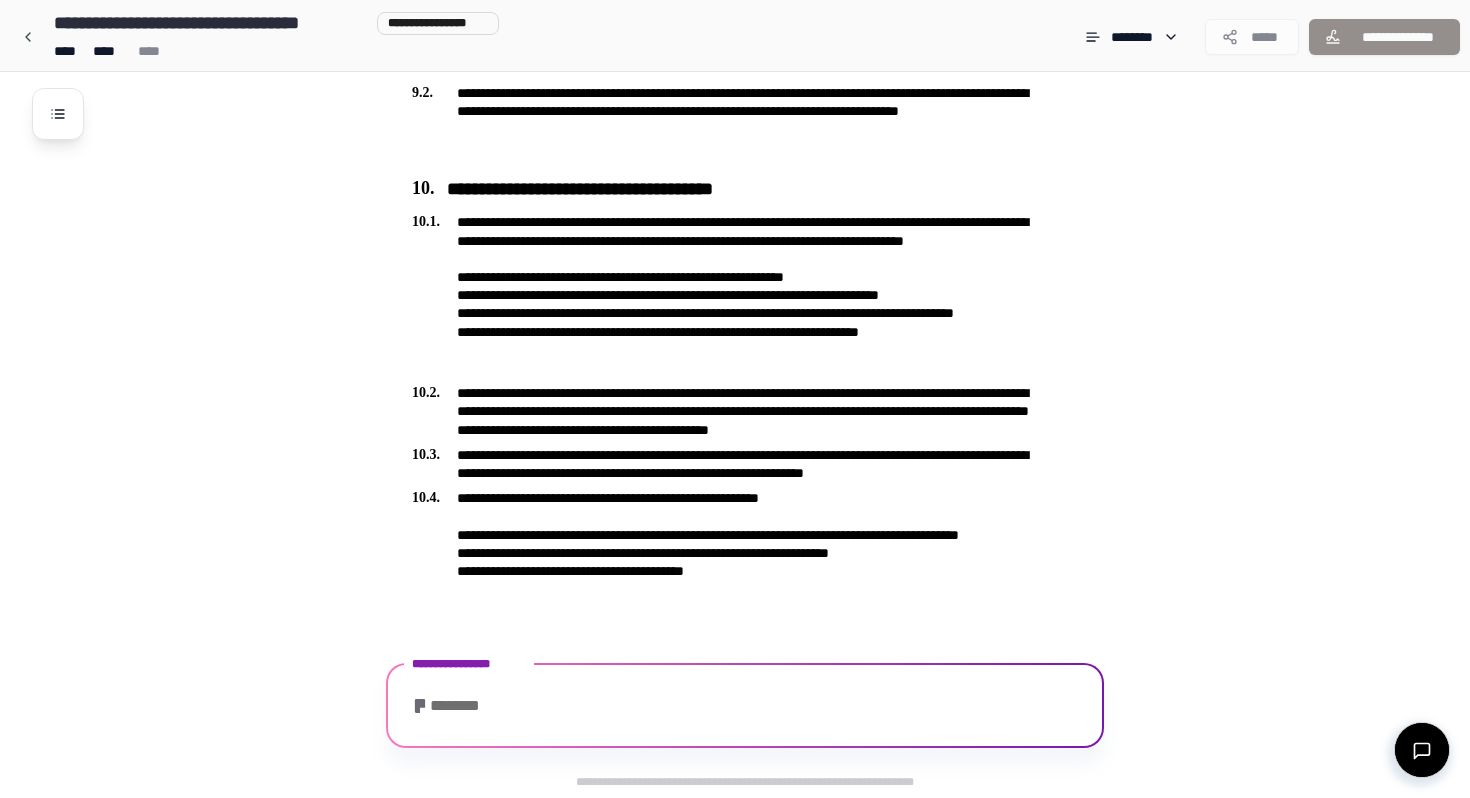 click on "**********" at bounding box center [745, 705] 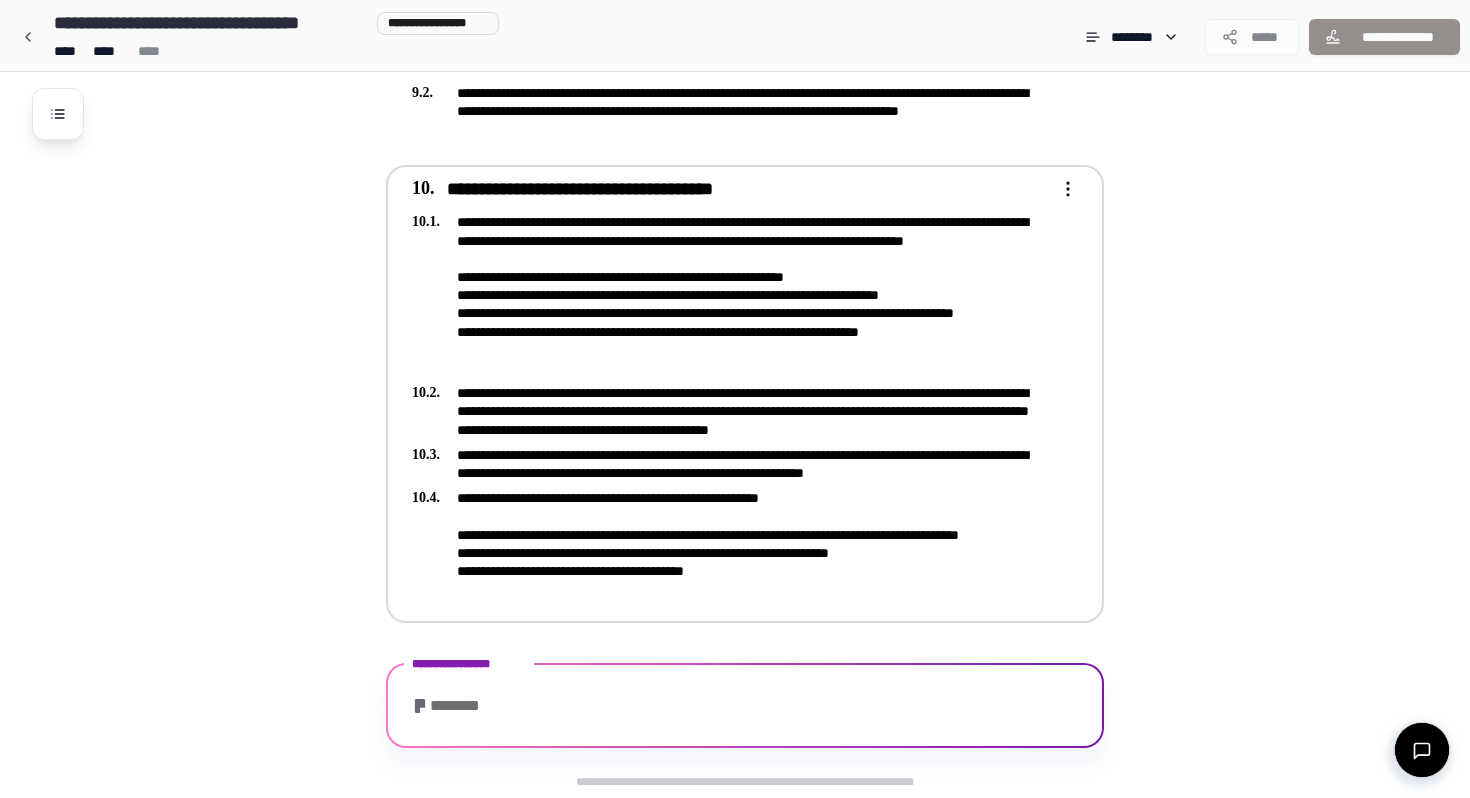 click on "**********" at bounding box center (735, -1284) 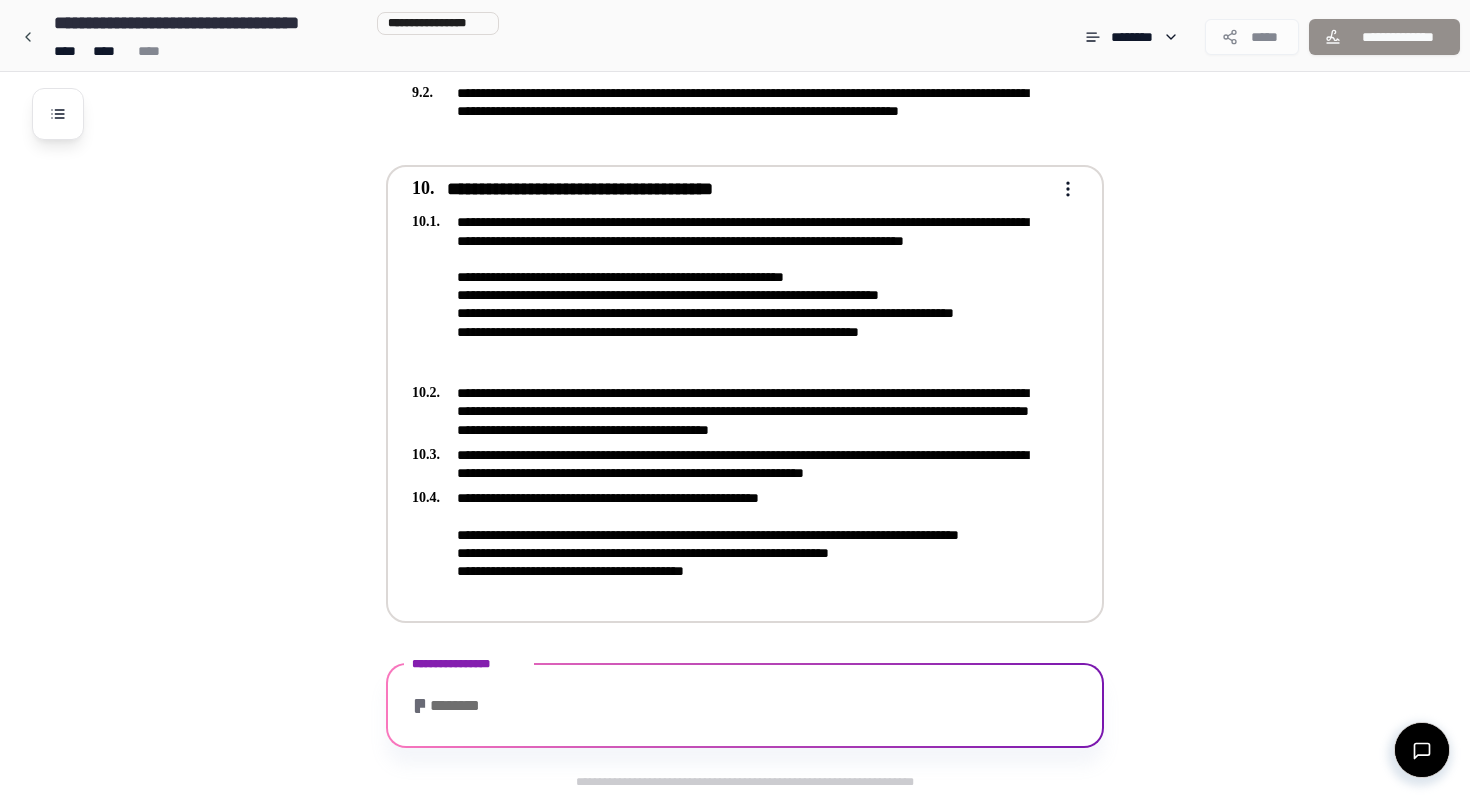 drag, startPoint x: 1093, startPoint y: 593, endPoint x: 814, endPoint y: 456, distance: 310.8215 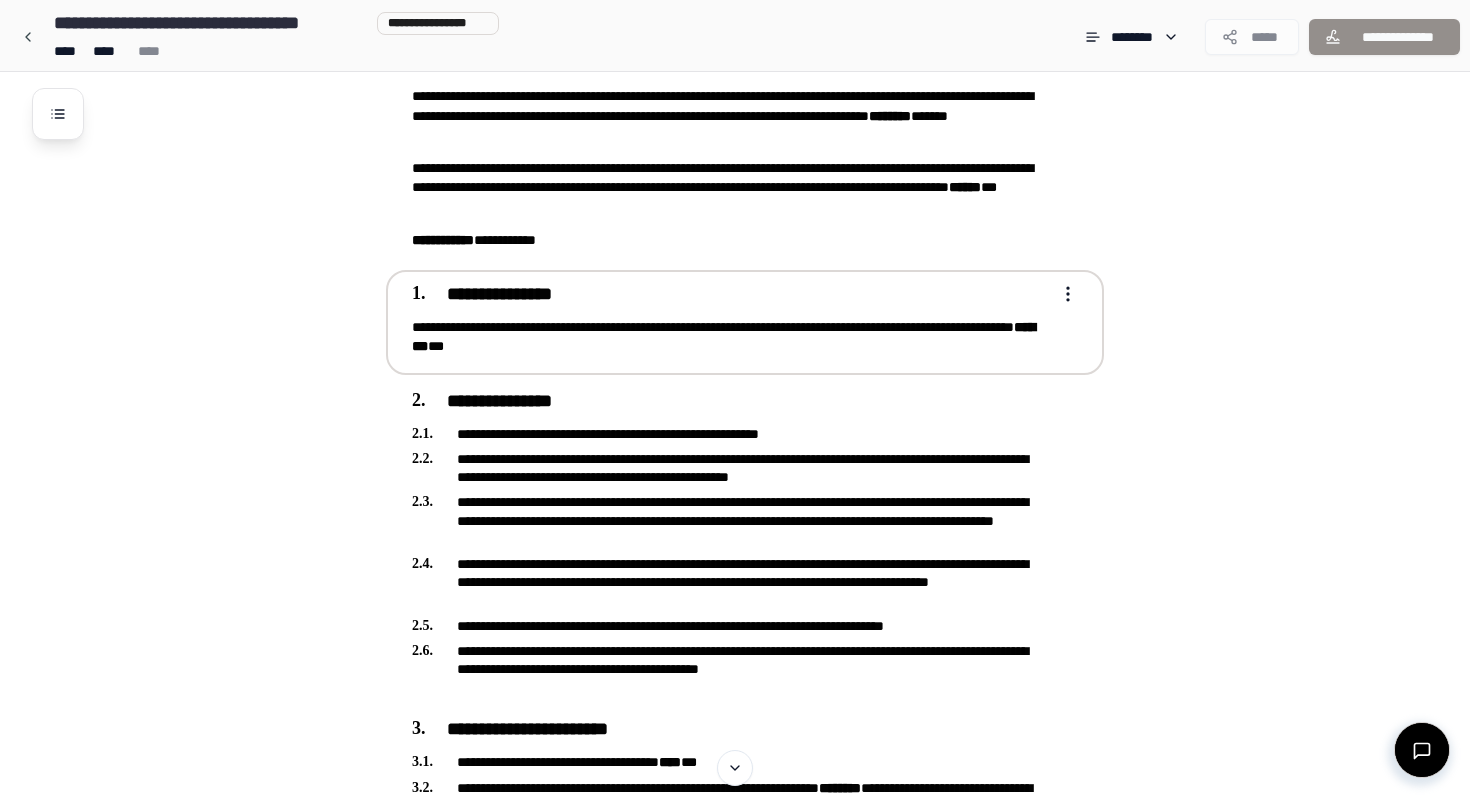 scroll, scrollTop: 0, scrollLeft: 0, axis: both 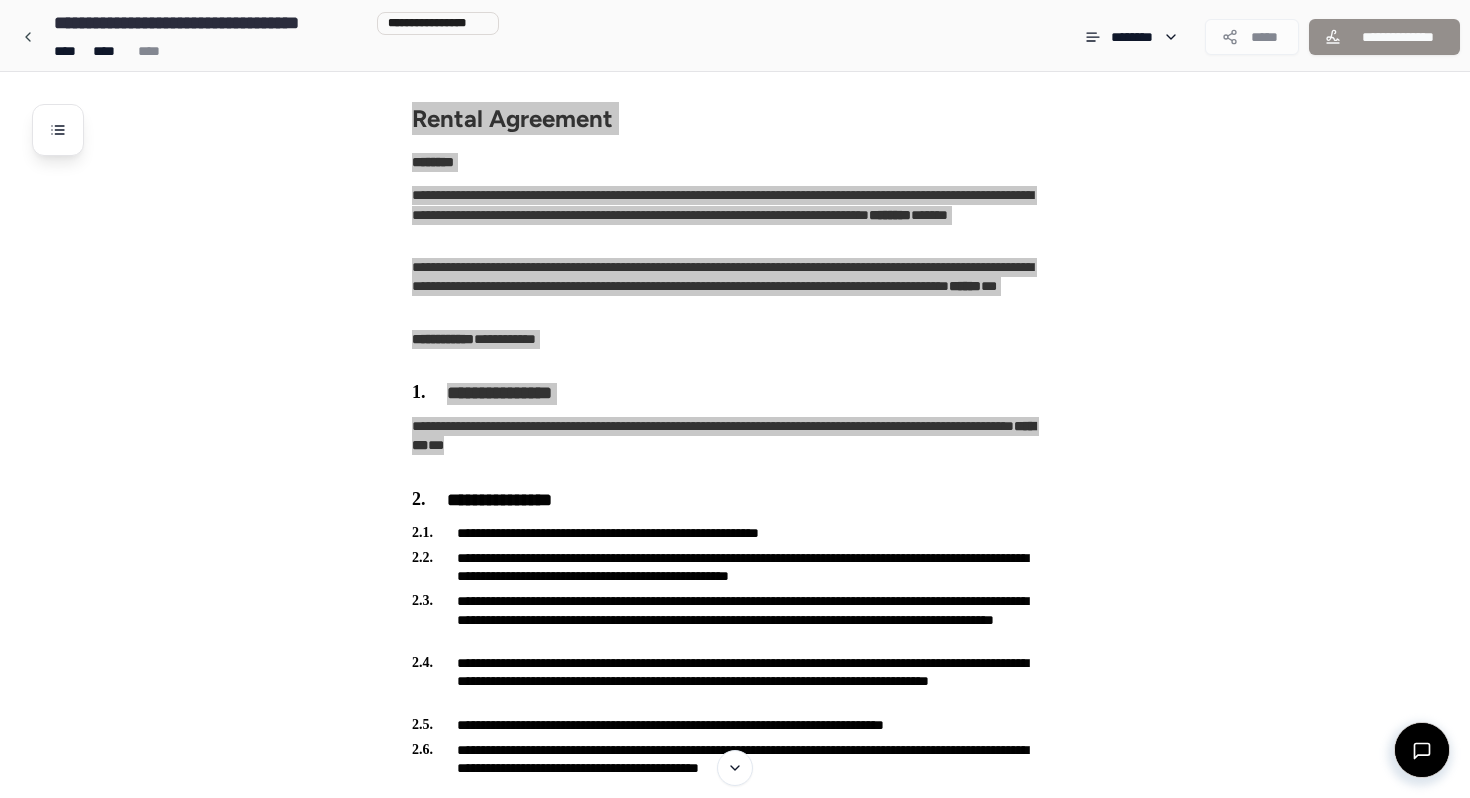 click on "**********" at bounding box center [745, 2118] 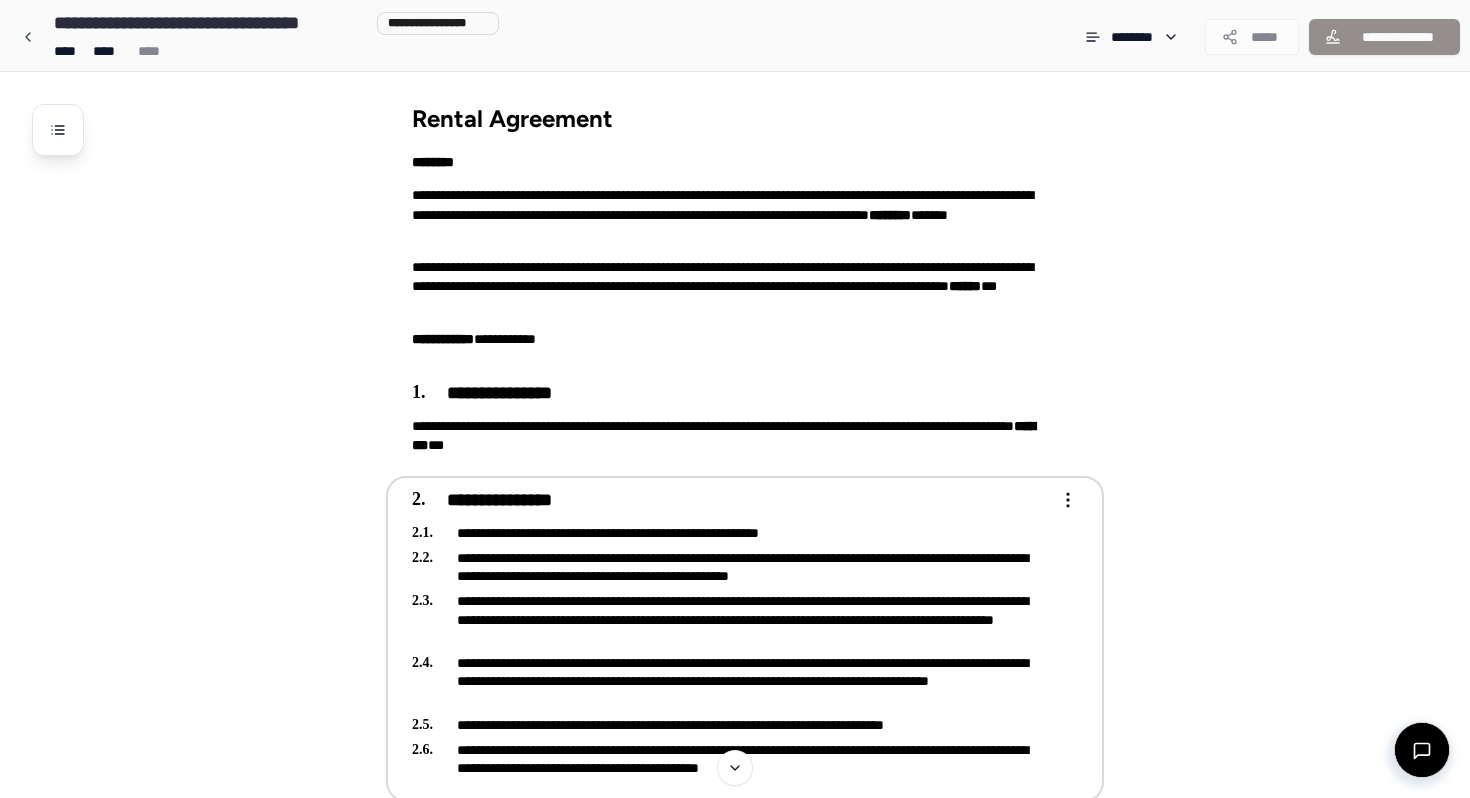 click on "**********" at bounding box center [731, 681] 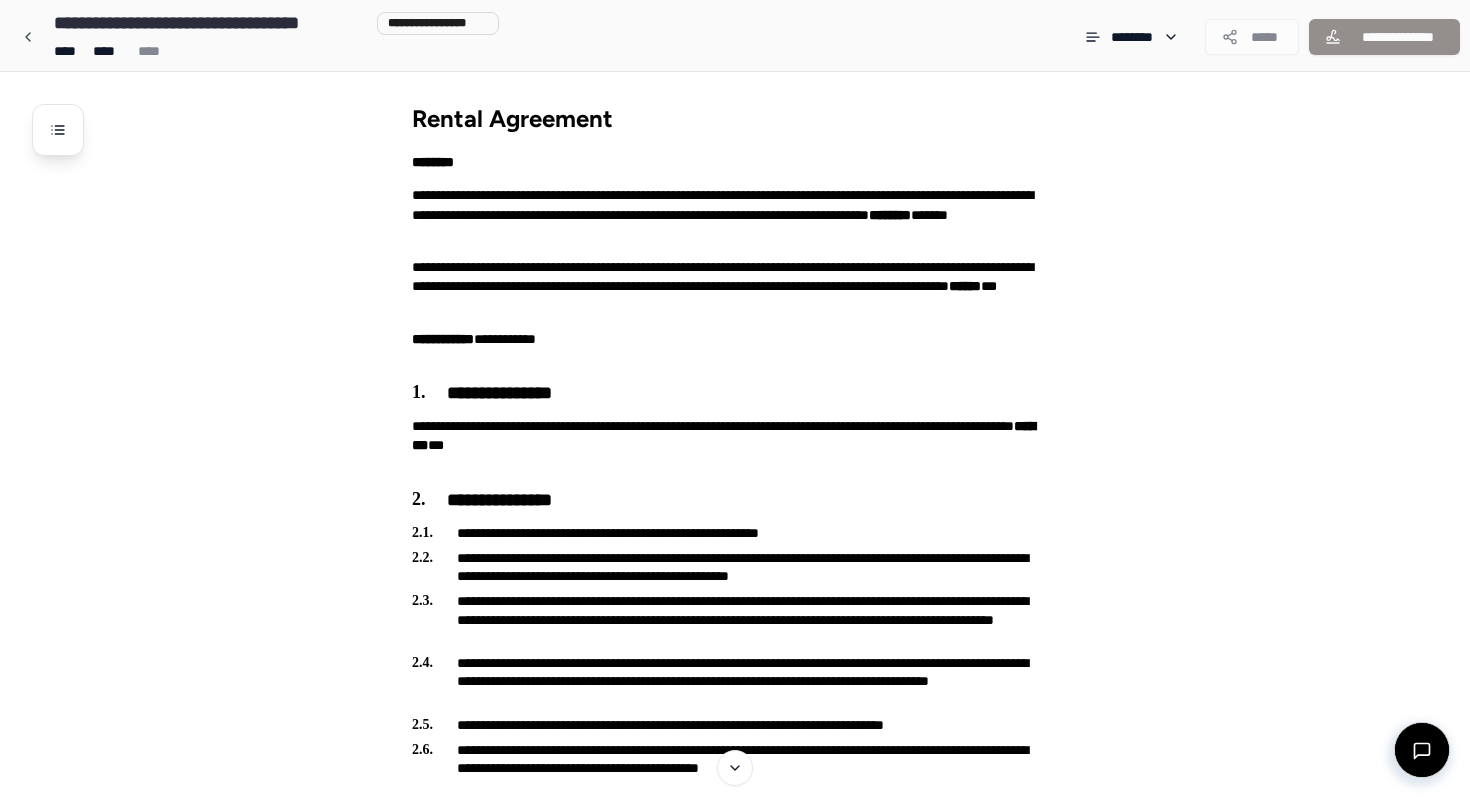 drag, startPoint x: 395, startPoint y: 114, endPoint x: 397, endPoint y: 102, distance: 12.165525 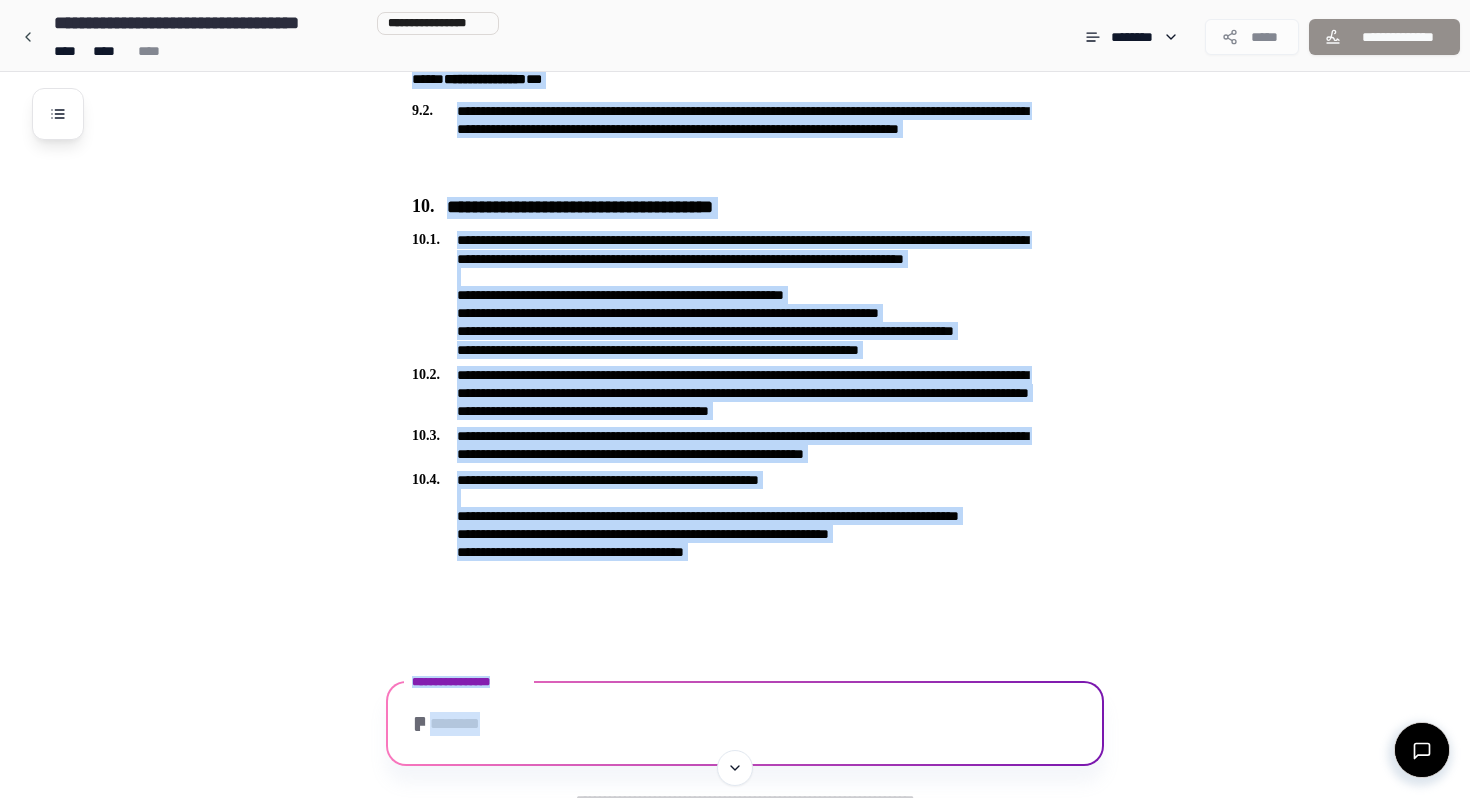 scroll, scrollTop: 3365, scrollLeft: 0, axis: vertical 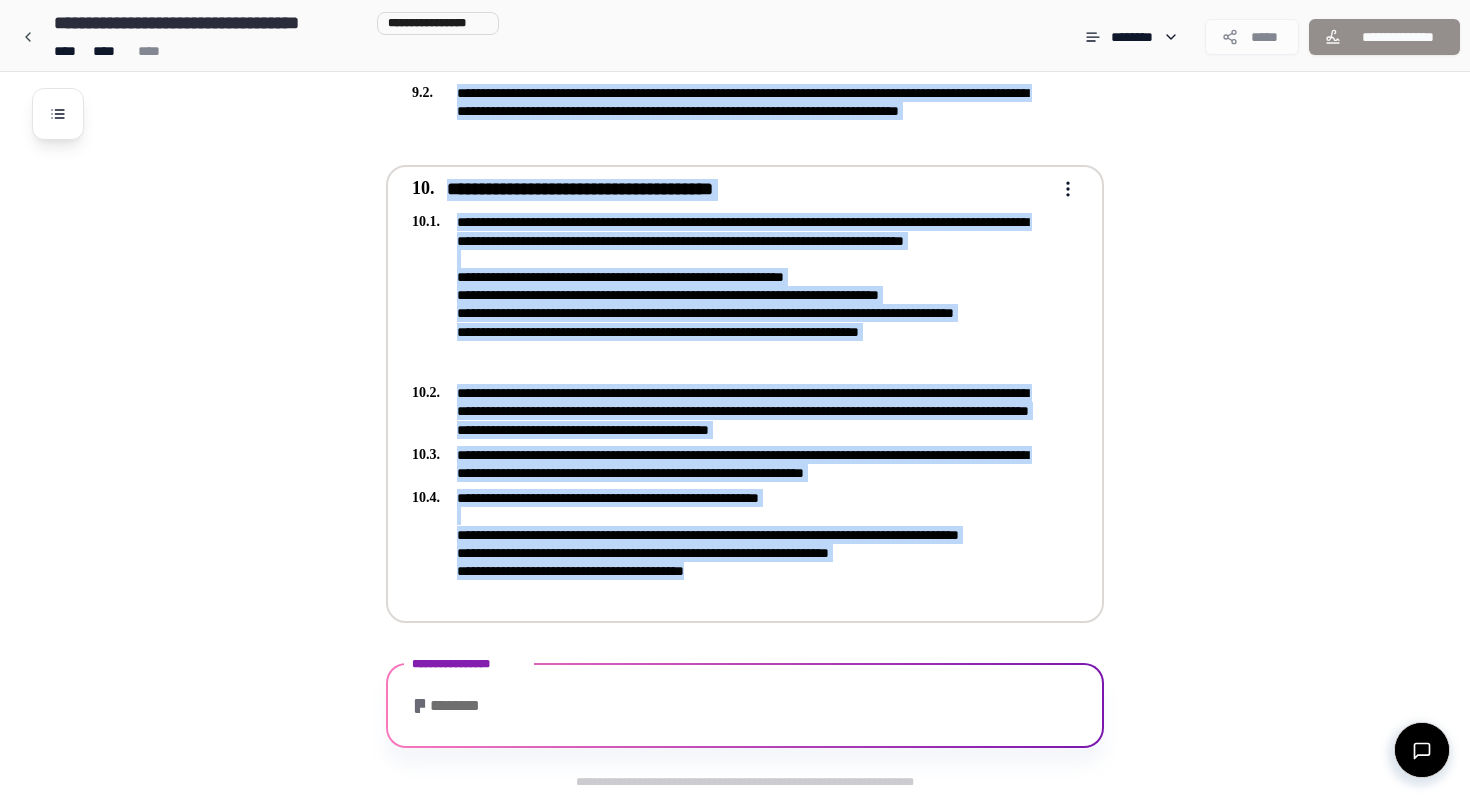 drag, startPoint x: 397, startPoint y: 102, endPoint x: 739, endPoint y: 584, distance: 591.0059 